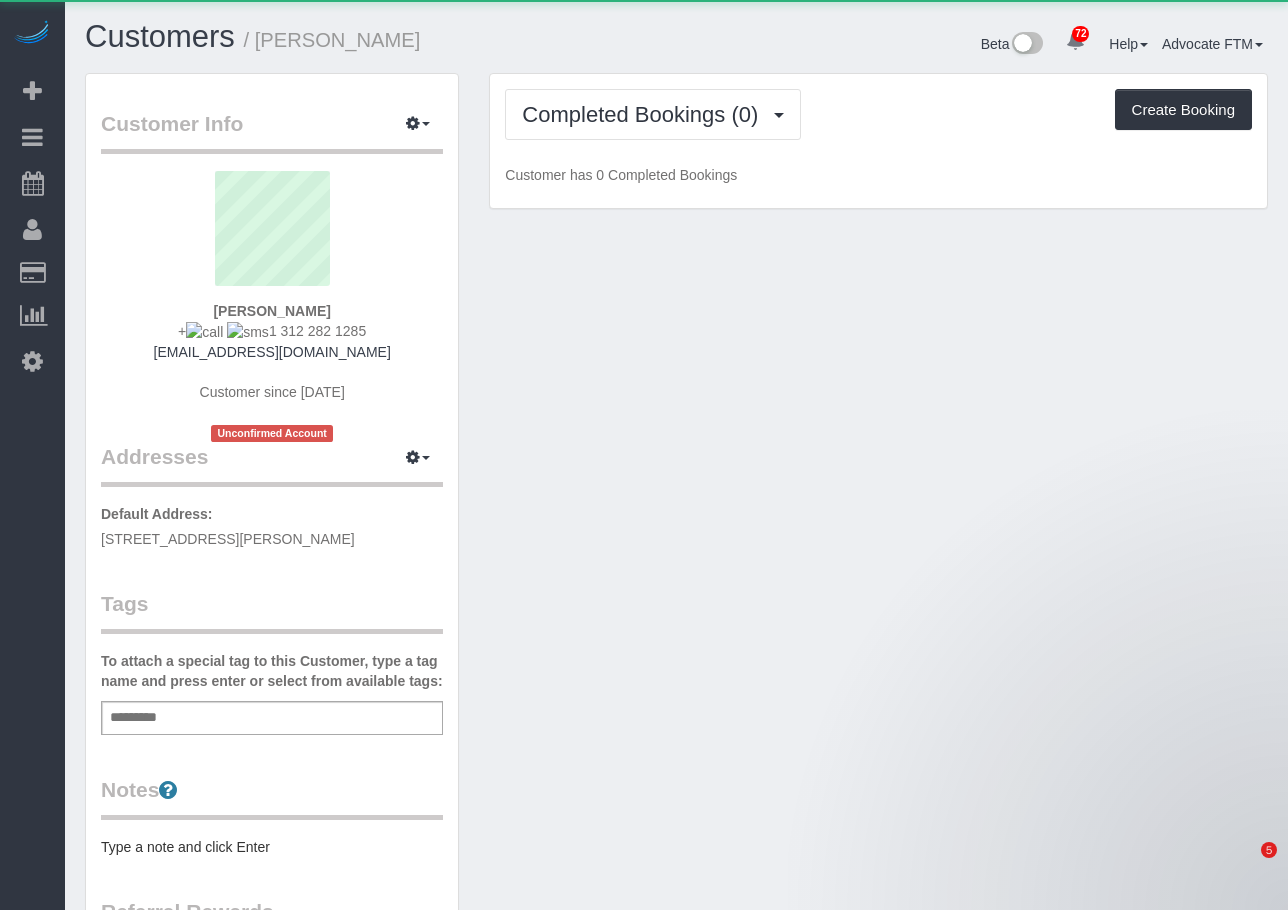 scroll, scrollTop: 0, scrollLeft: 0, axis: both 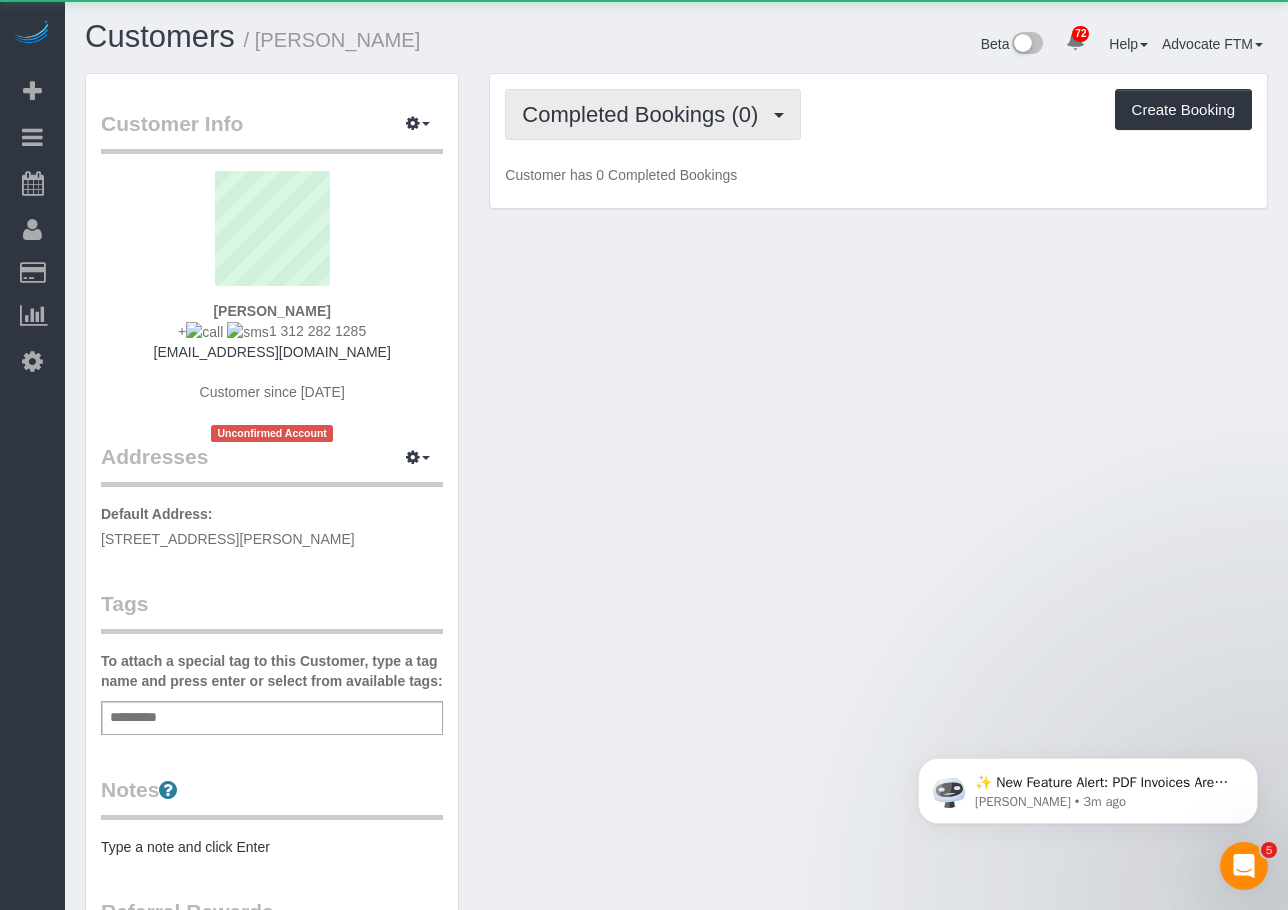 click on "Completed Bookings (0)" at bounding box center (645, 114) 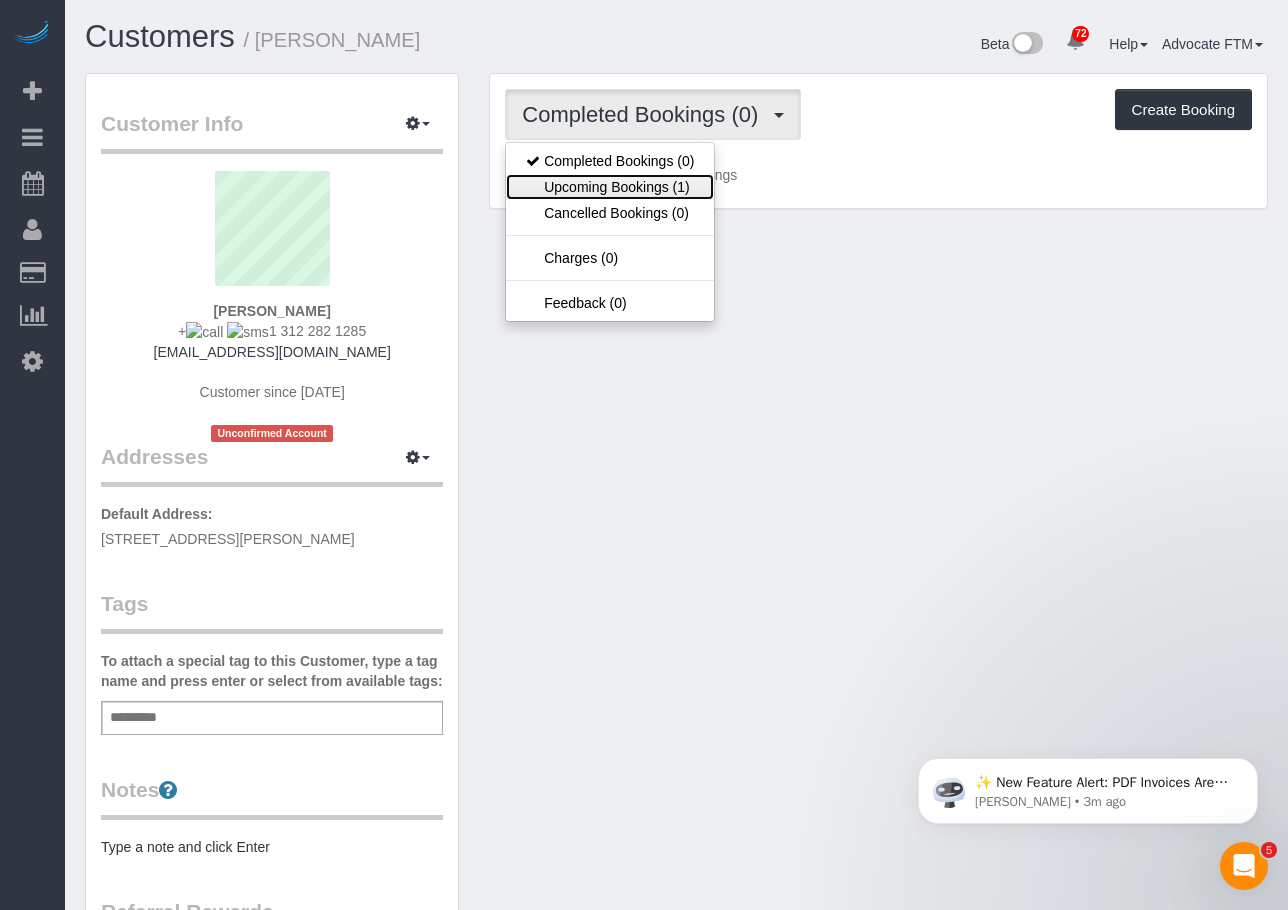 click on "Upcoming Bookings (1)" at bounding box center [610, 187] 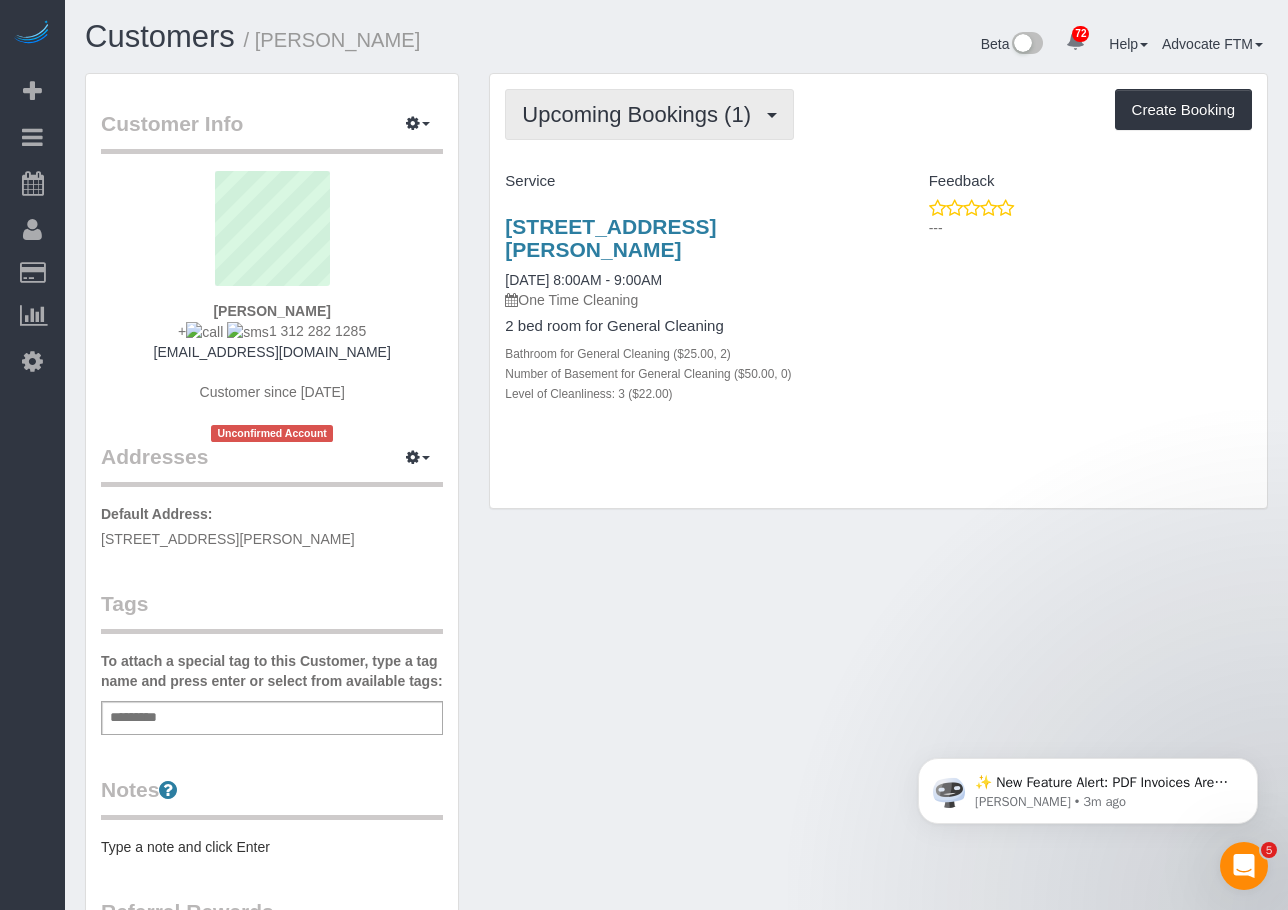 click on "Upcoming Bookings (1)" at bounding box center (649, 114) 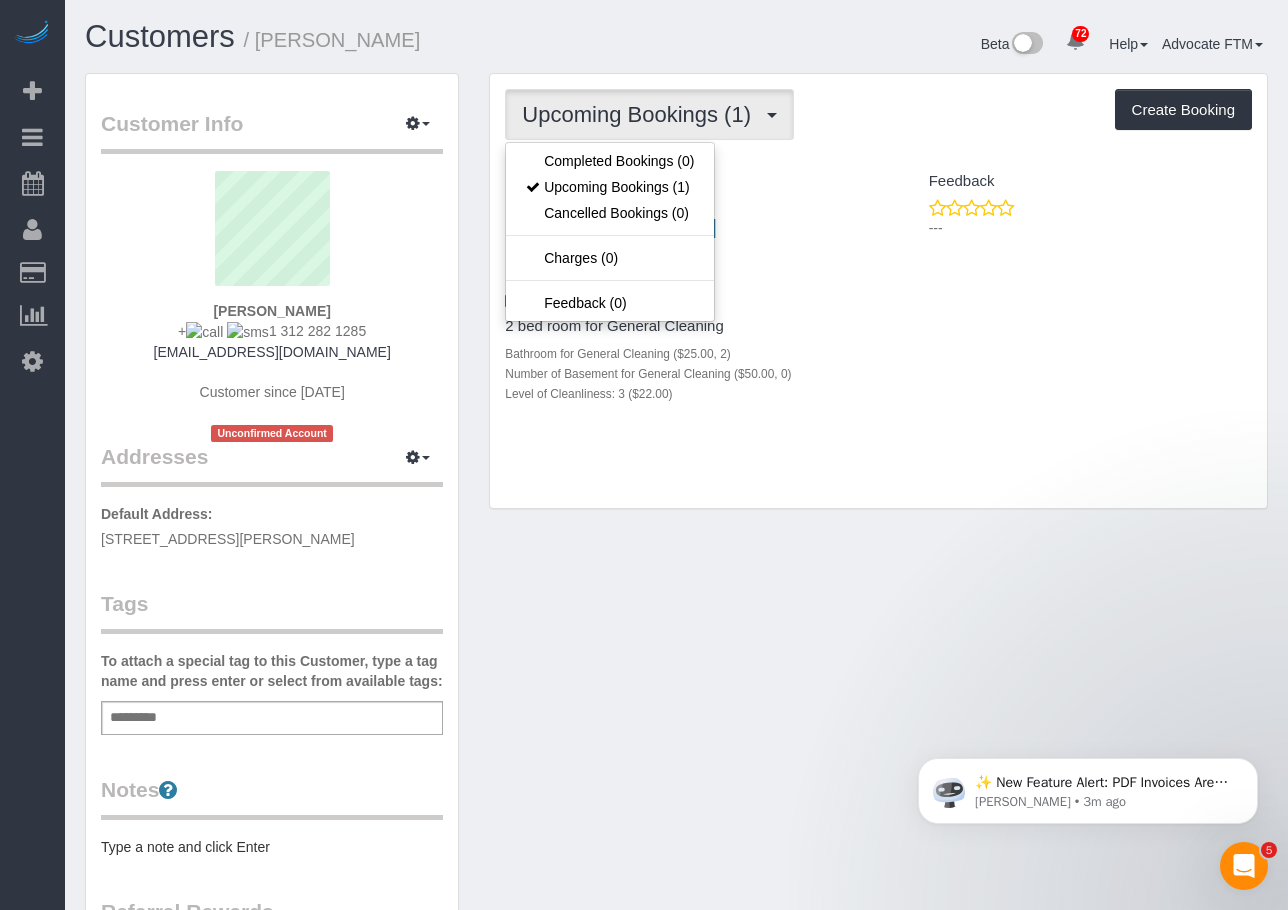 click on "Service" at bounding box center [684, 182] 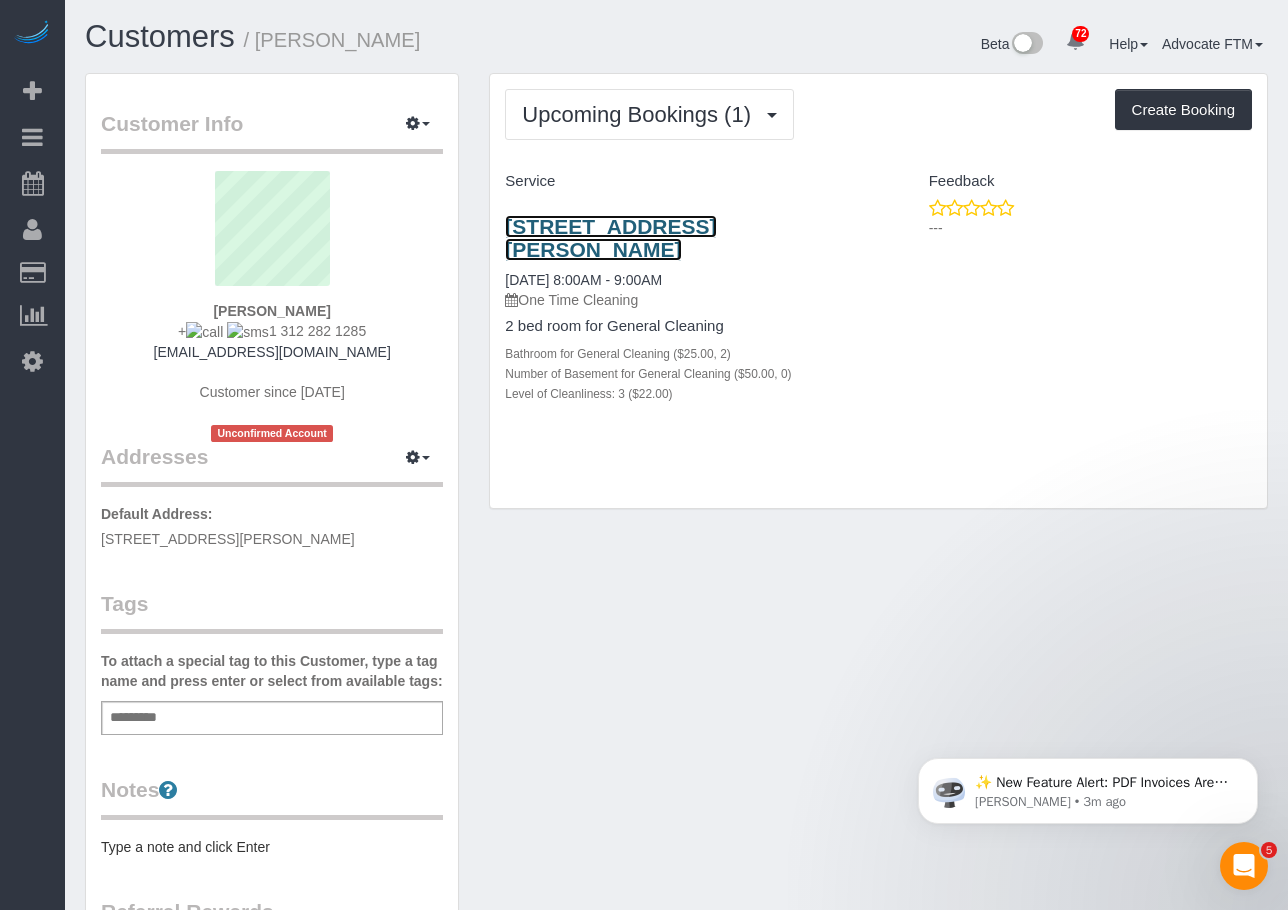 click on "[STREET_ADDRESS][PERSON_NAME]" at bounding box center [610, 238] 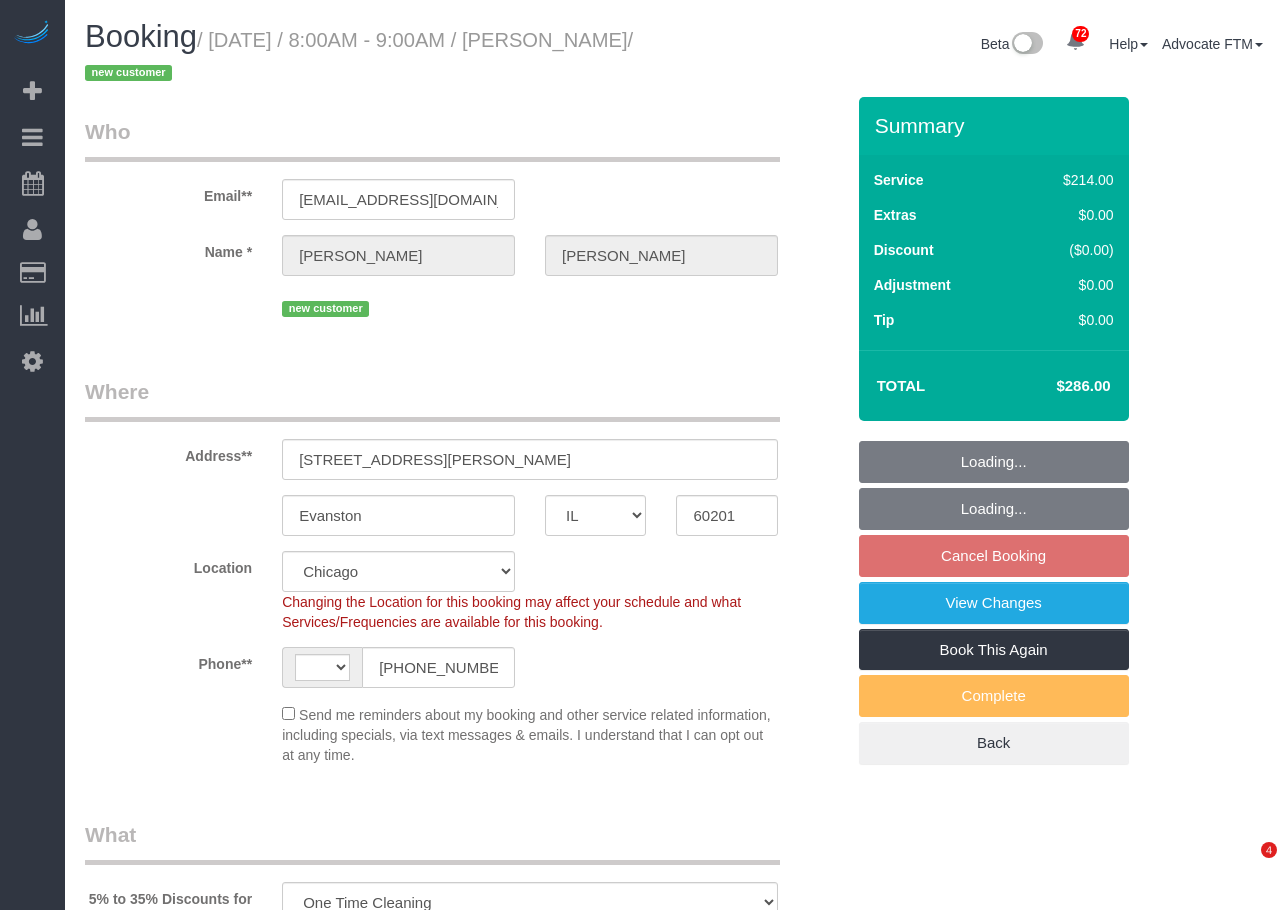 select on "IL" 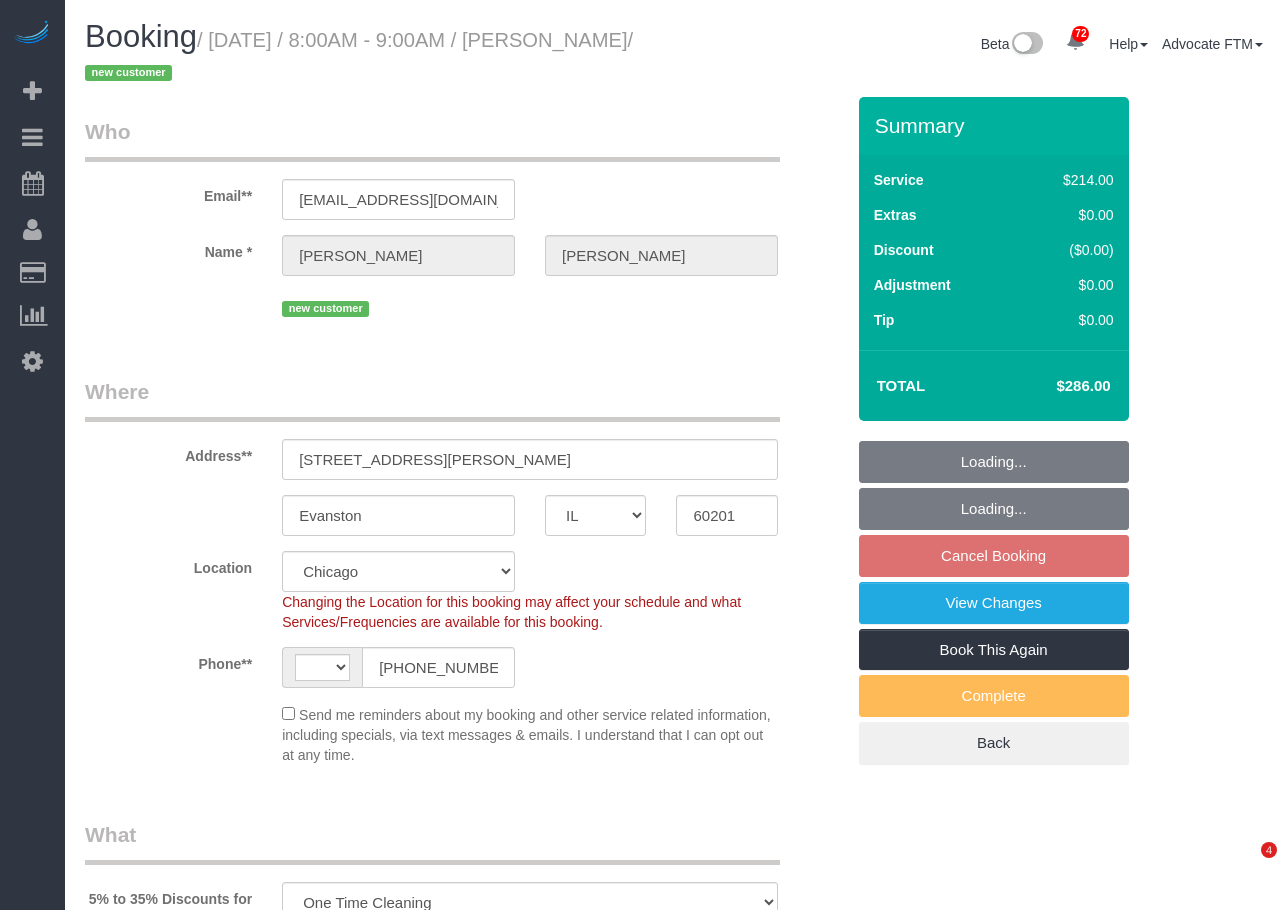 scroll, scrollTop: 200, scrollLeft: 0, axis: vertical 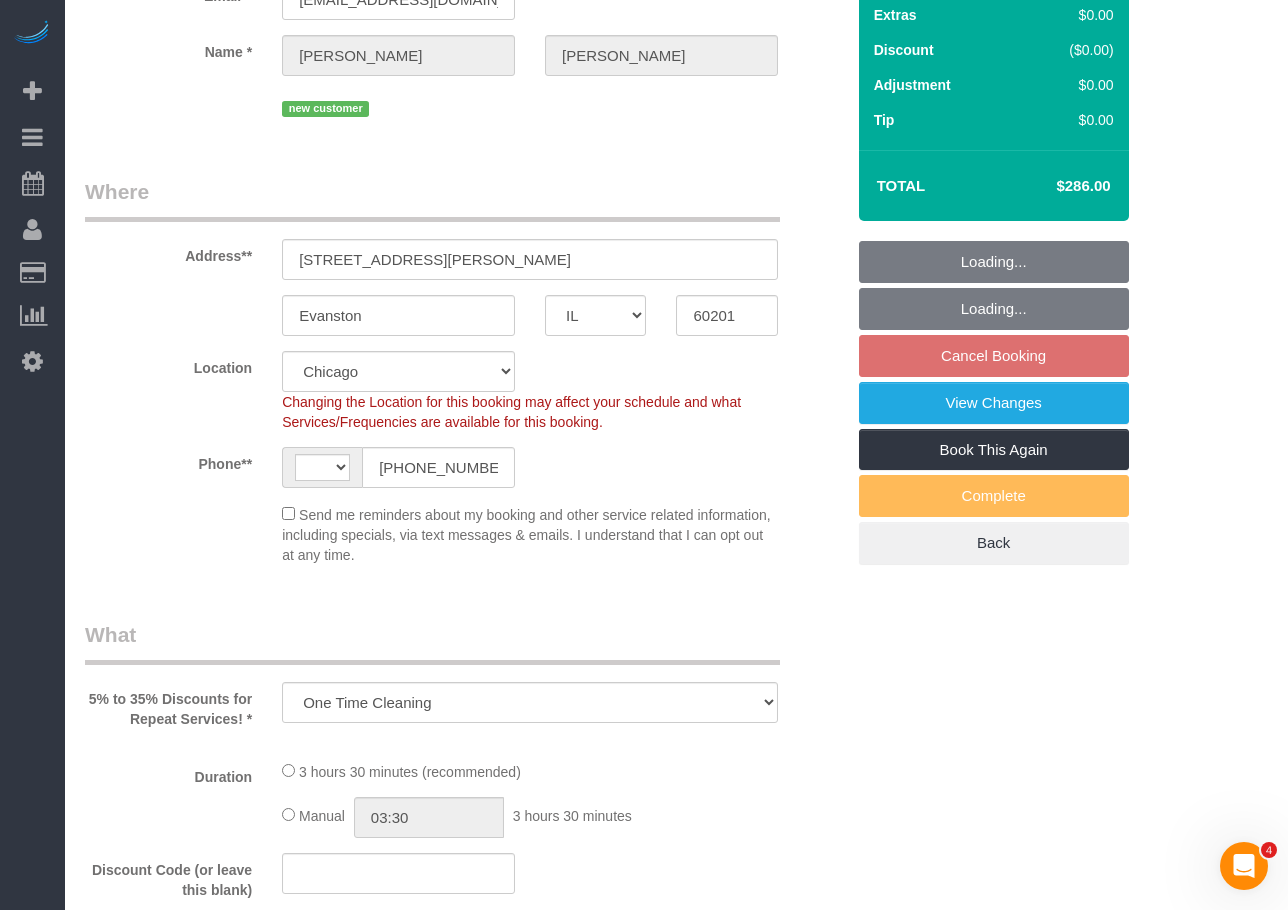 select on "object:710" 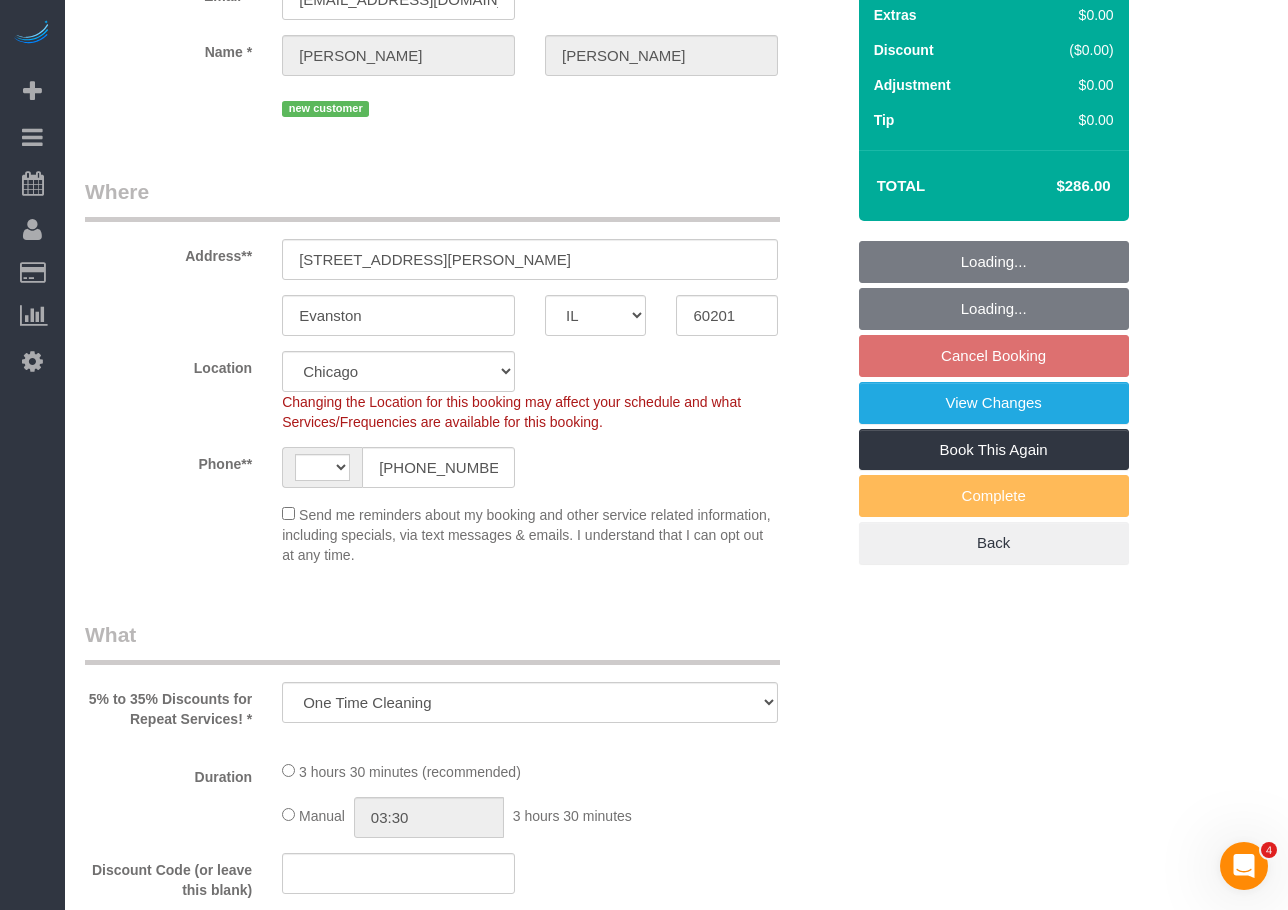 select on "512" 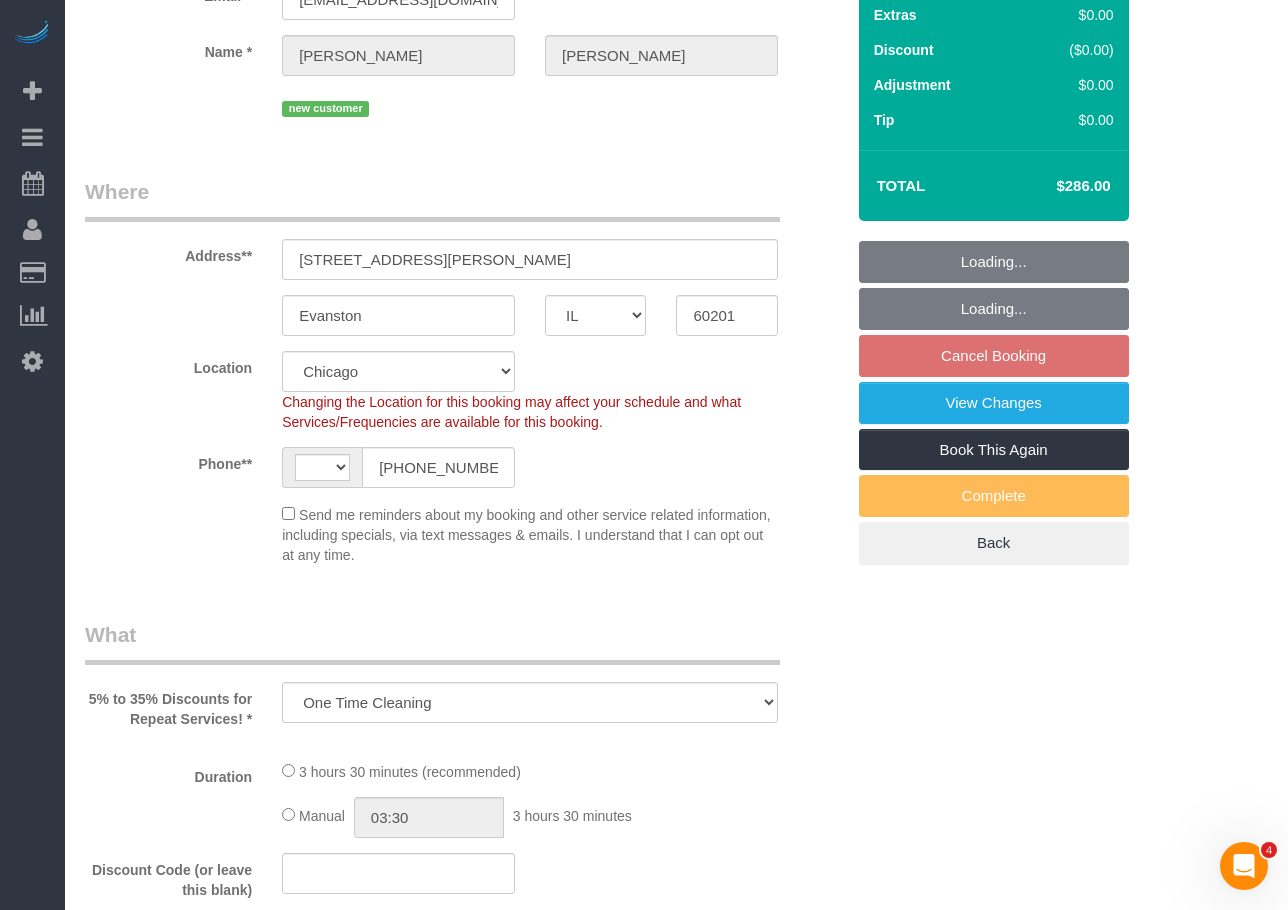 select on "2" 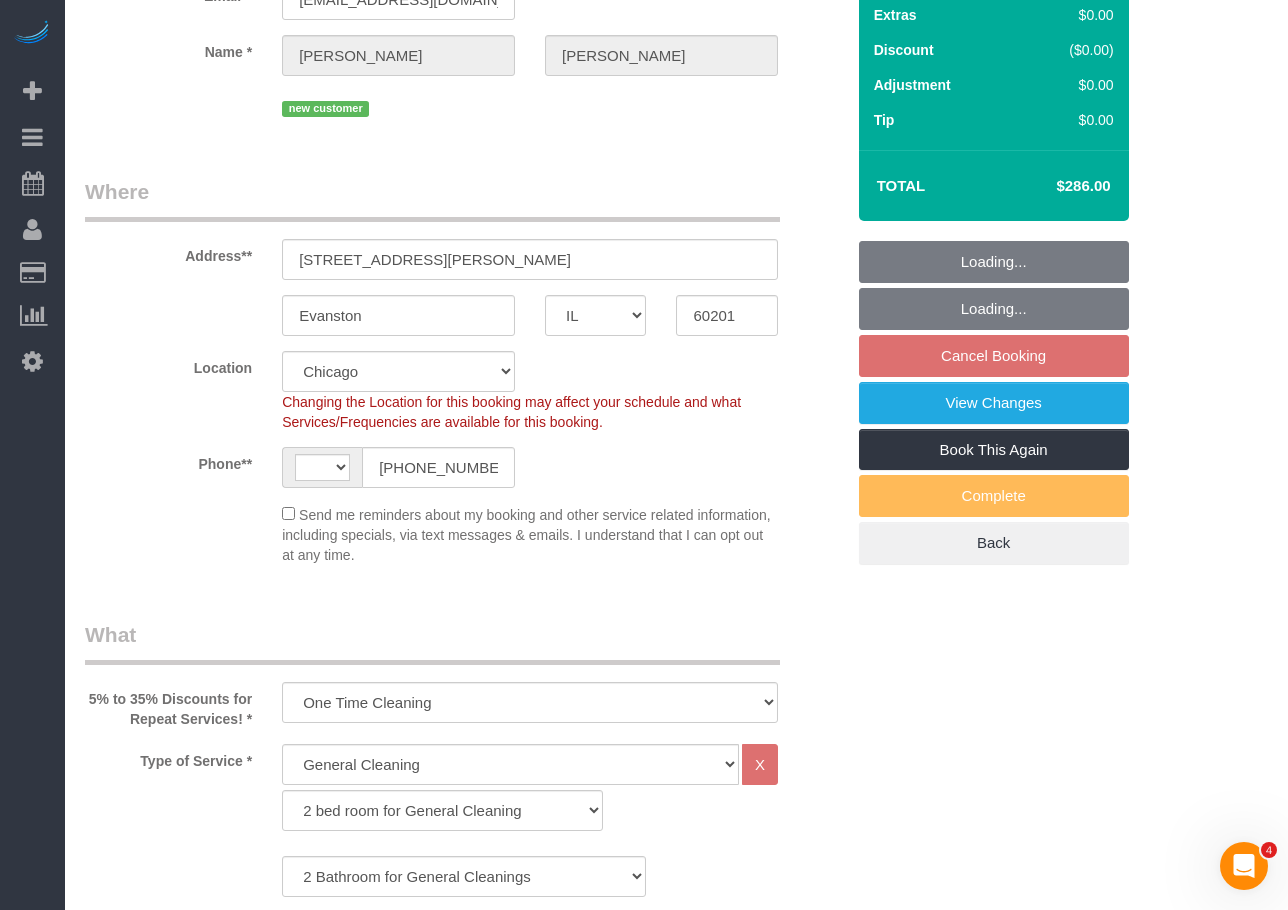 select on "string:US" 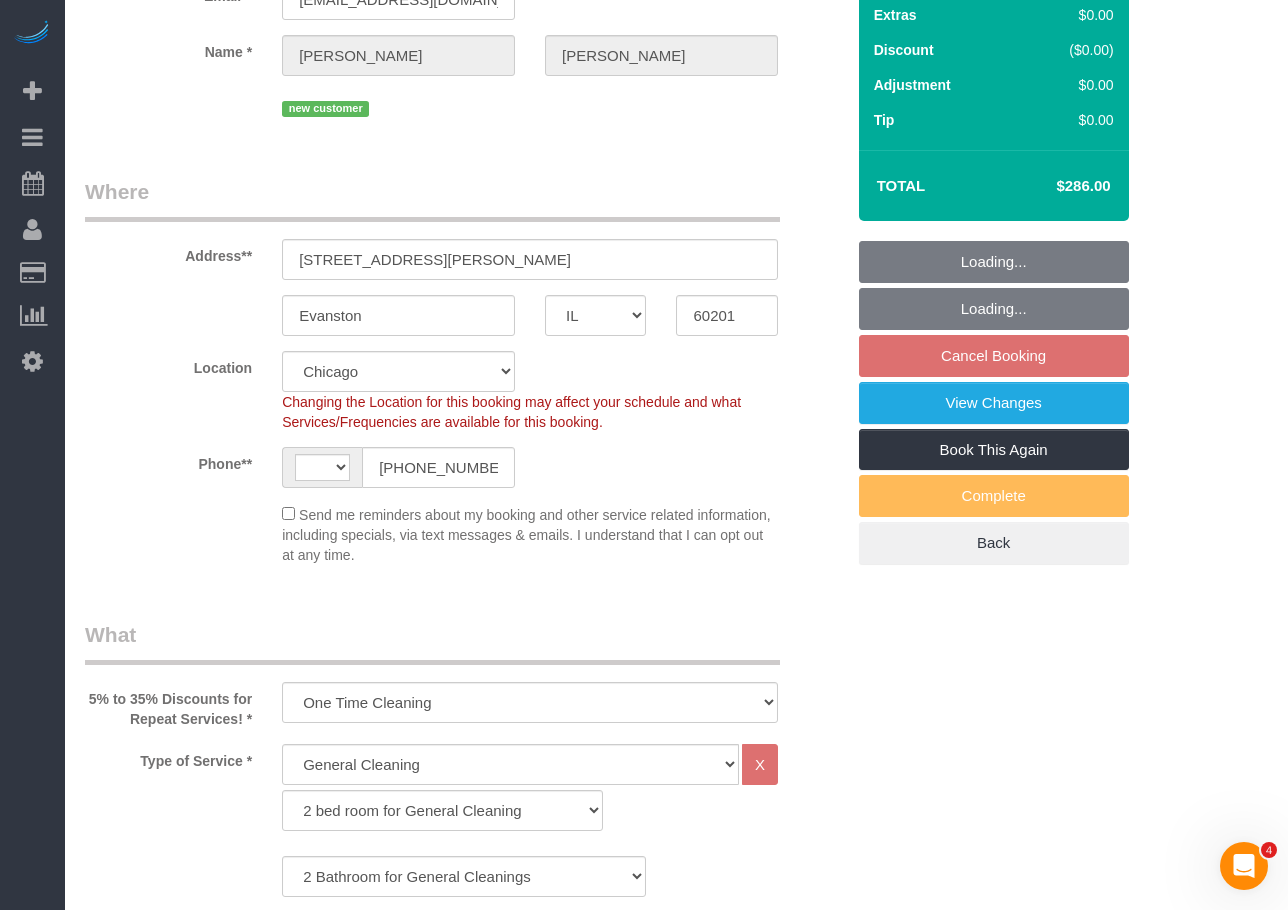 select on "number:1" 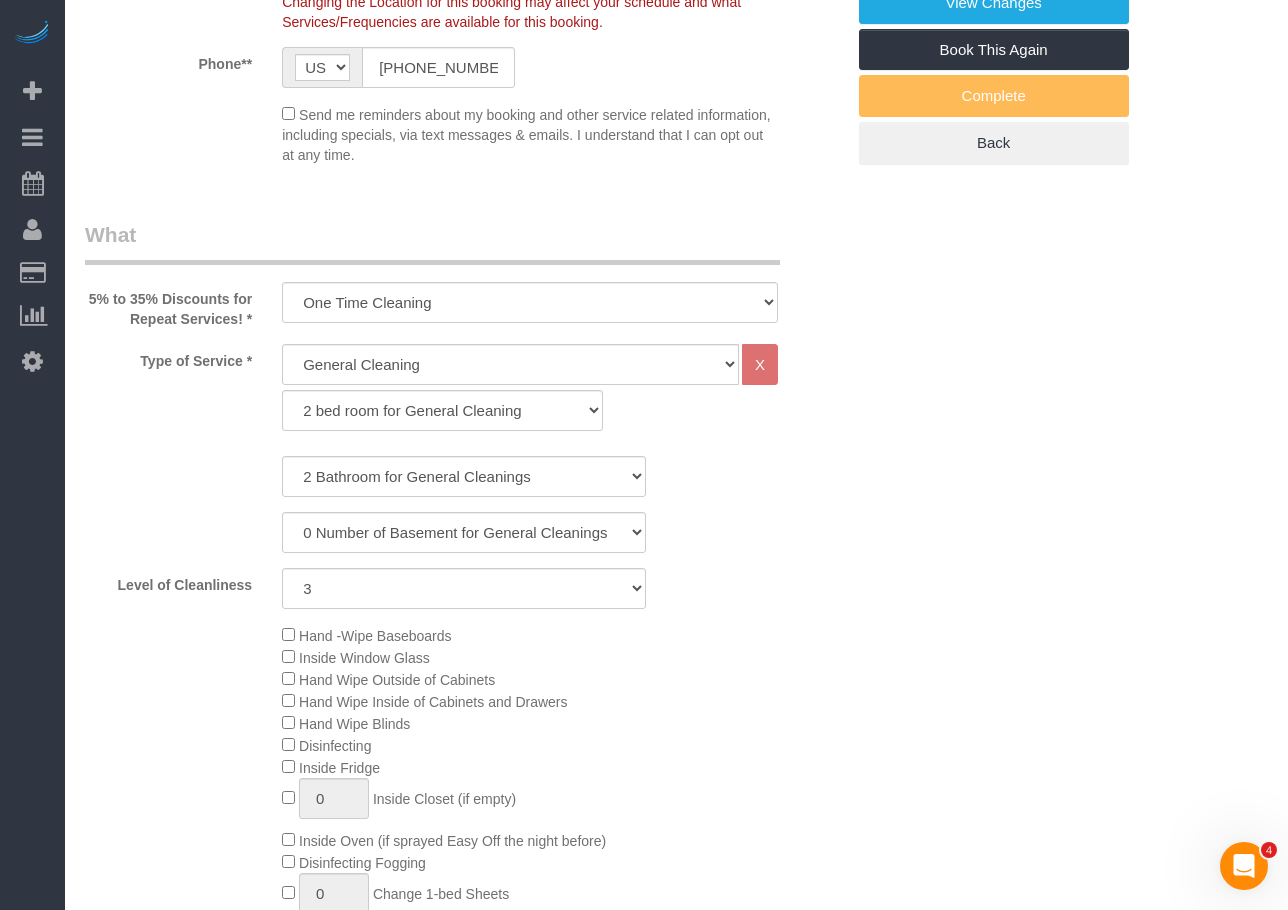 select on "spot1" 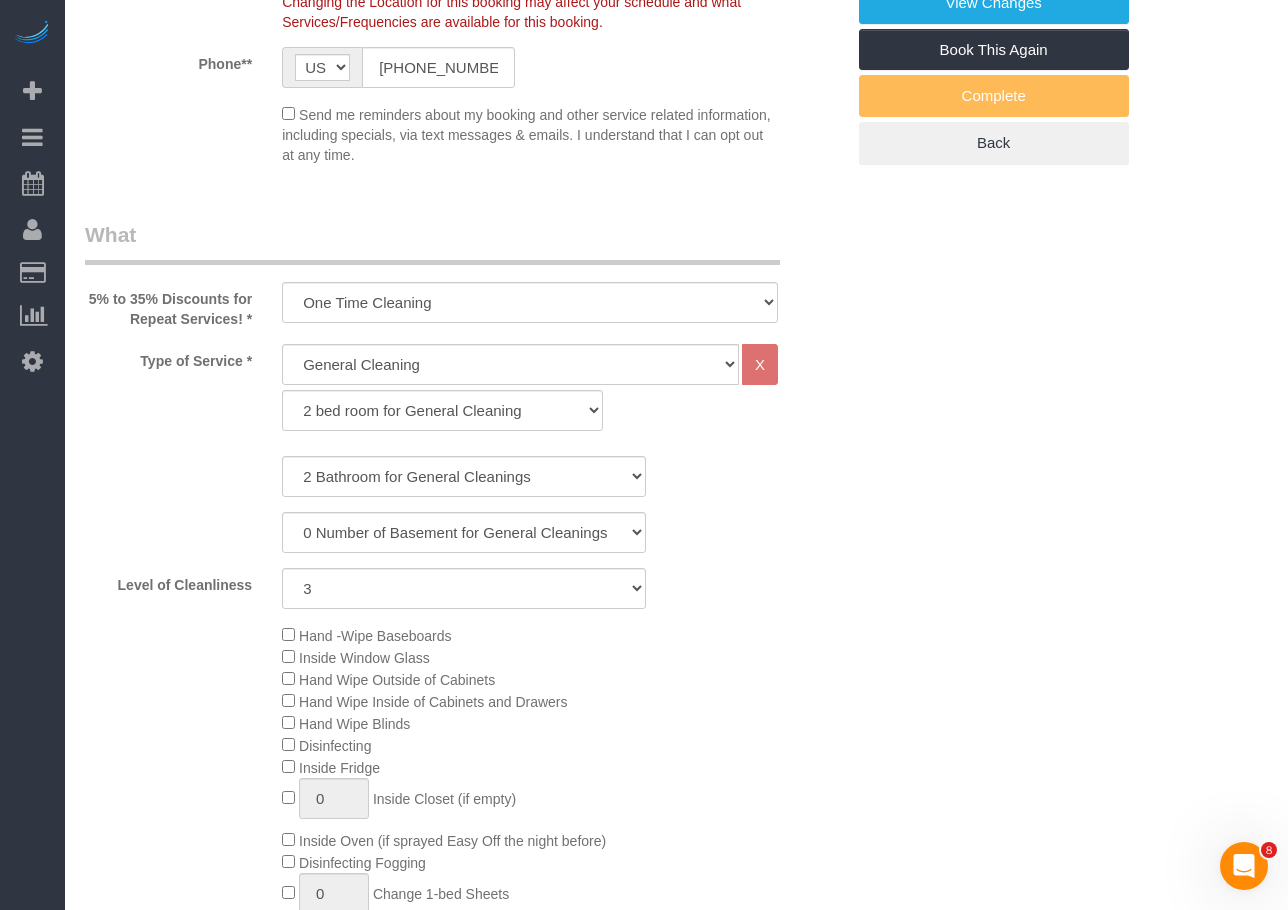 scroll, scrollTop: 1500, scrollLeft: 0, axis: vertical 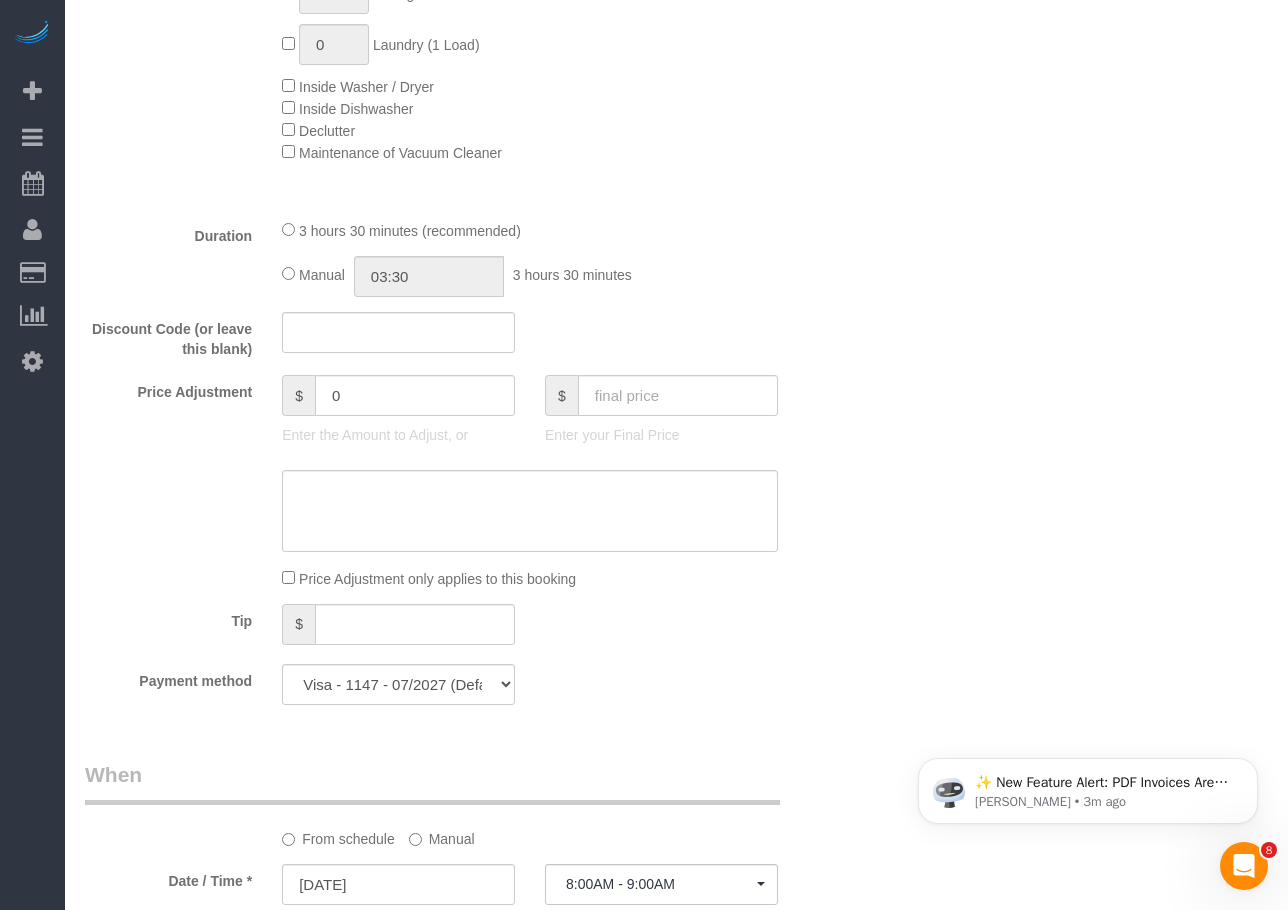 select on "2" 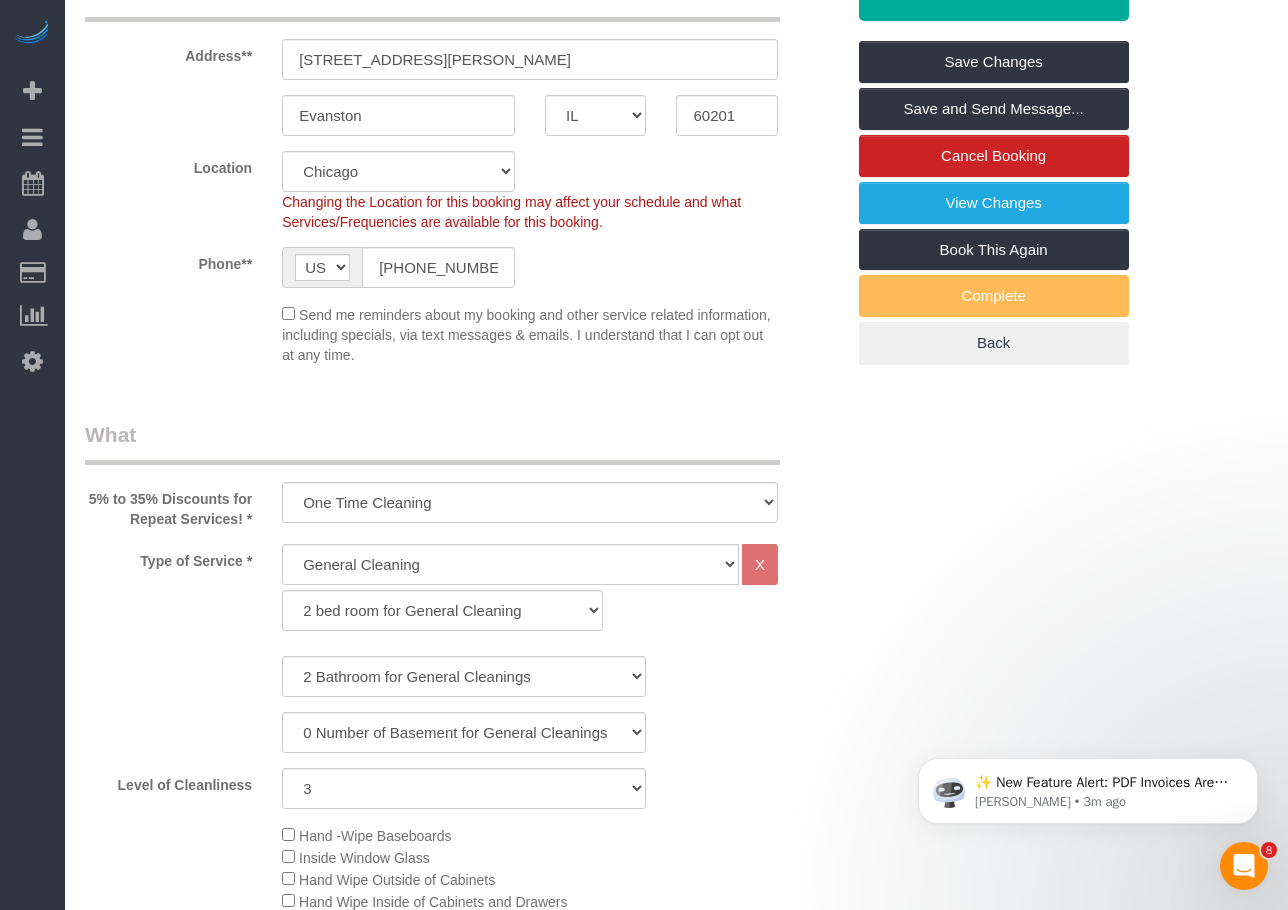 scroll, scrollTop: 500, scrollLeft: 0, axis: vertical 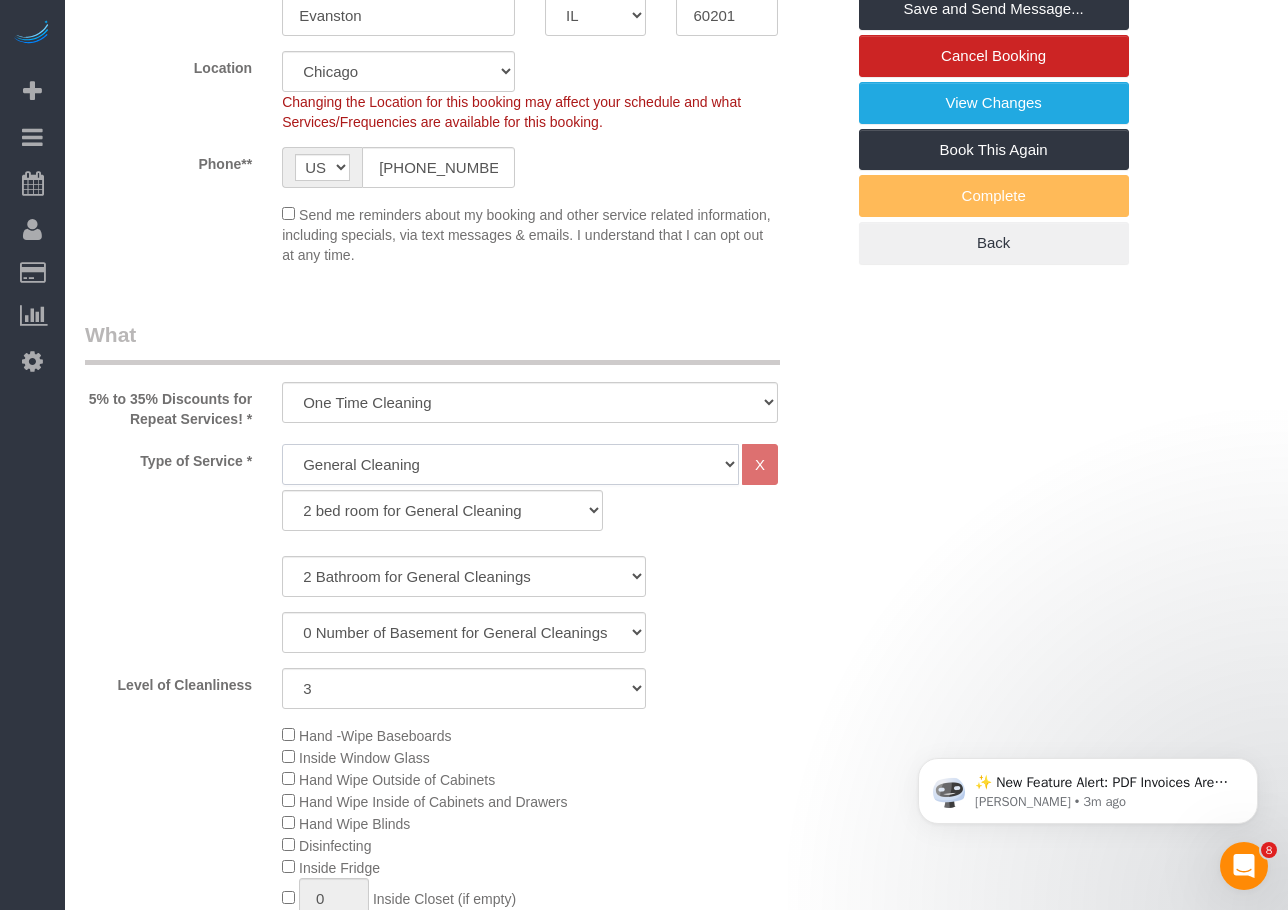 click on "General Cleaning Deep Cleaning Move-in / Move-out Cleaning COUNTS Cleaning" 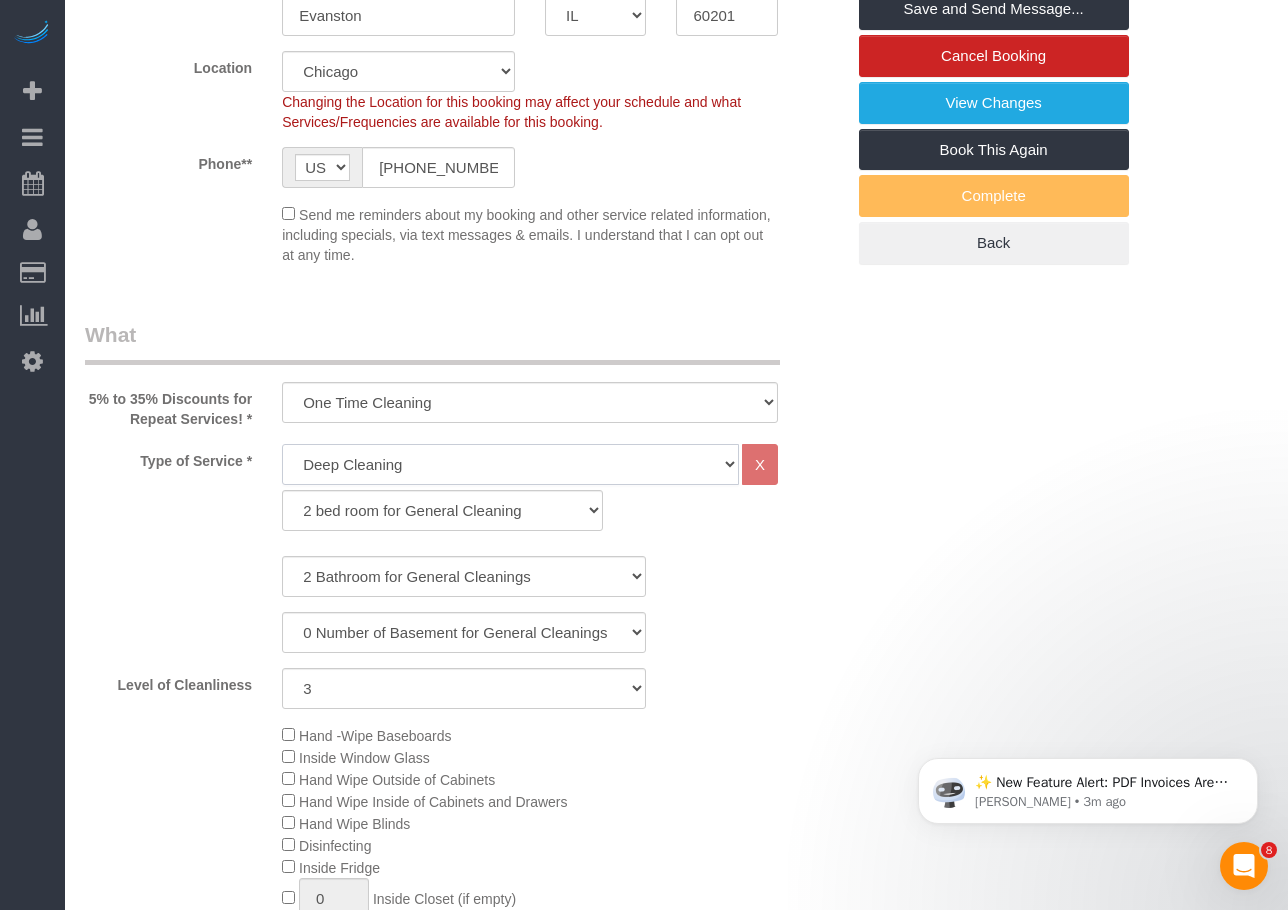 click on "General Cleaning Deep Cleaning Move-in / Move-out Cleaning COUNTS Cleaning" 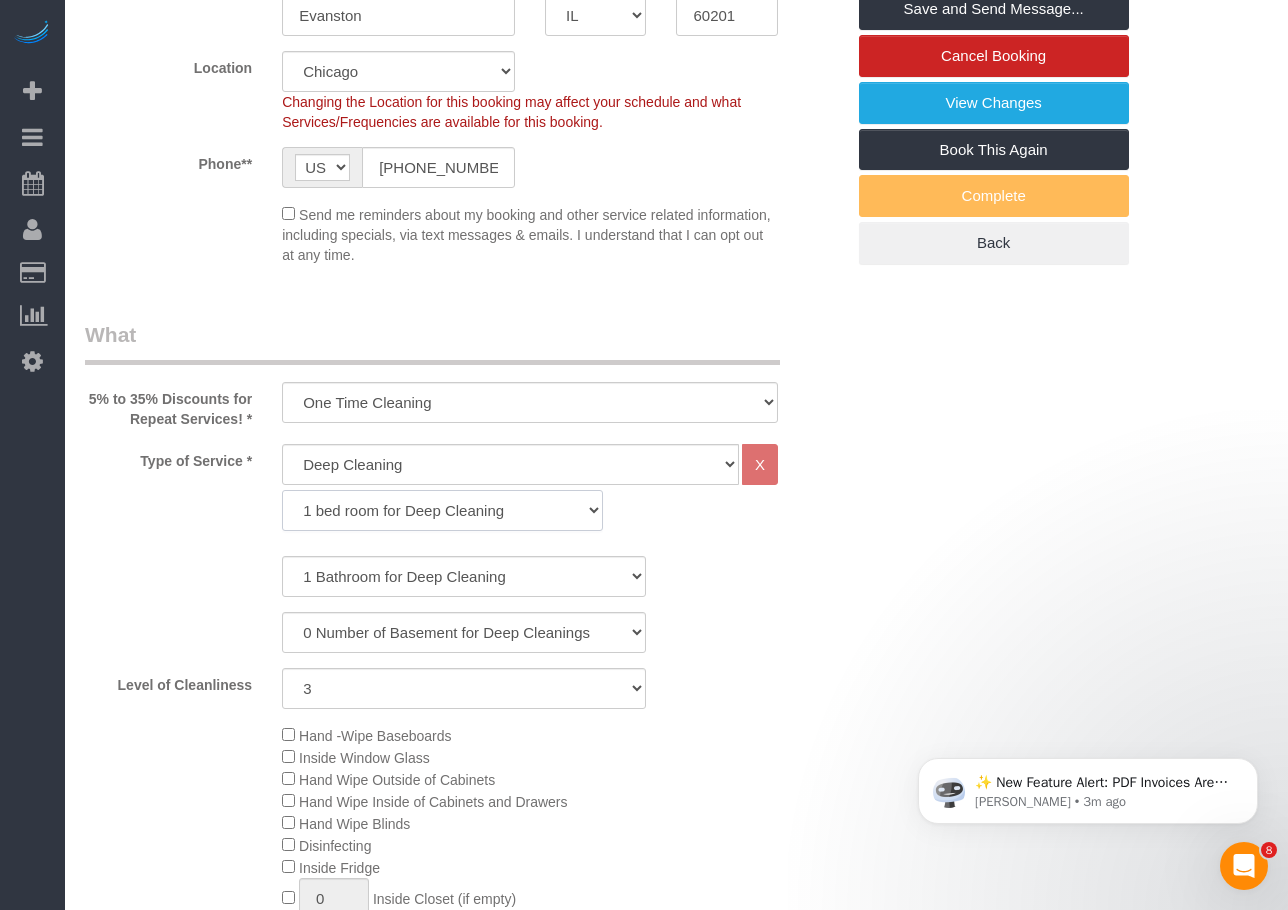 click on "1 bed room for Deep Cleaning 2 bed room for Deep Cleaning 3 bed room for Deep Cleaning 4 bed room for Deep Cleaning 5 bed room for Deep Cleaning" 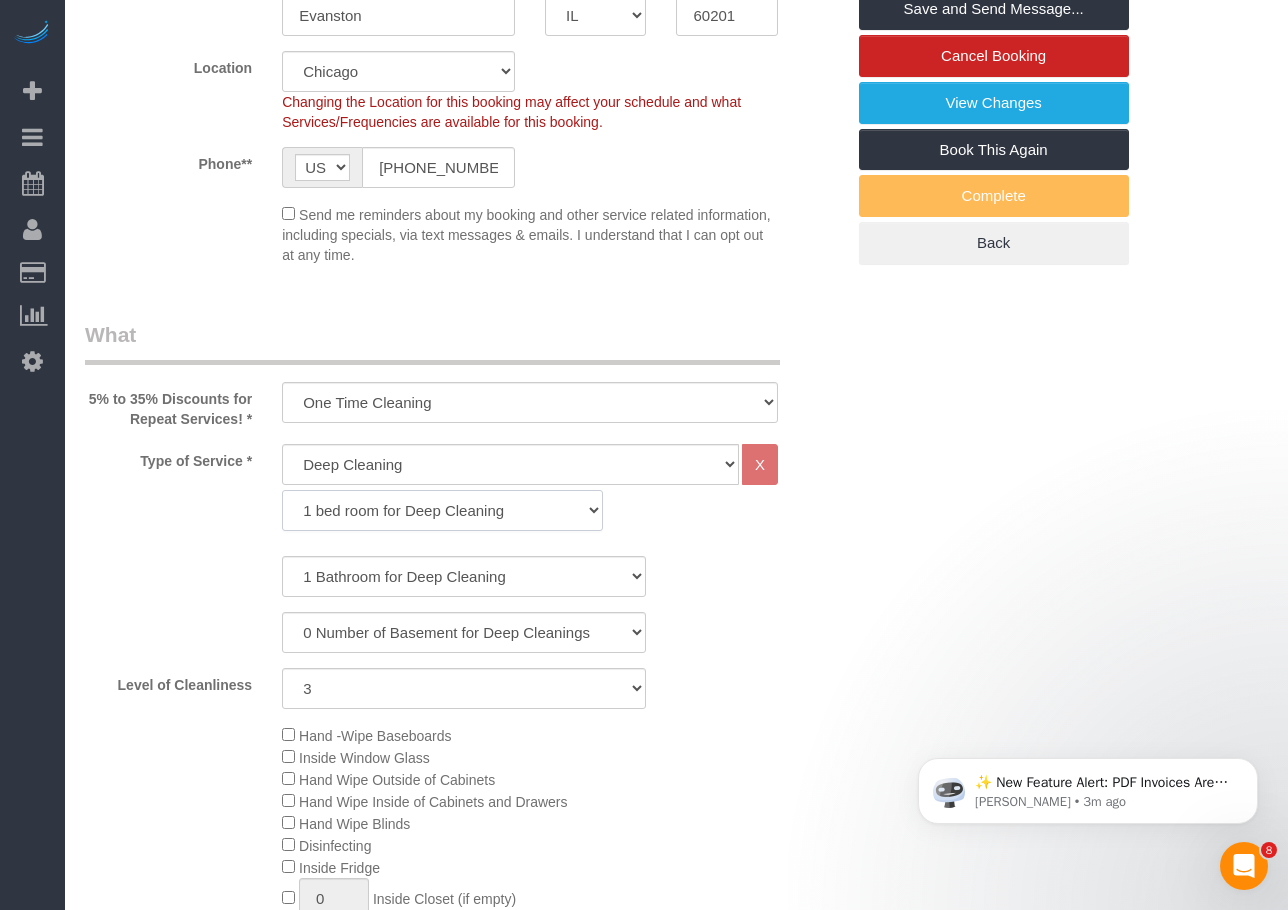 select on "292" 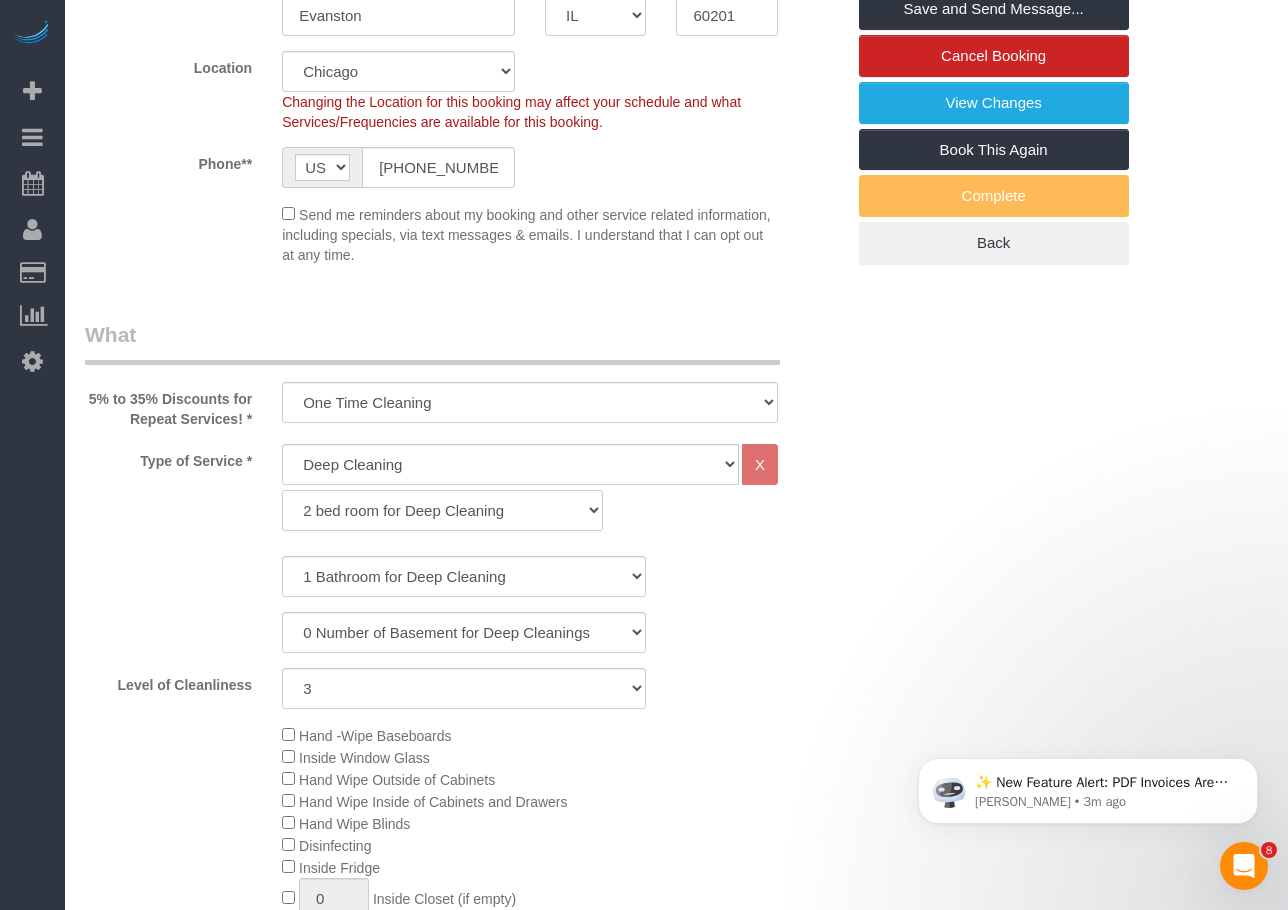click on "1 bed room for Deep Cleaning 2 bed room for Deep Cleaning 3 bed room for Deep Cleaning 4 bed room for Deep Cleaning 5 bed room for Deep Cleaning" 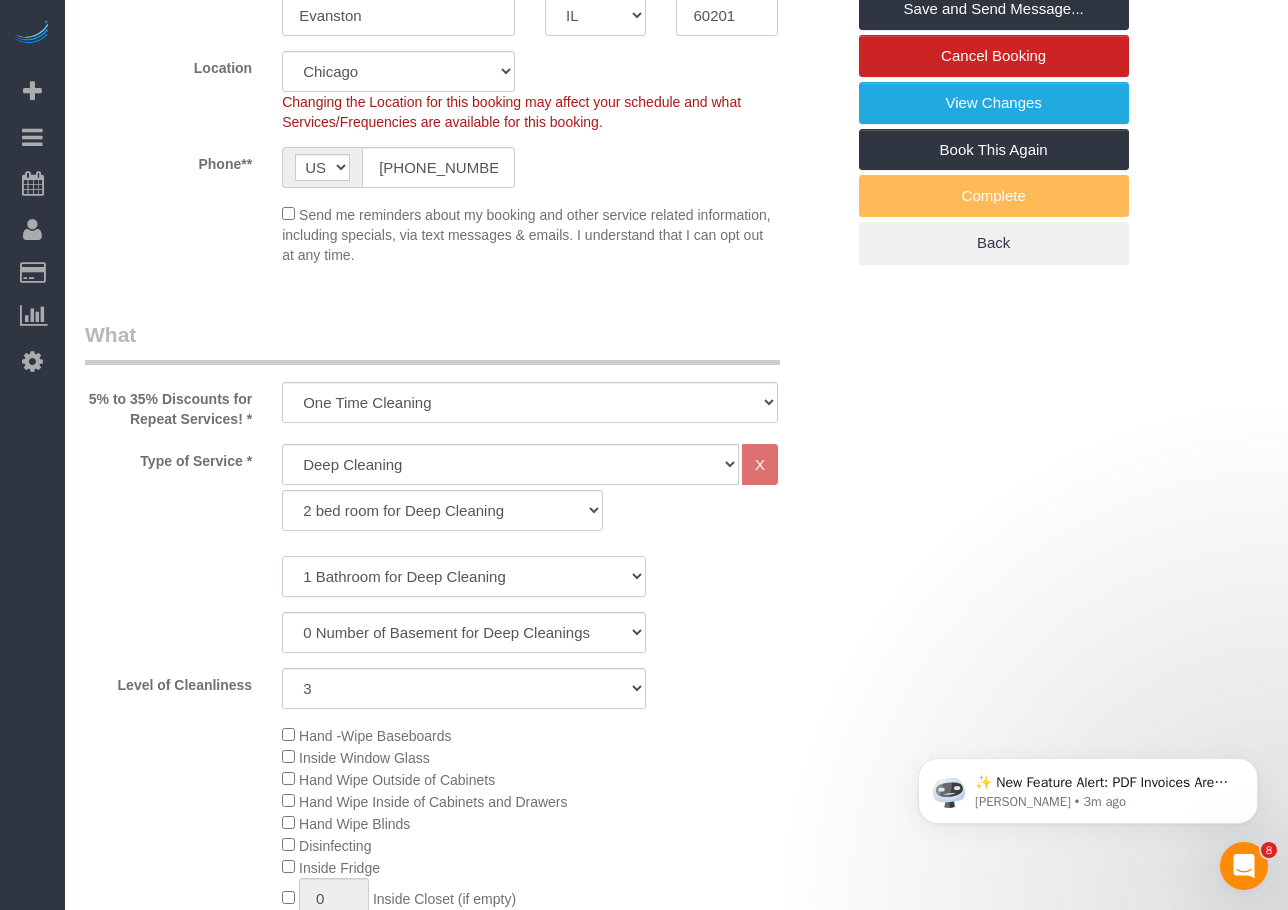 drag, startPoint x: 412, startPoint y: 530, endPoint x: 398, endPoint y: 589, distance: 60.63827 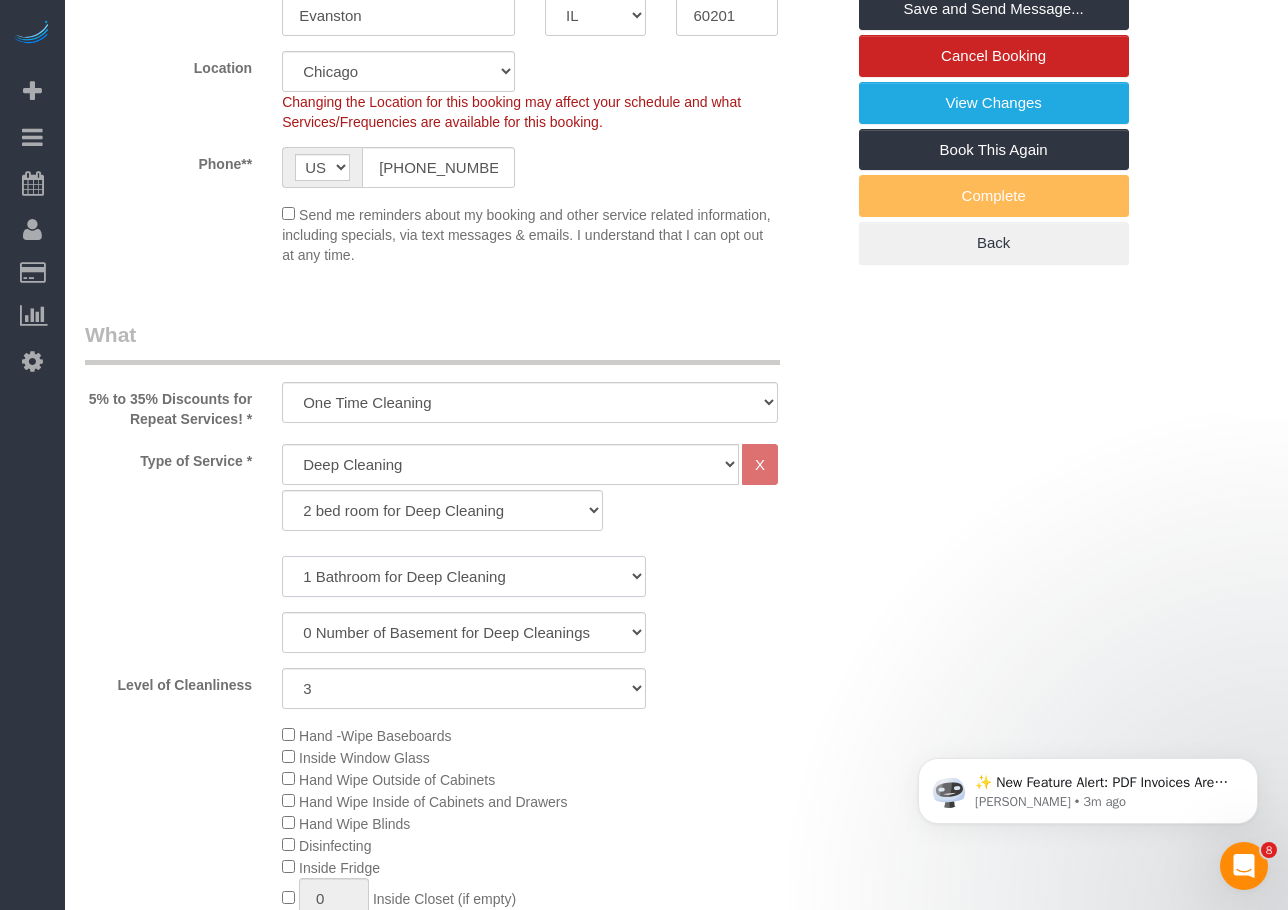 select on "2" 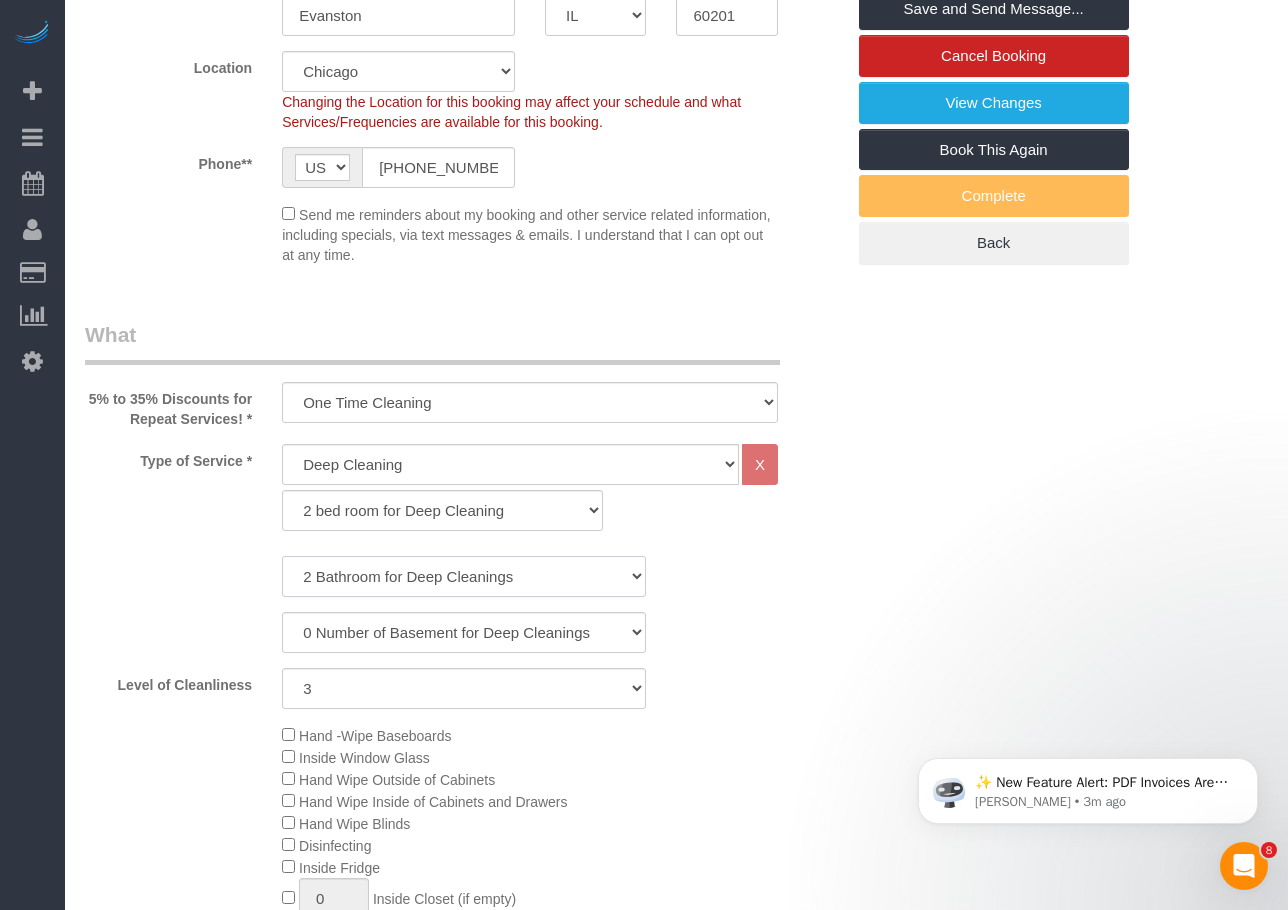 click on "1 Bathroom for Deep Cleaning
2 Bathroom for Deep Cleanings
3 Bathroom for Deep Cleanings
4 Bathroom for Deep Cleanings
5 Bathroom for Deep Cleanings
6 Bathroom for Deep Cleanings" 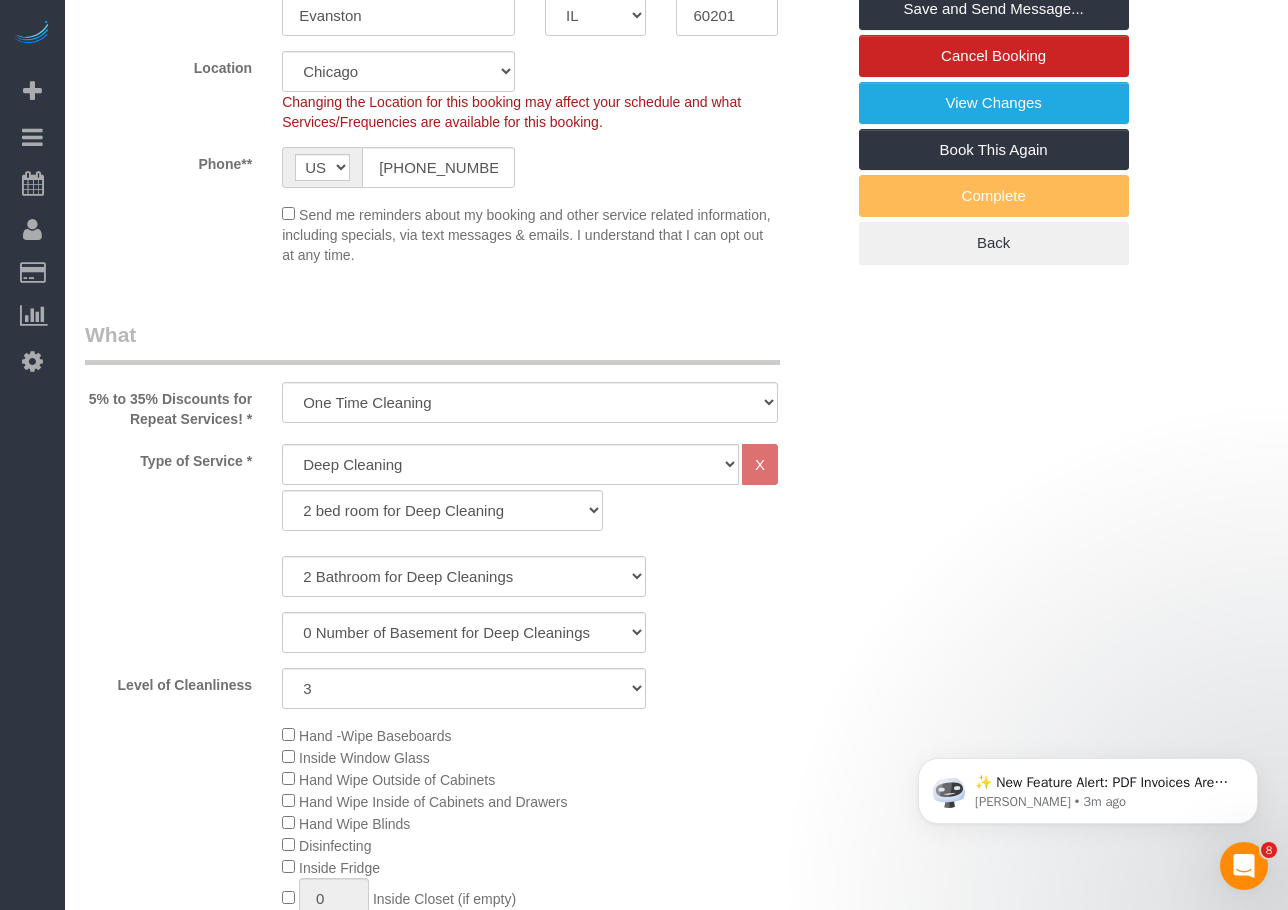 click on "0 Number of Basement for Deep Cleanings
1 Number of Basement for Deep Cleaning
2 Number of Basement for Deep Cleanings" 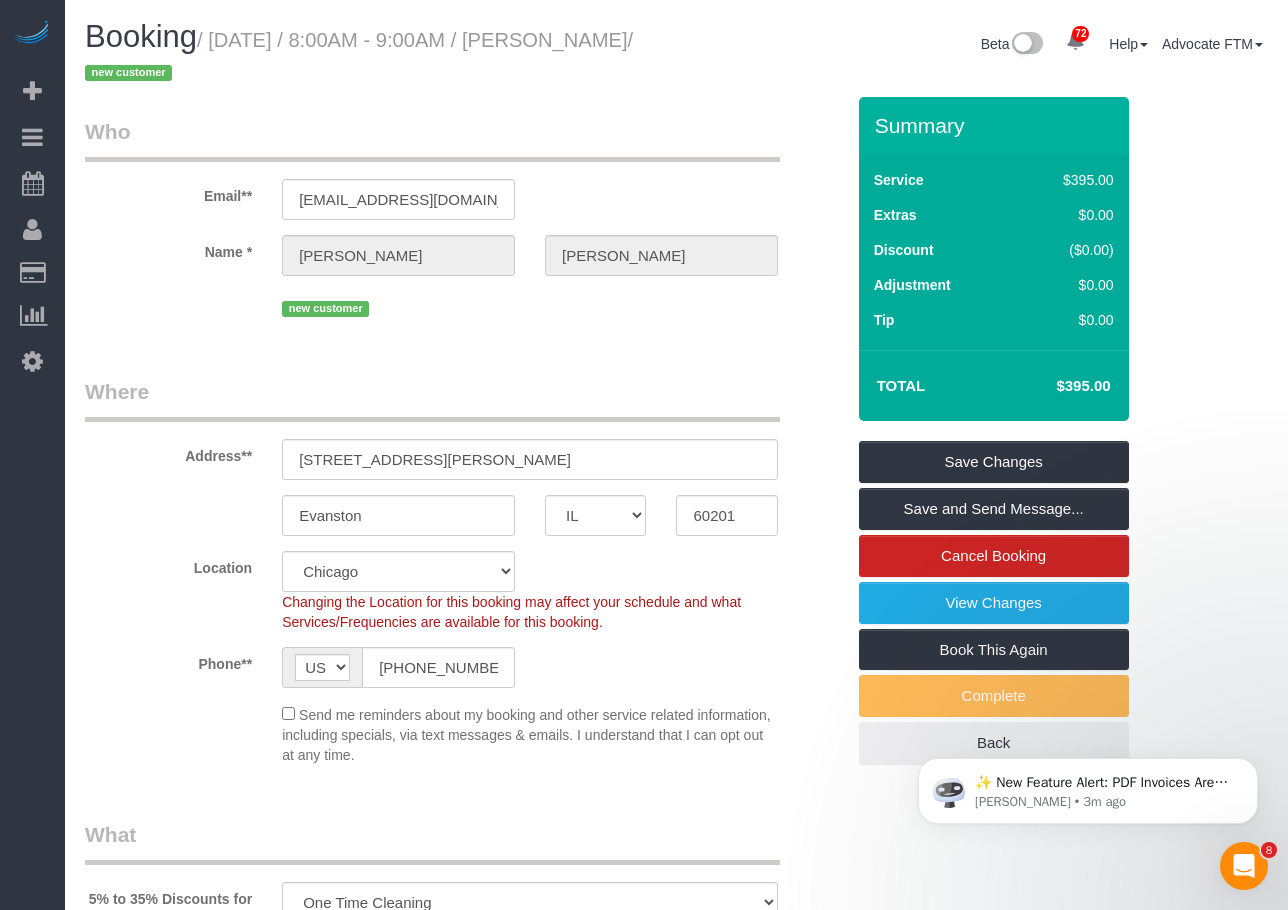 select on "spot6" 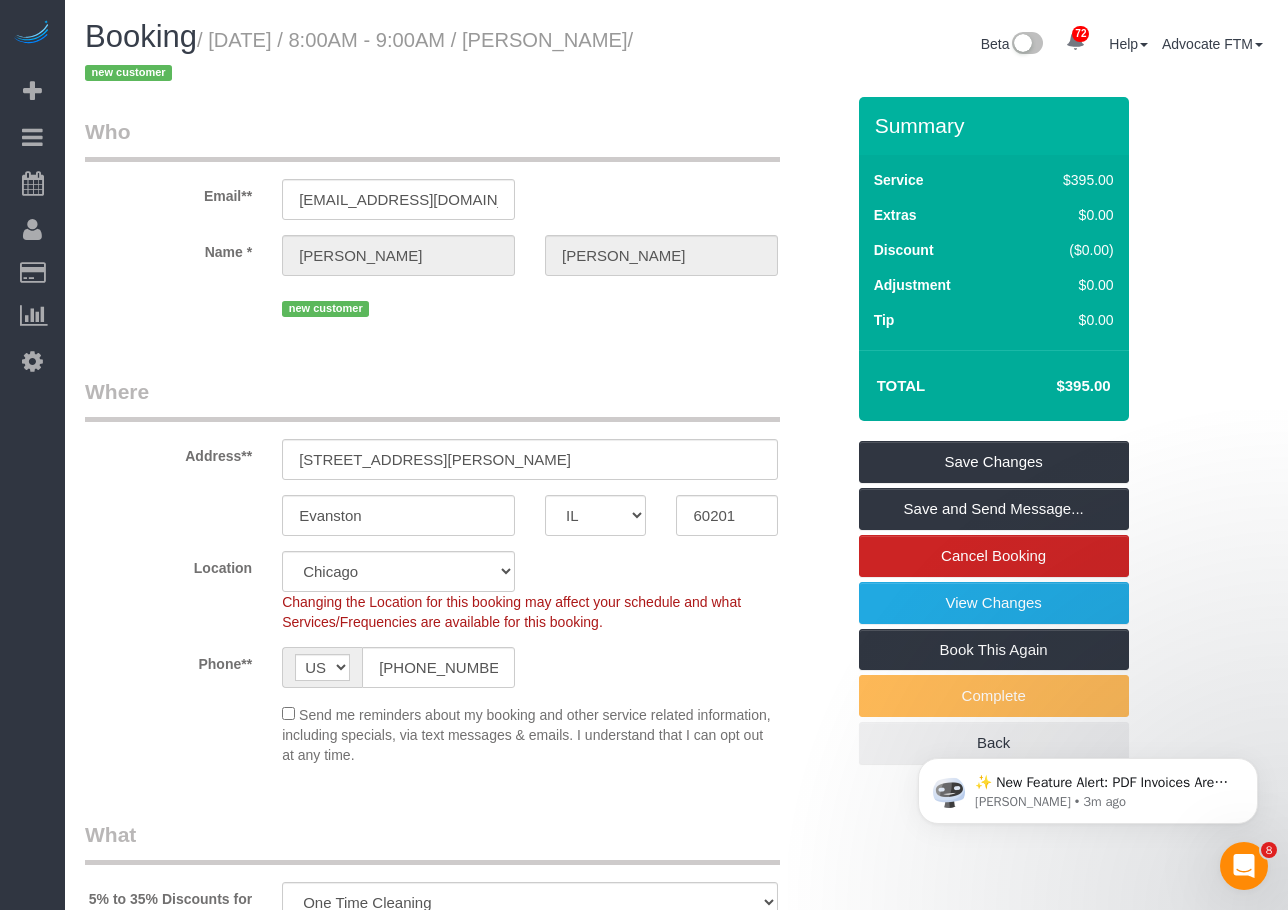 drag, startPoint x: 1023, startPoint y: 383, endPoint x: 1091, endPoint y: 383, distance: 68 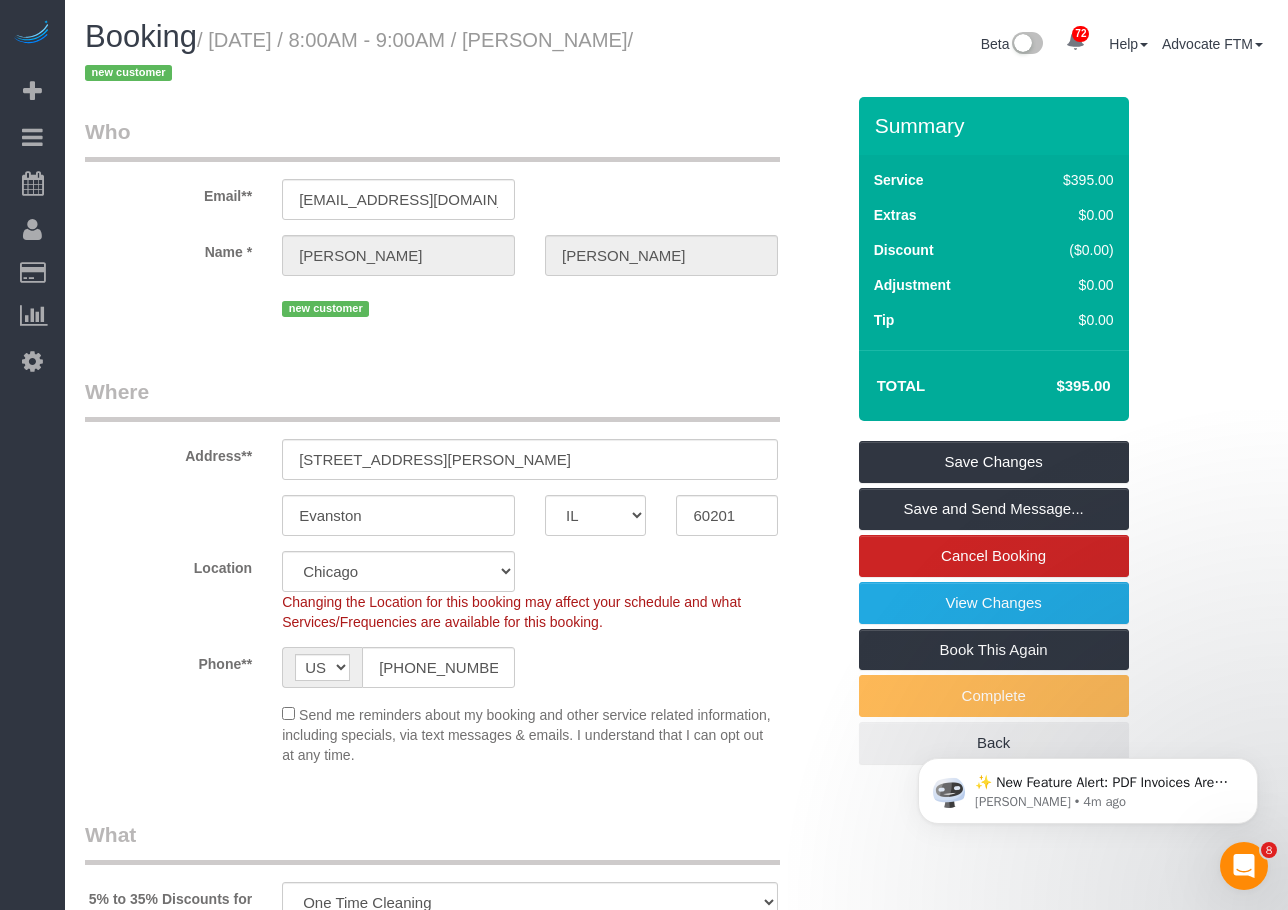 drag, startPoint x: 527, startPoint y: 36, endPoint x: 150, endPoint y: 63, distance: 377.9656 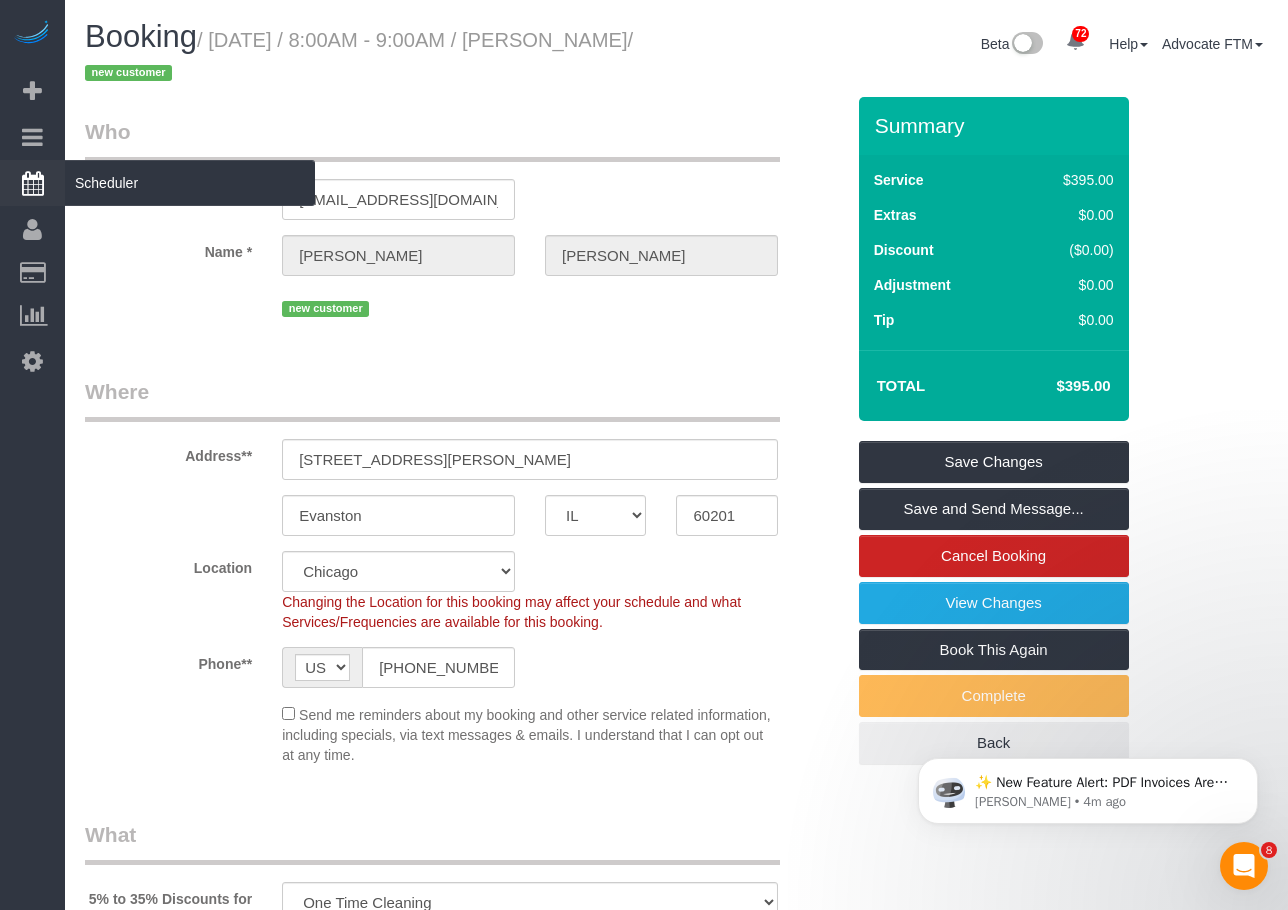 copy on "[PERSON_NAME]" 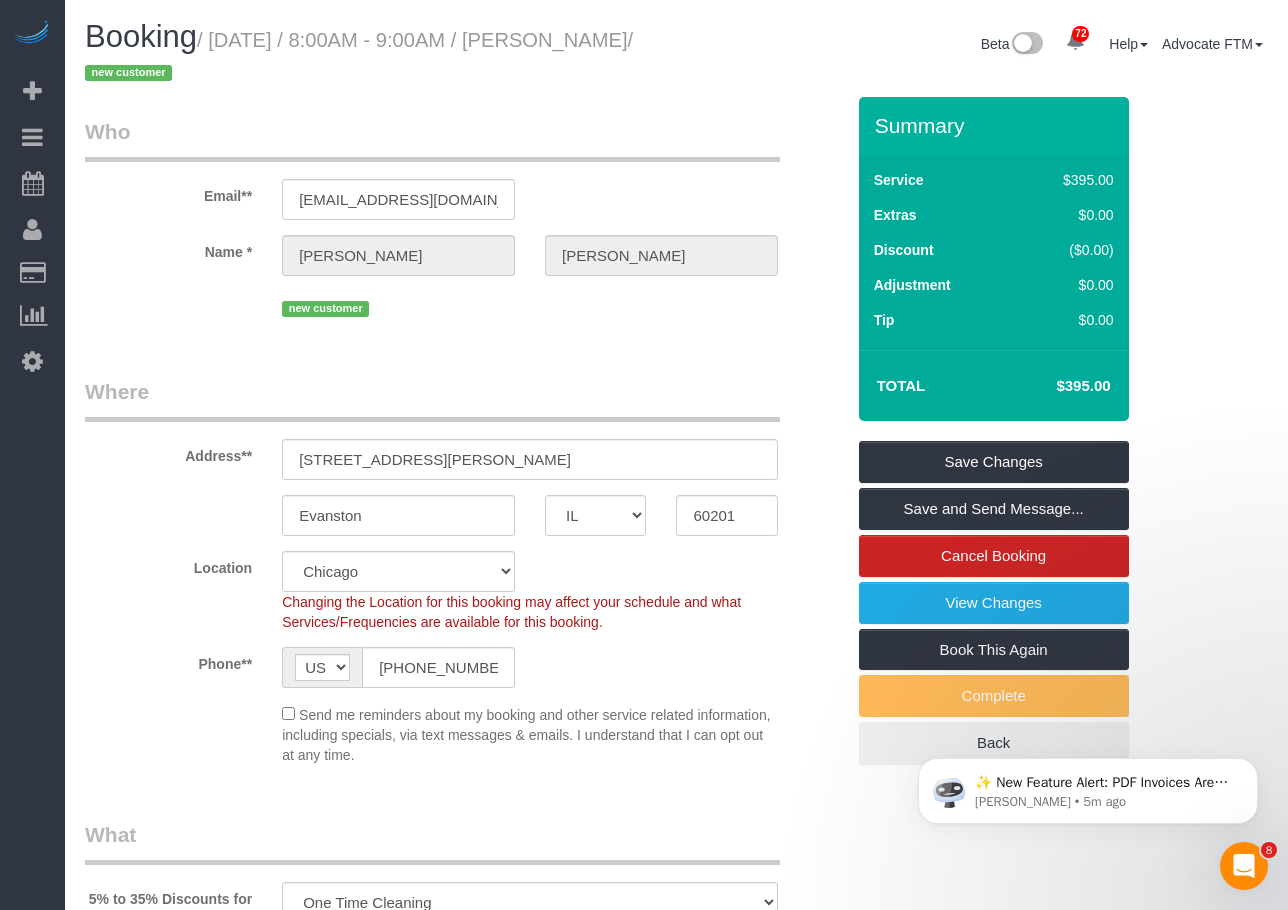 drag, startPoint x: 547, startPoint y: 86, endPoint x: 551, endPoint y: 65, distance: 21.377558 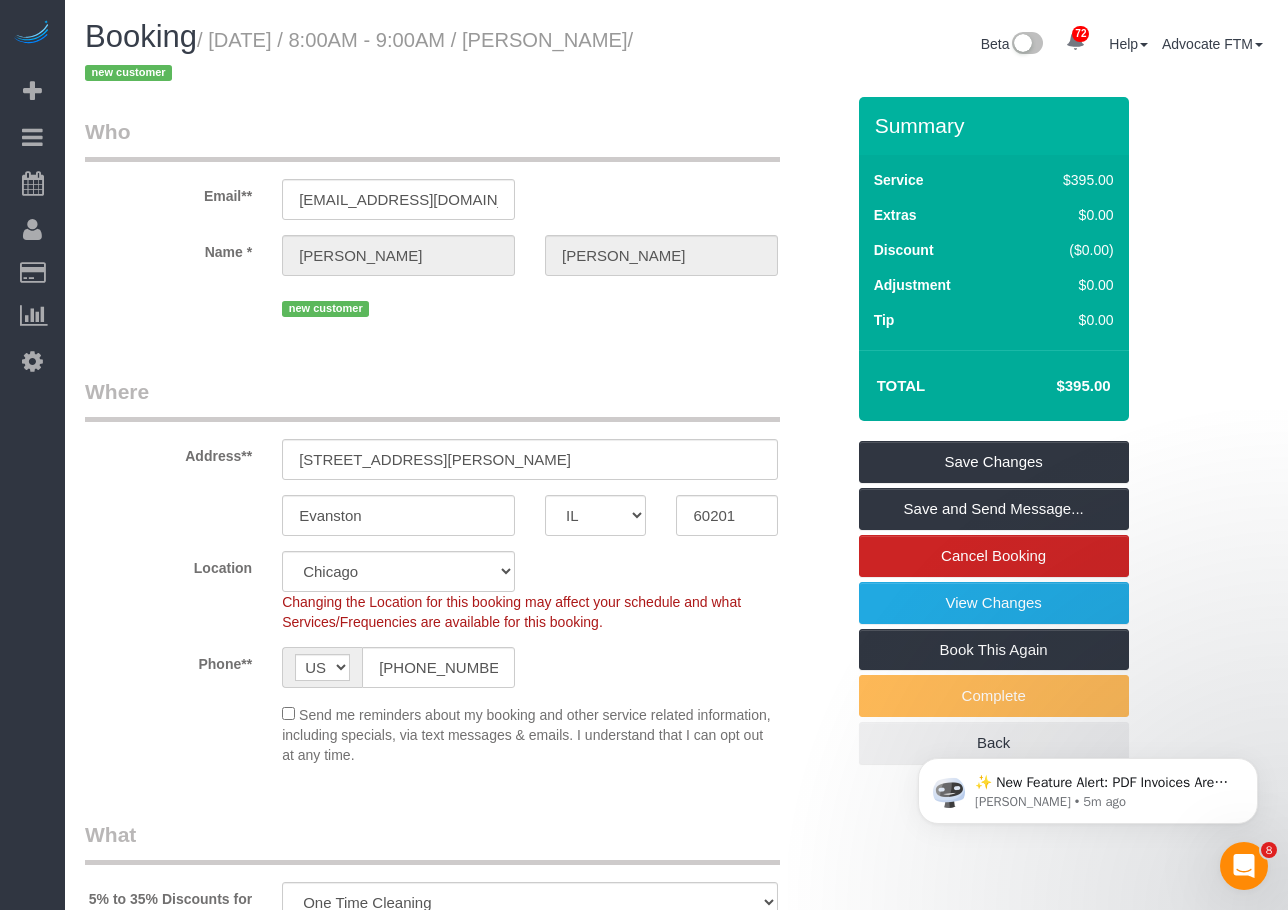 drag, startPoint x: 152, startPoint y: 79, endPoint x: 528, endPoint y: 44, distance: 377.6255 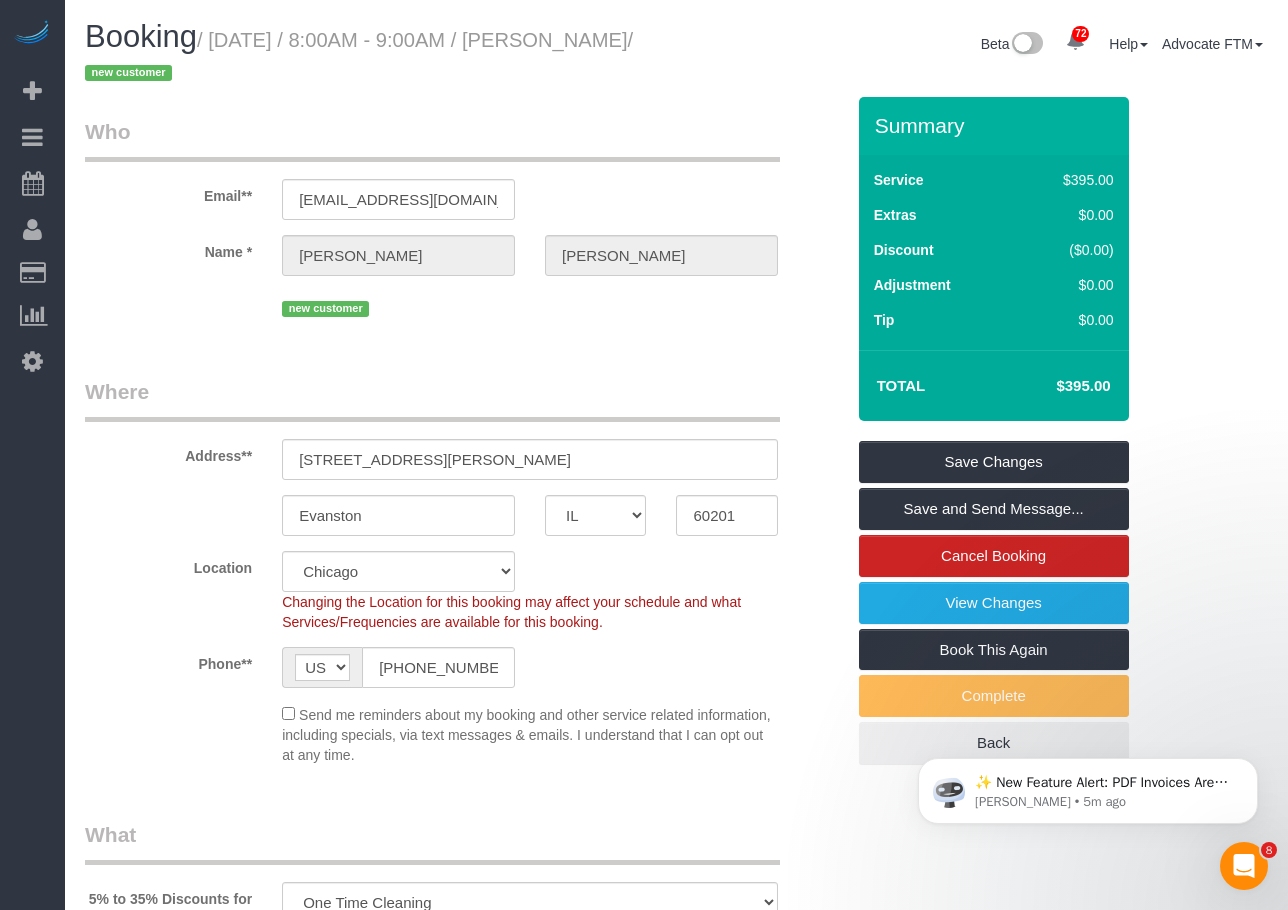 click on "/ July 28, 2025 / 8:00AM - 9:00AM / Maxwell Lehman
/
new customer" at bounding box center (359, 57) 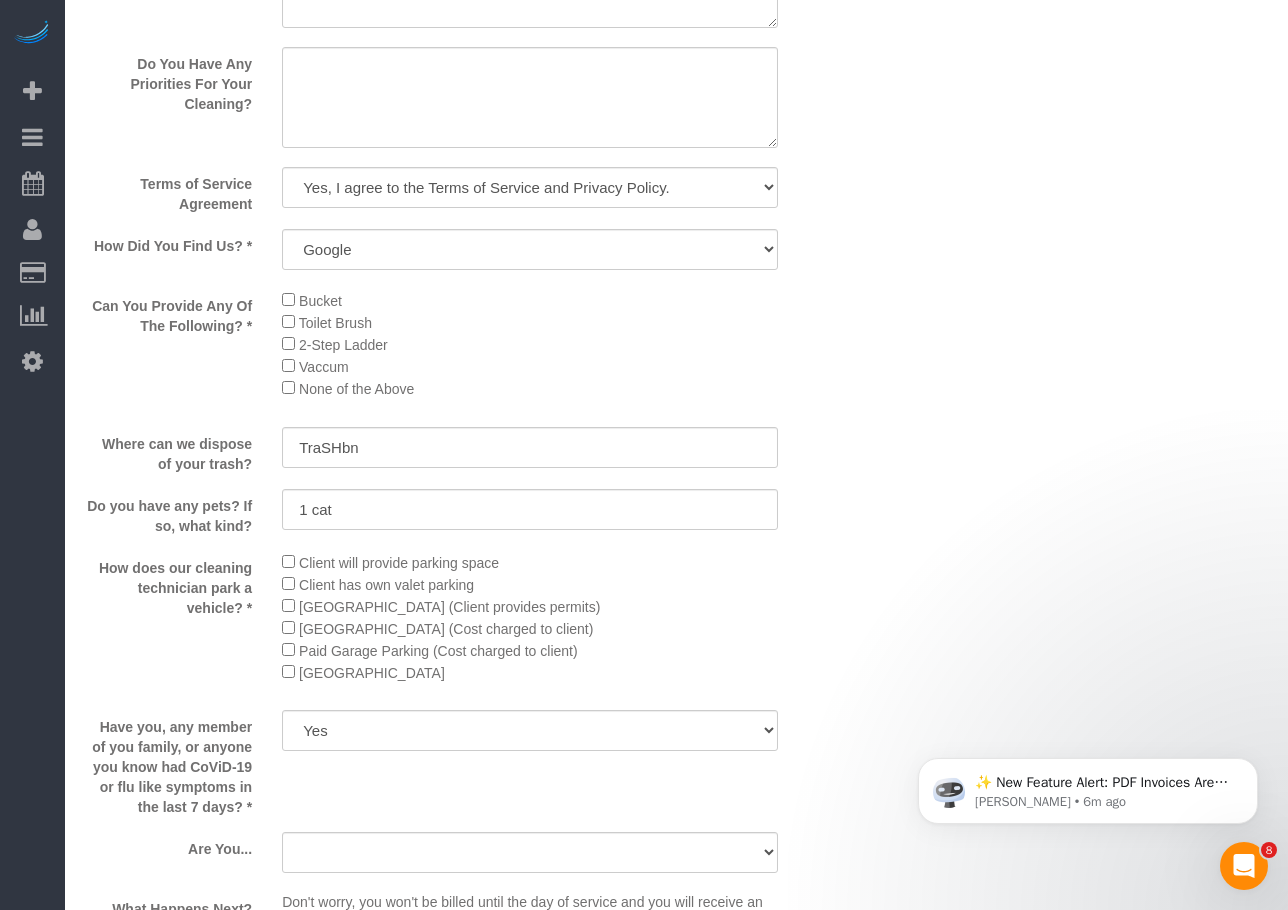 scroll, scrollTop: 2900, scrollLeft: 0, axis: vertical 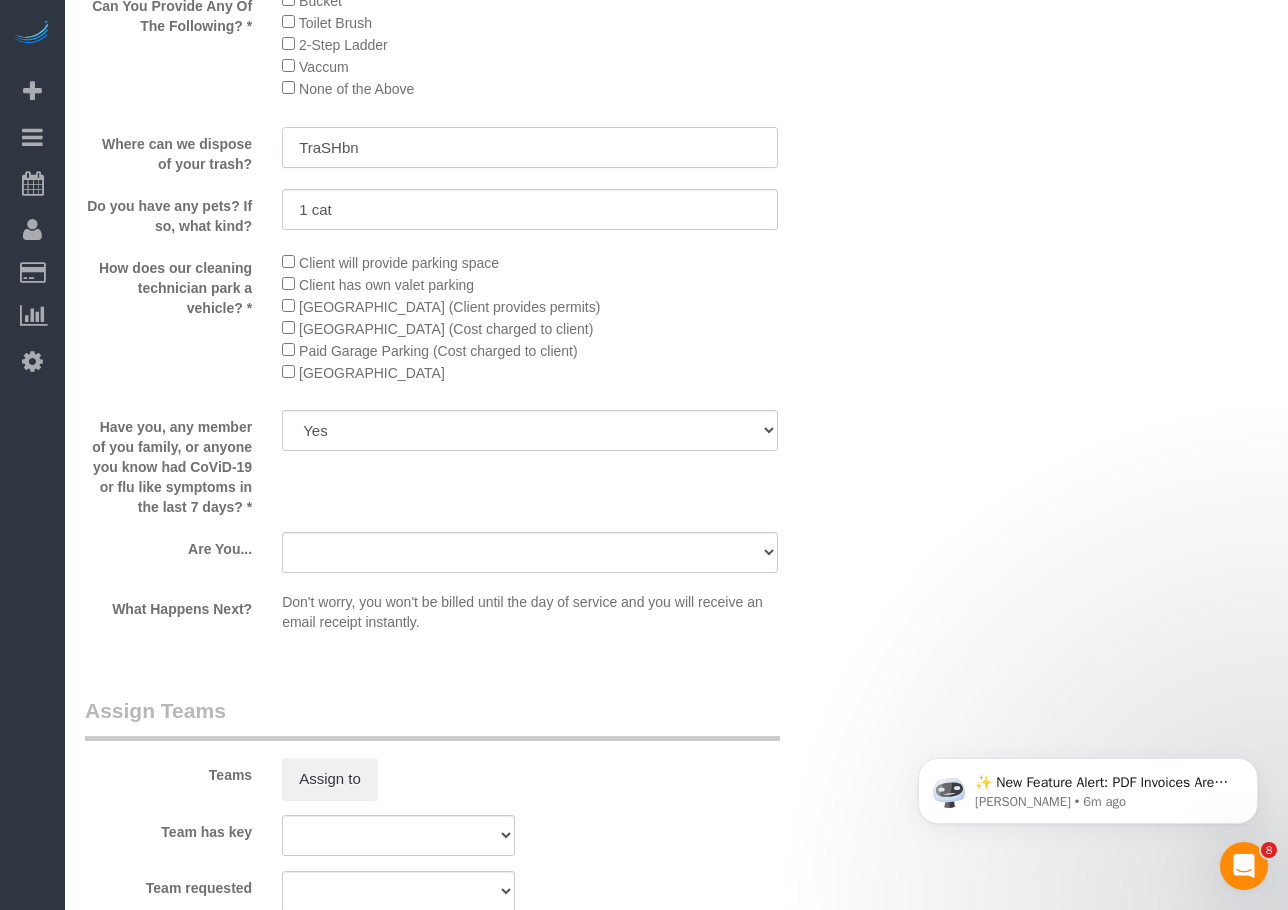 click on "TraSHbn" at bounding box center (530, 147) 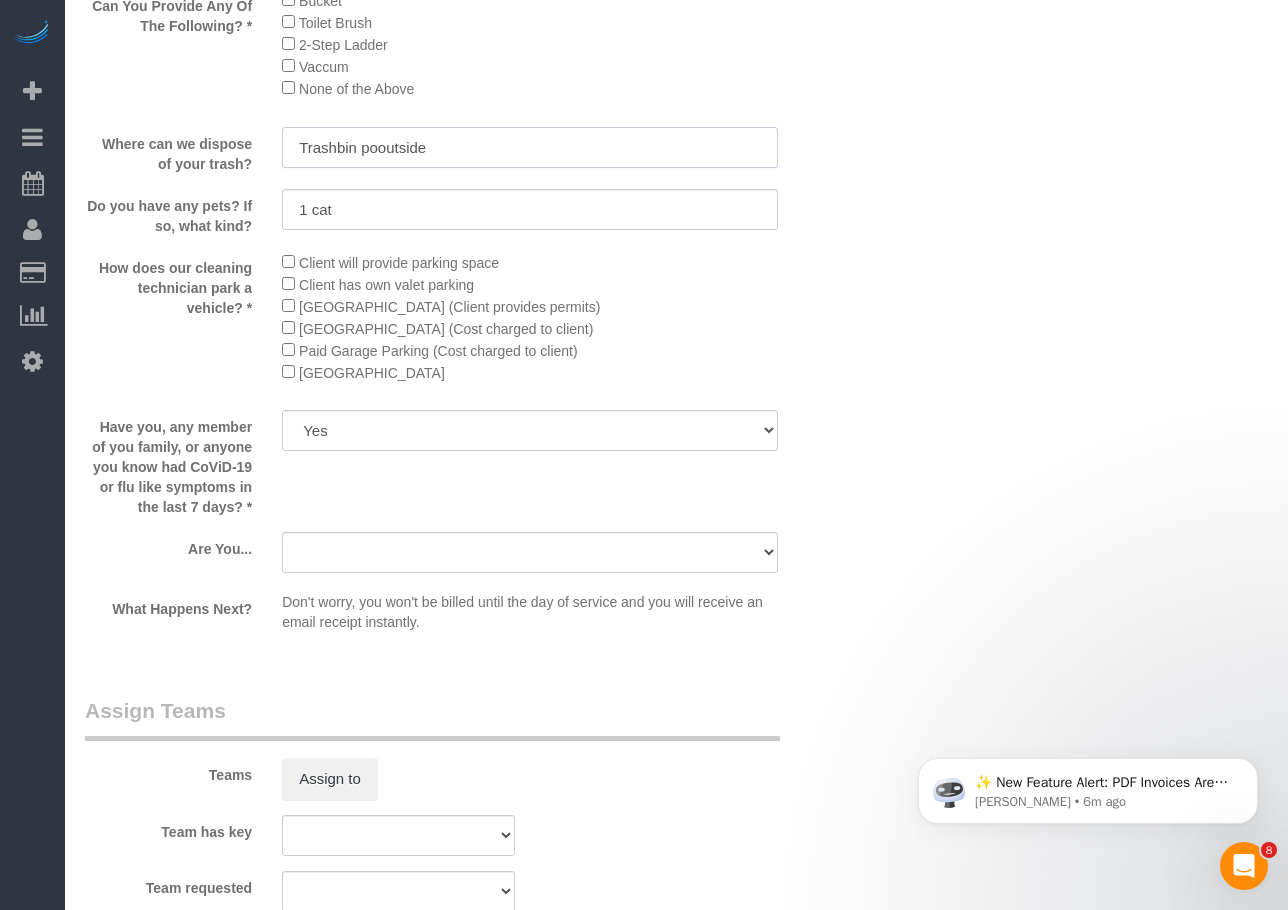 click on "Trashbin pooutside" at bounding box center [530, 147] 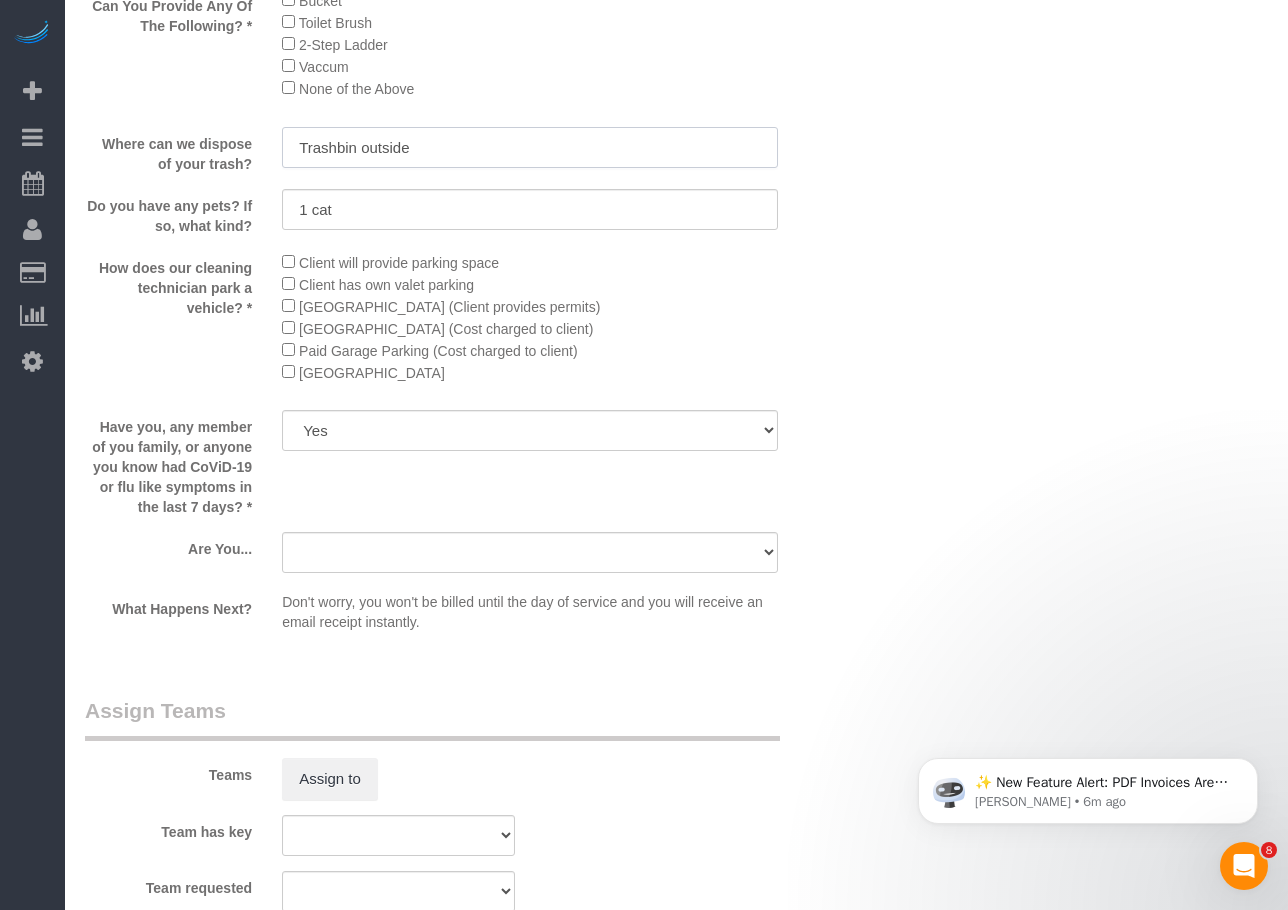 click on "Trashbin outside" at bounding box center (530, 147) 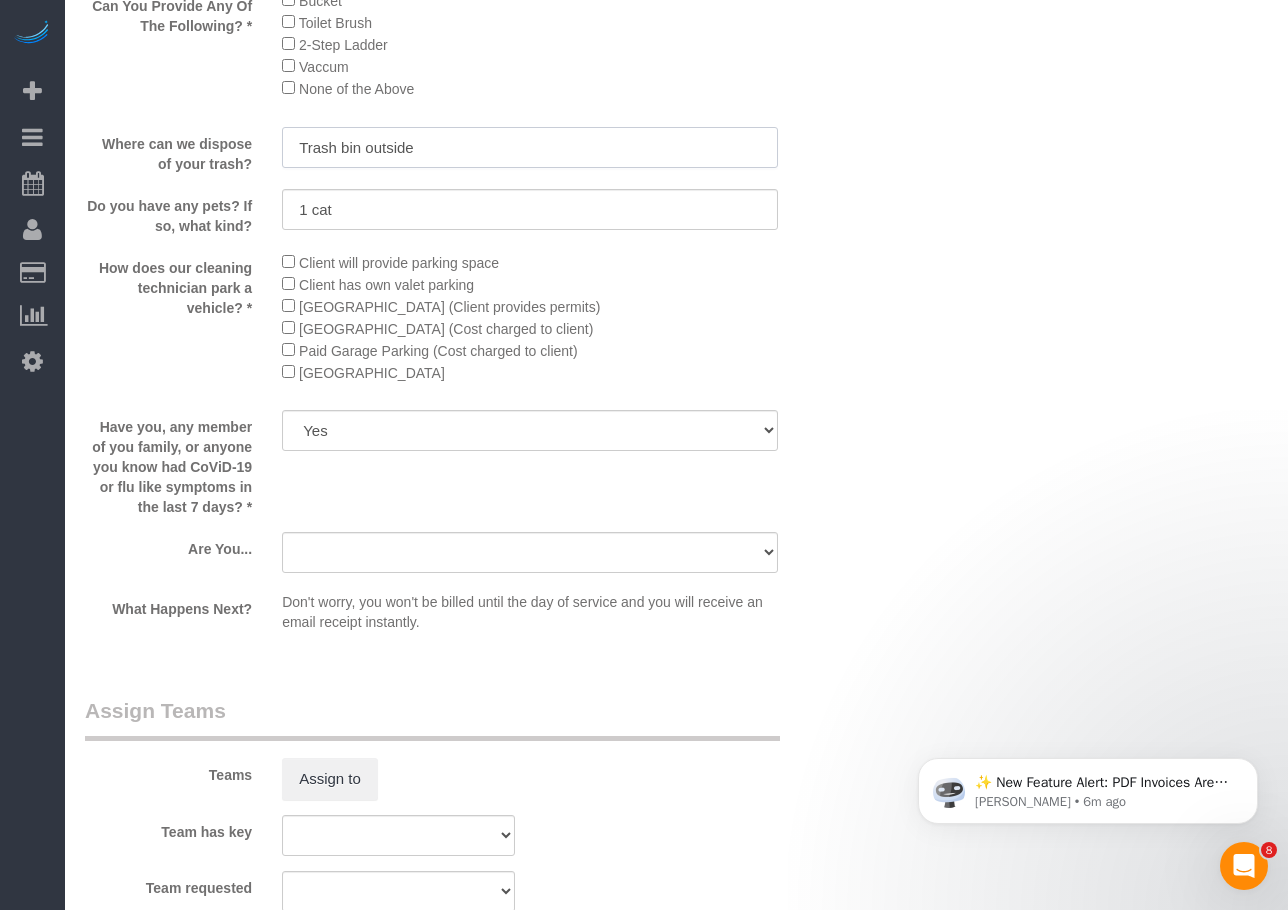 click on "Trash bin outside" at bounding box center (530, 147) 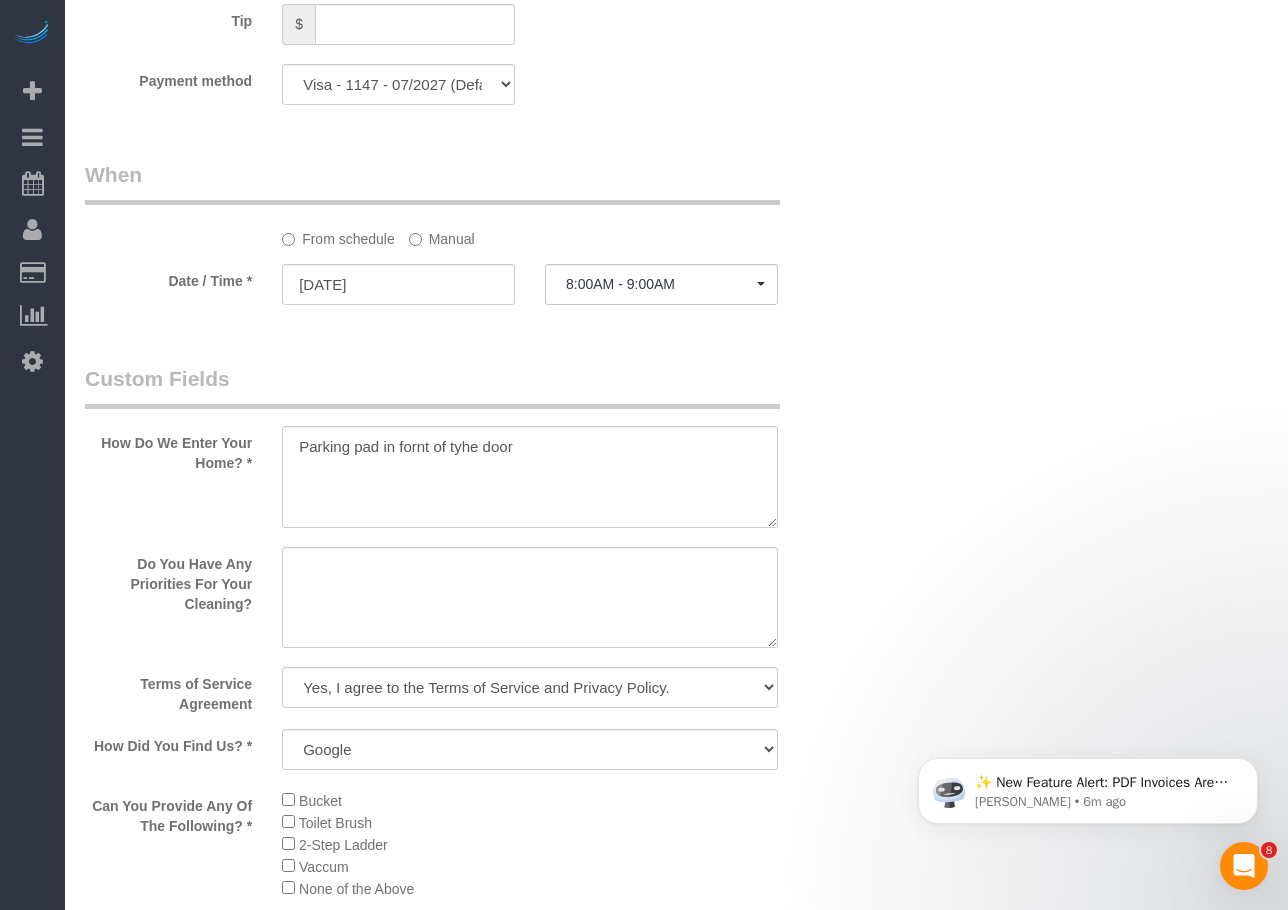 scroll, scrollTop: 2400, scrollLeft: 0, axis: vertical 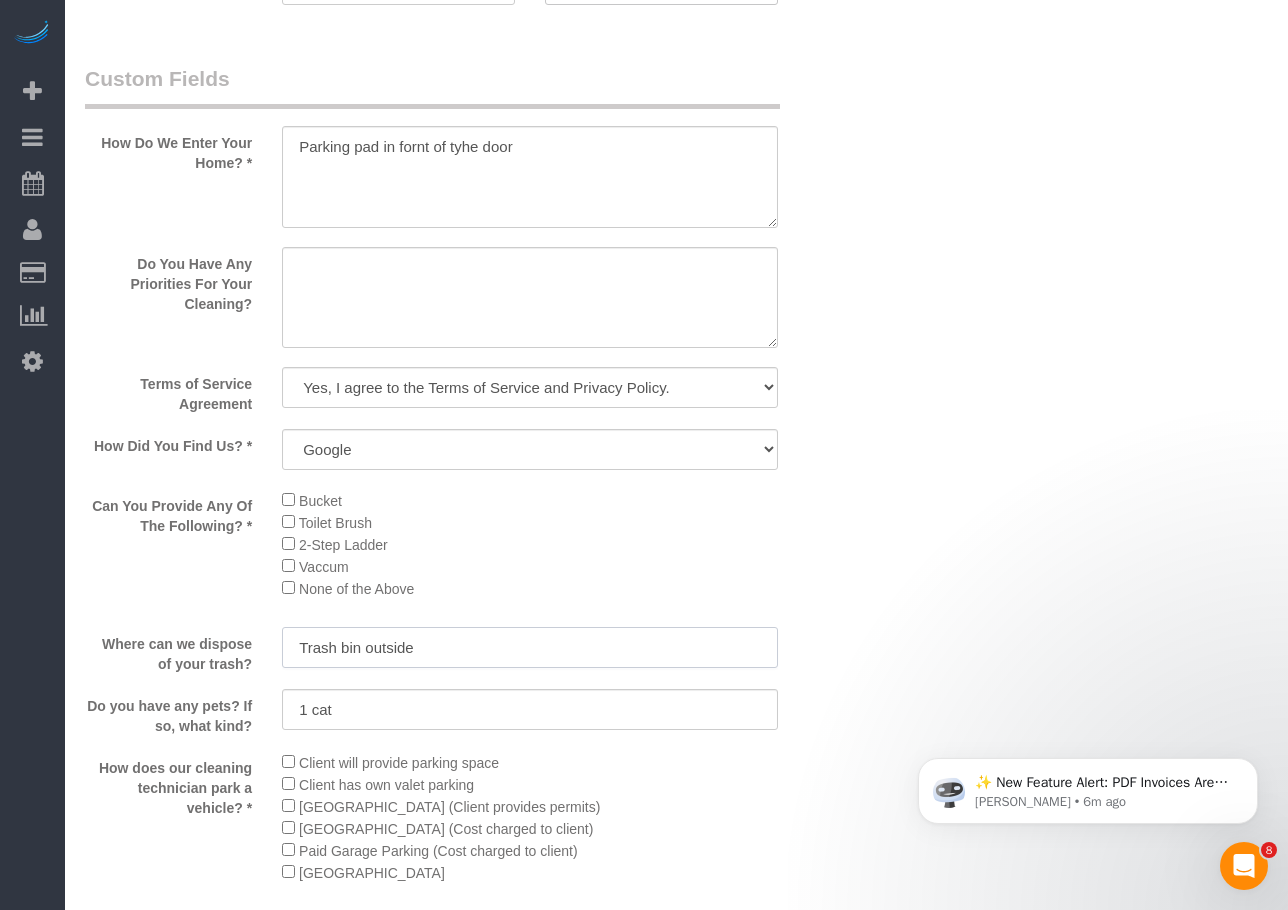 type on "Trash bin outside" 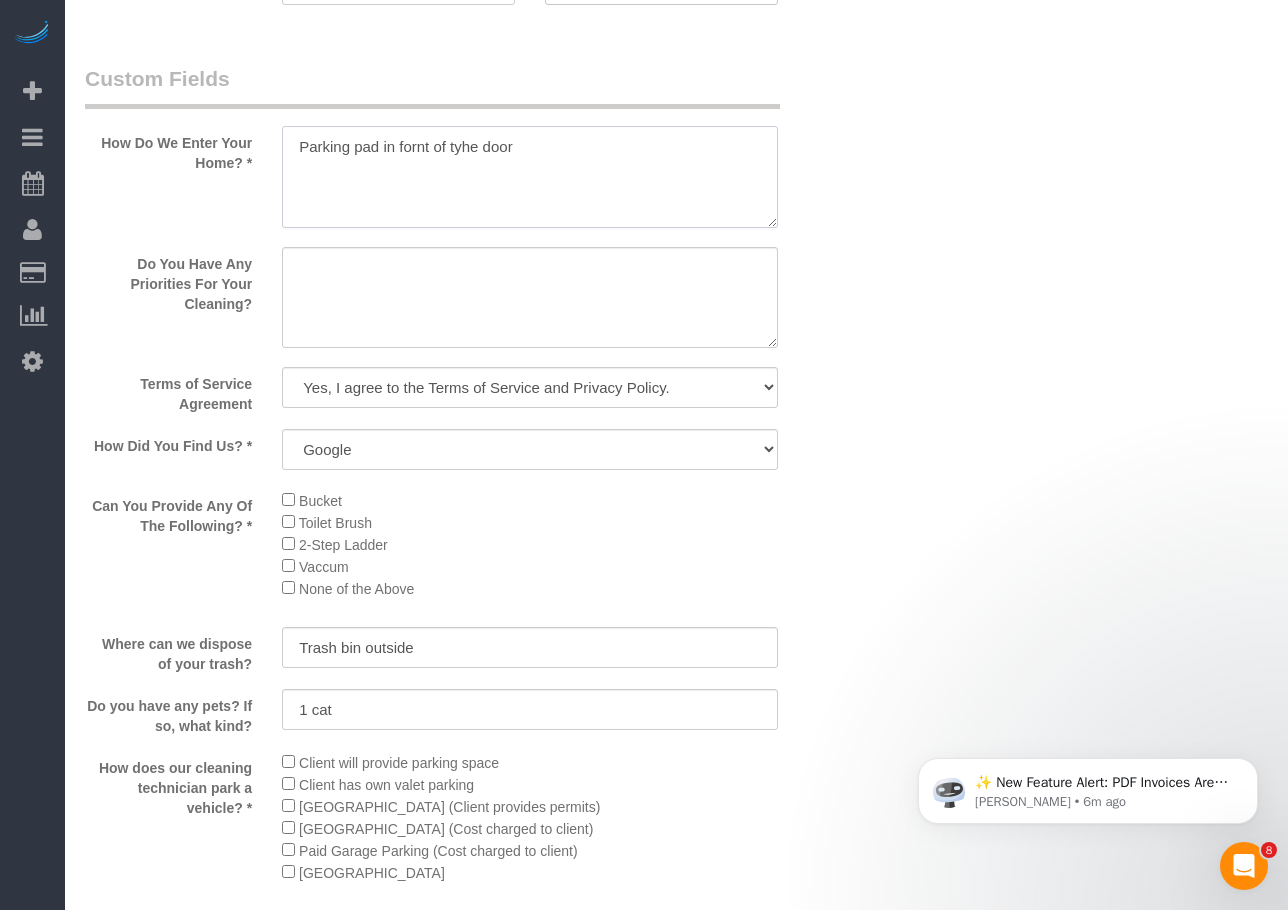 click at bounding box center (530, 177) 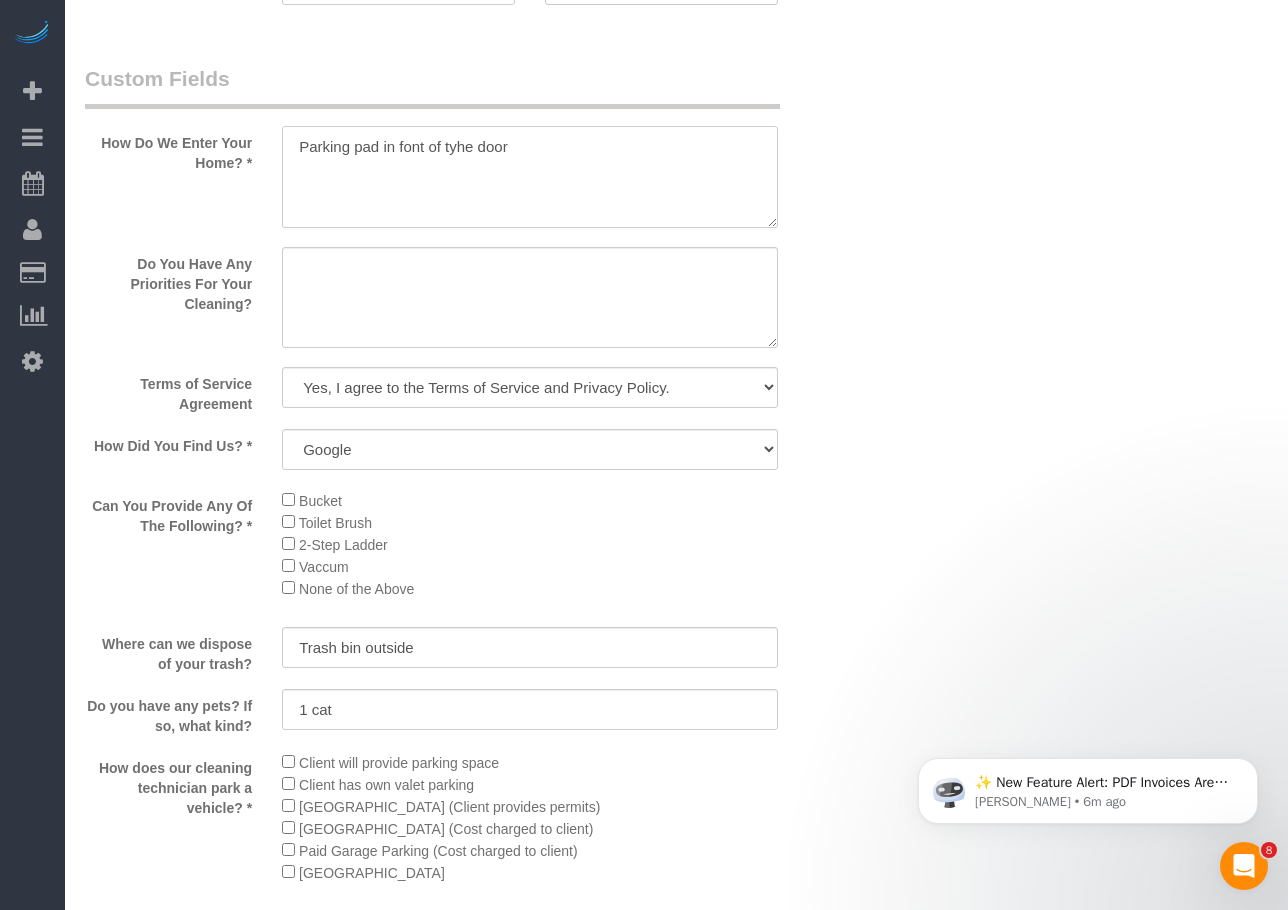 click at bounding box center (530, 177) 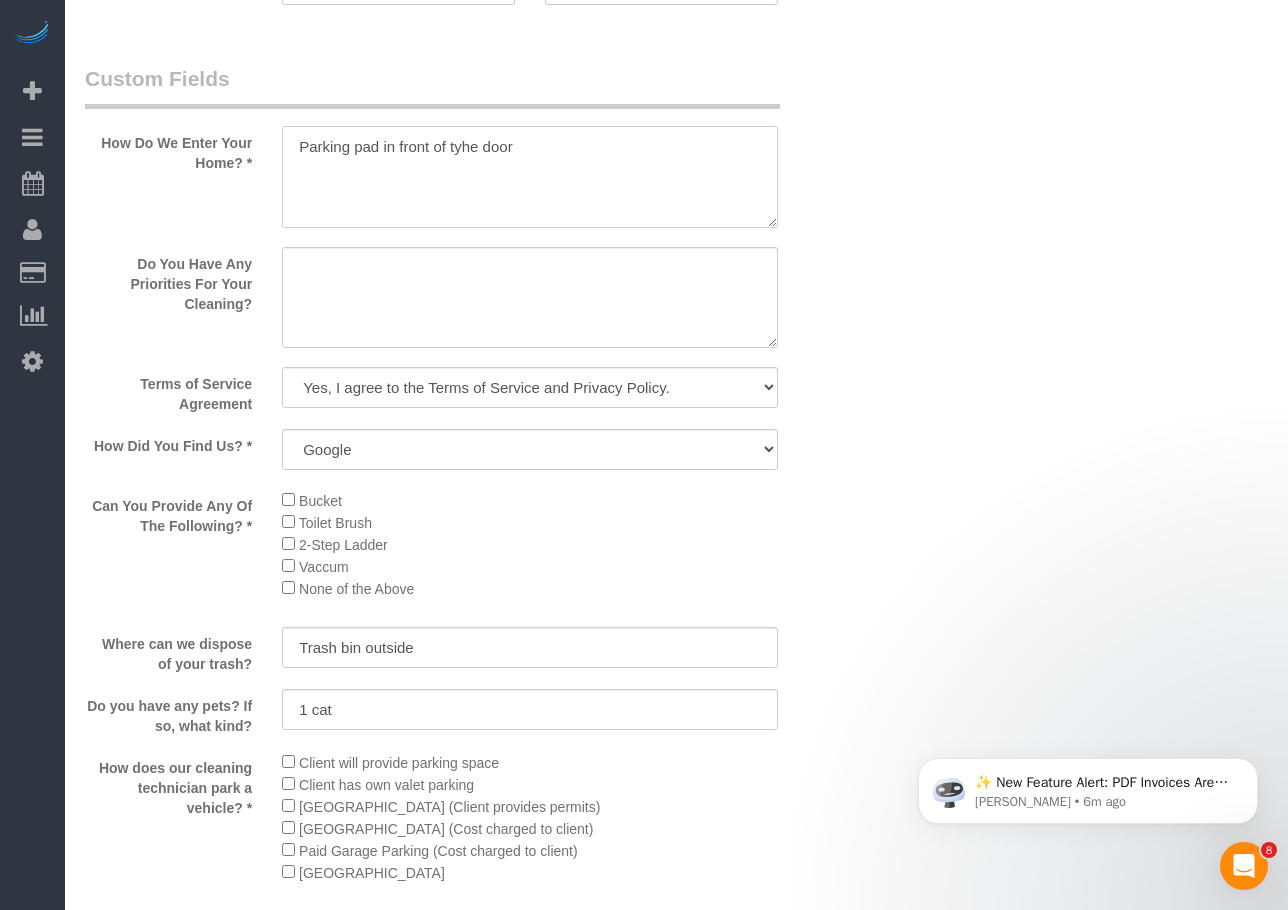 click at bounding box center [530, 177] 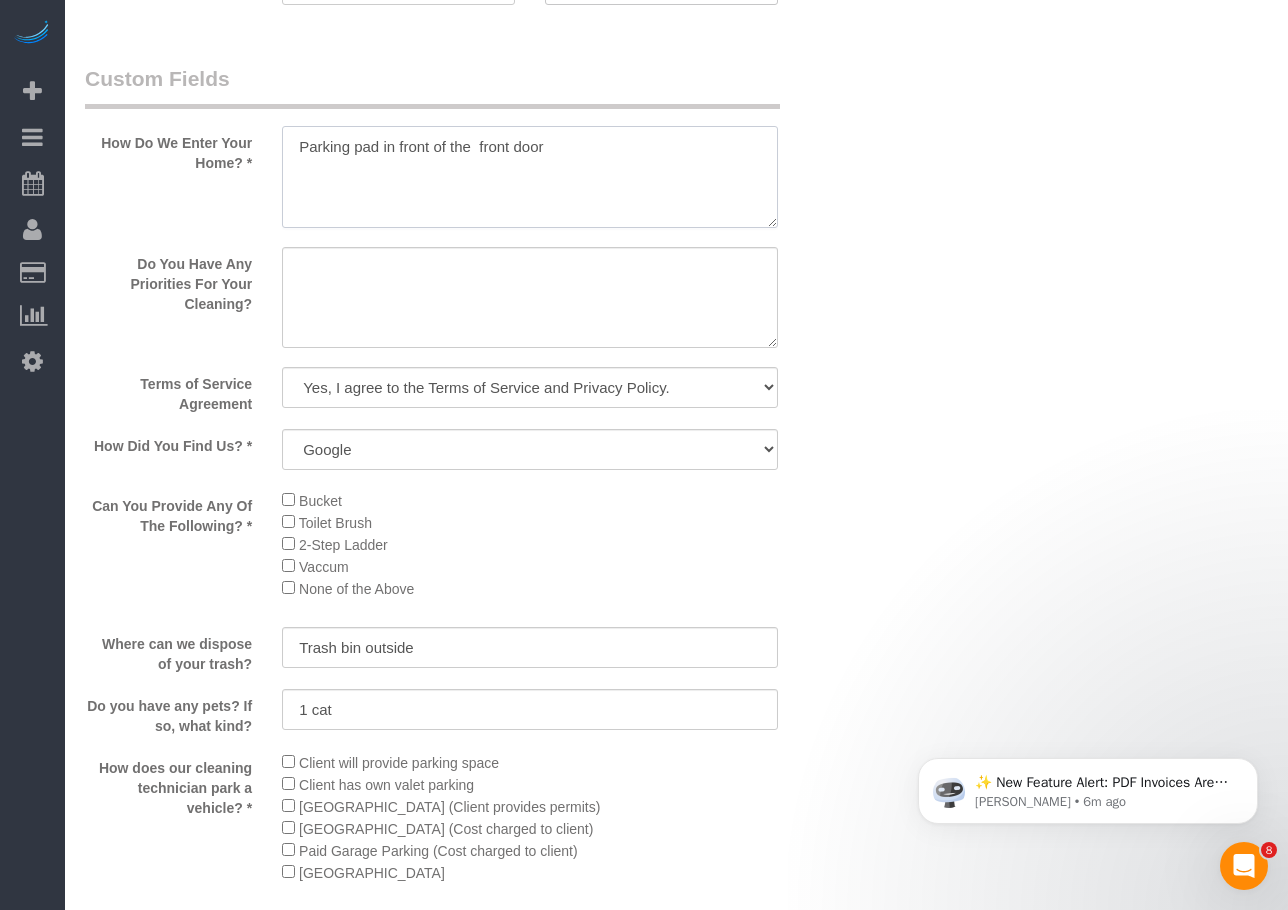 drag, startPoint x: 298, startPoint y: 146, endPoint x: 271, endPoint y: 141, distance: 27.45906 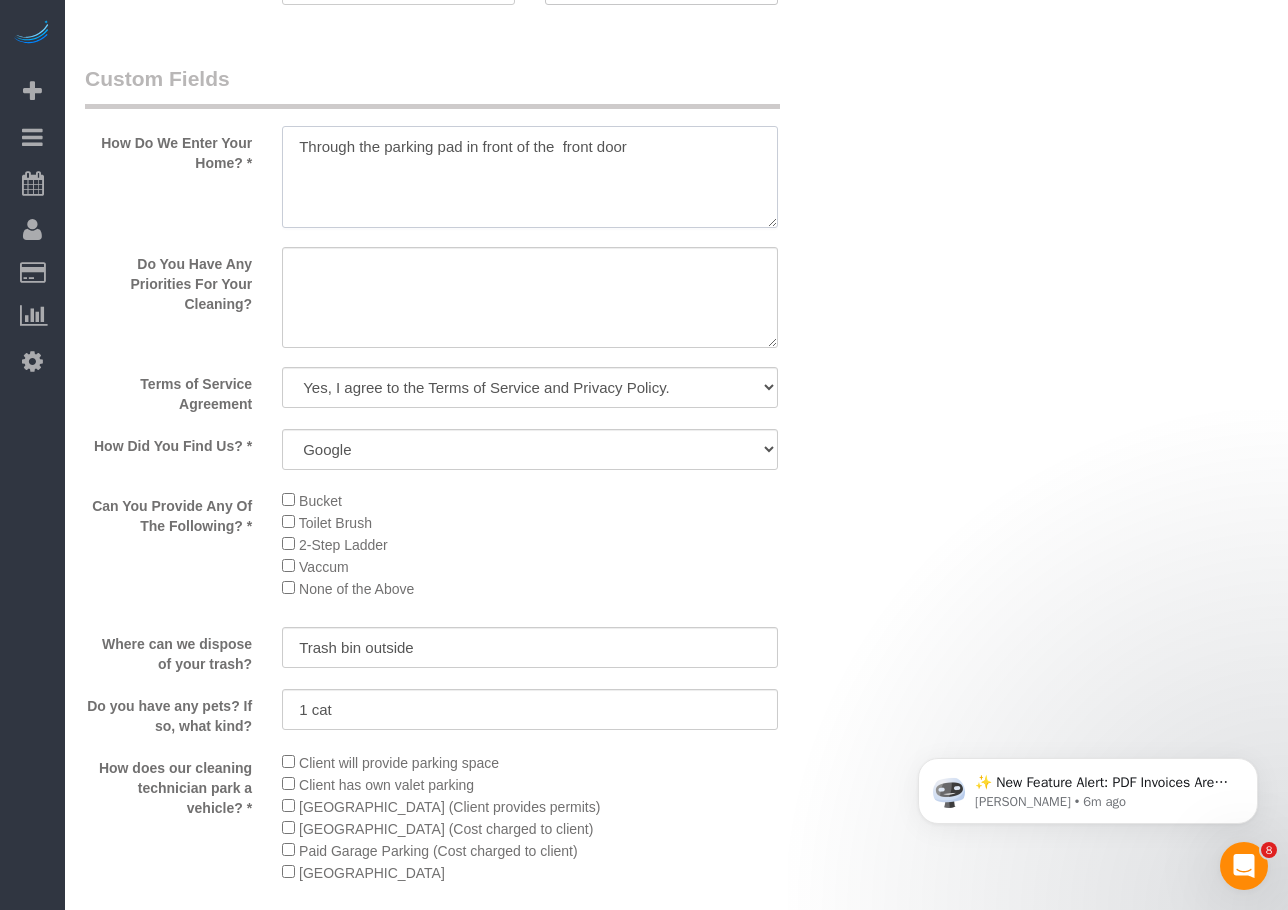 click at bounding box center [530, 177] 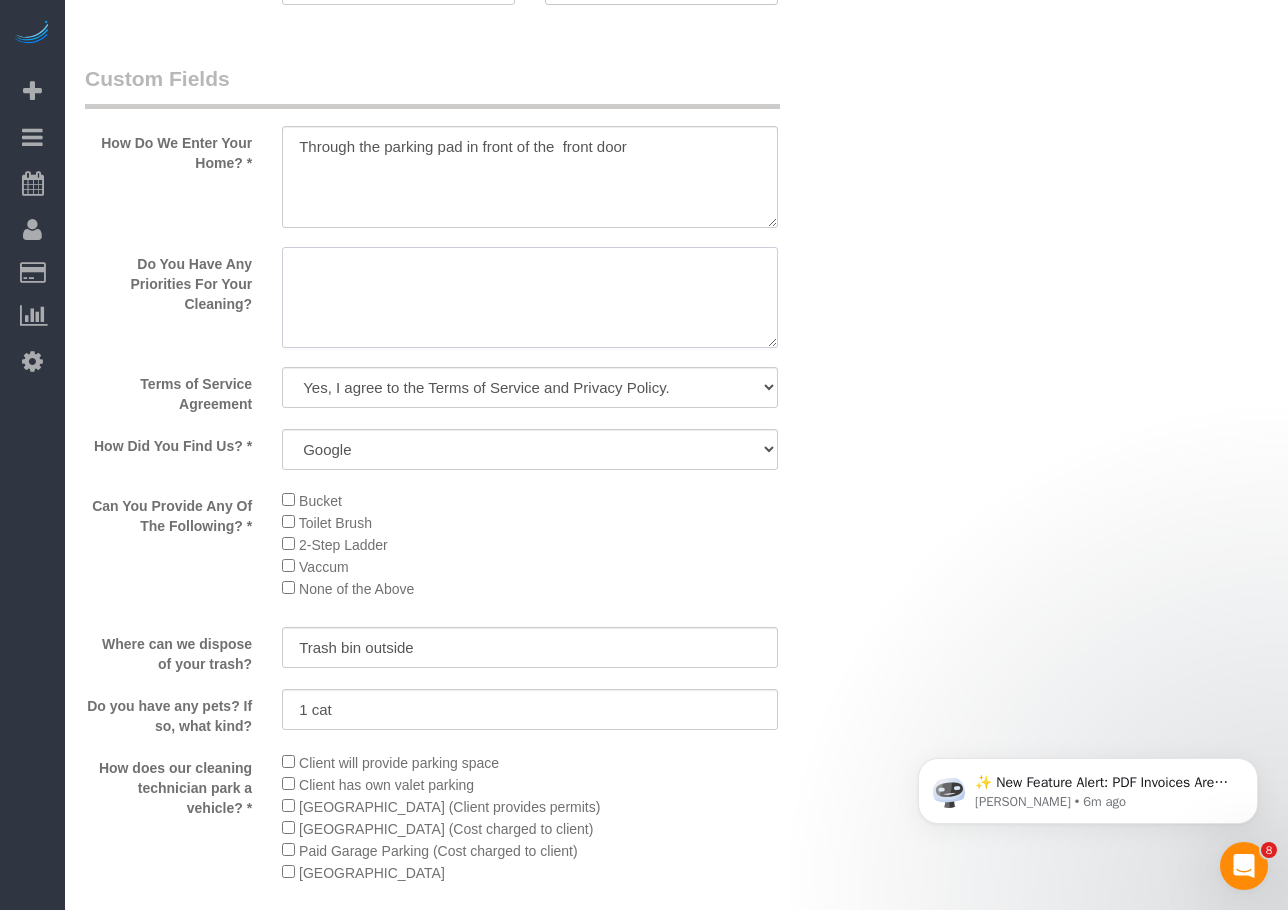 click at bounding box center (530, 298) 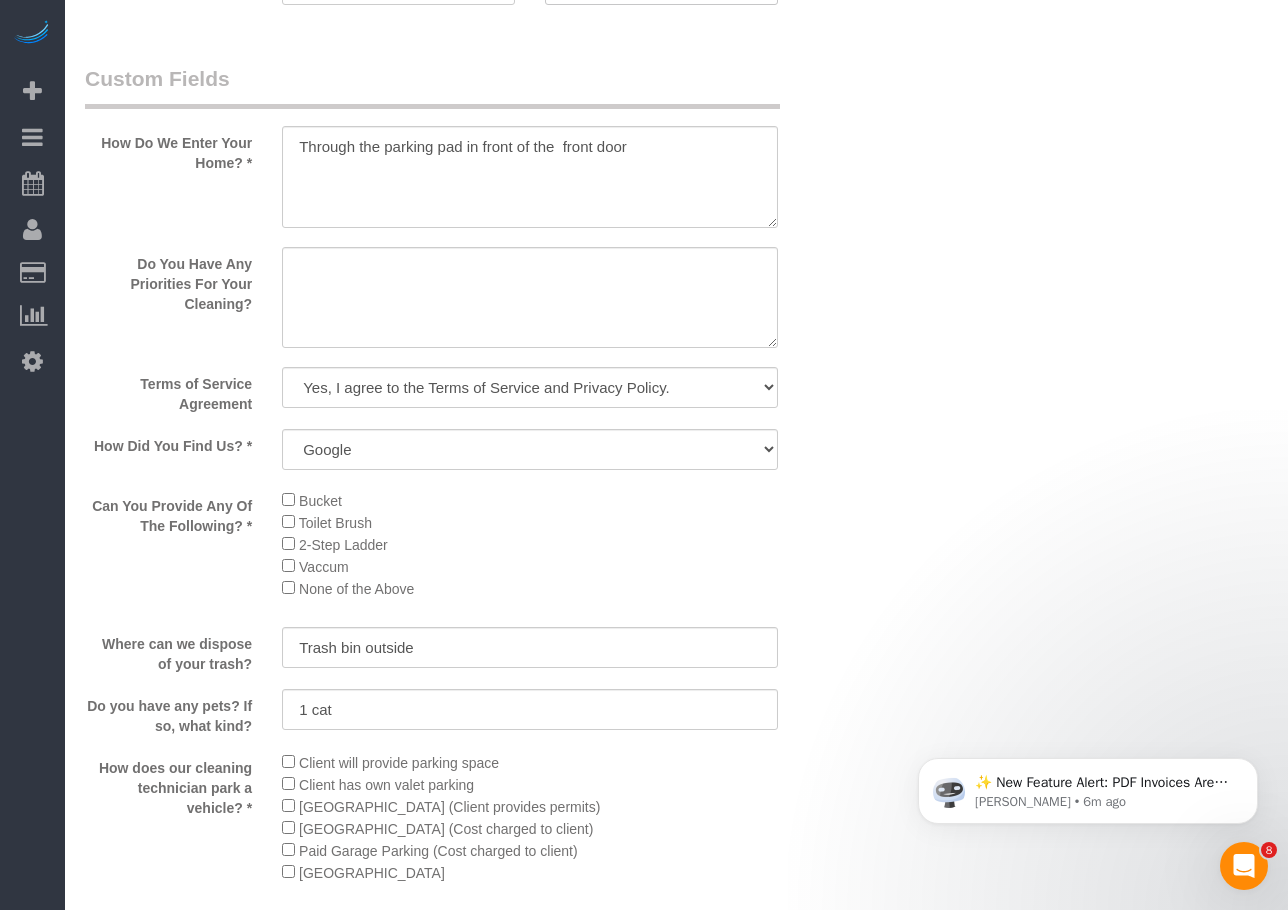 click on "Do You Have Any Priorities For Your Cleaning?" at bounding box center [464, 300] 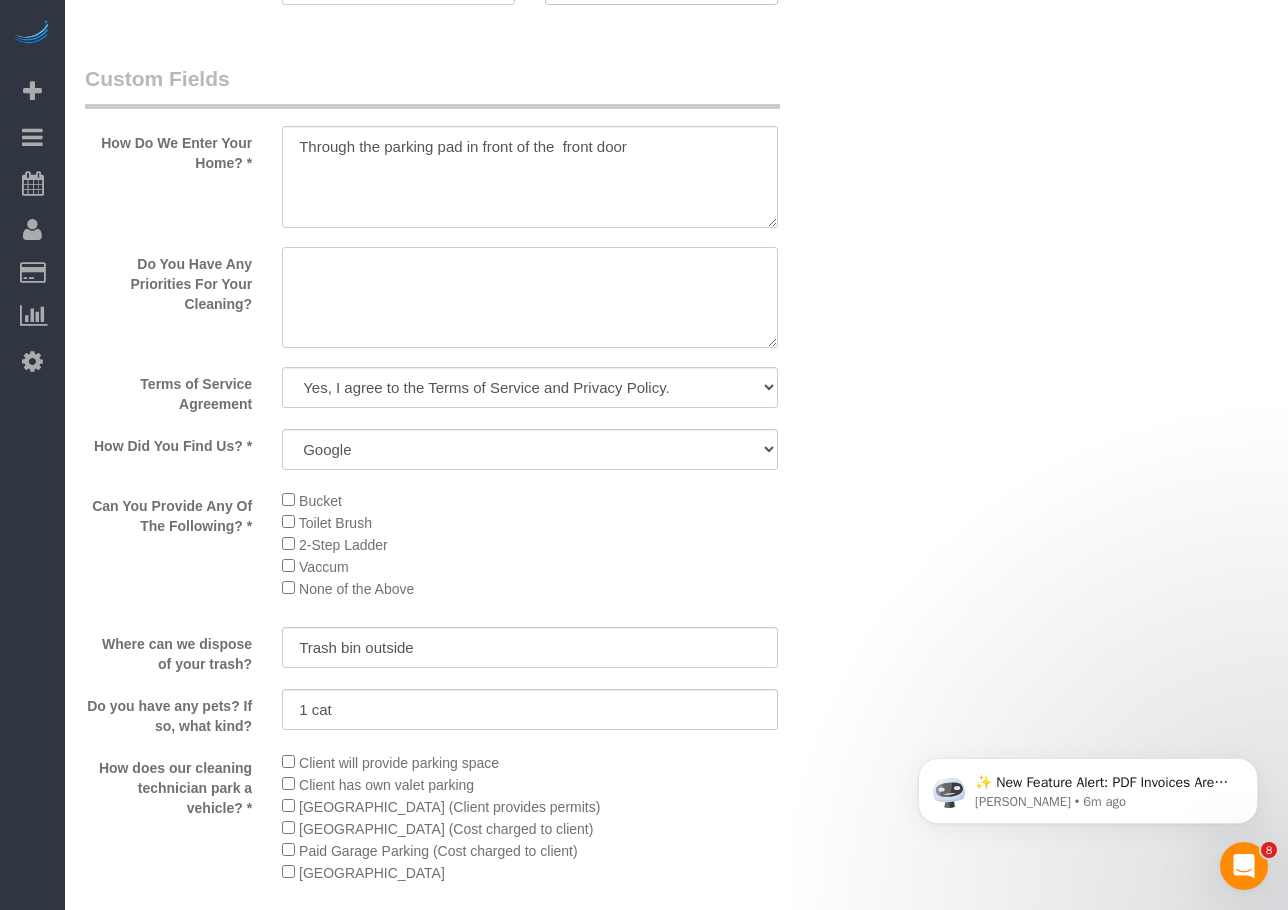 click at bounding box center [530, 298] 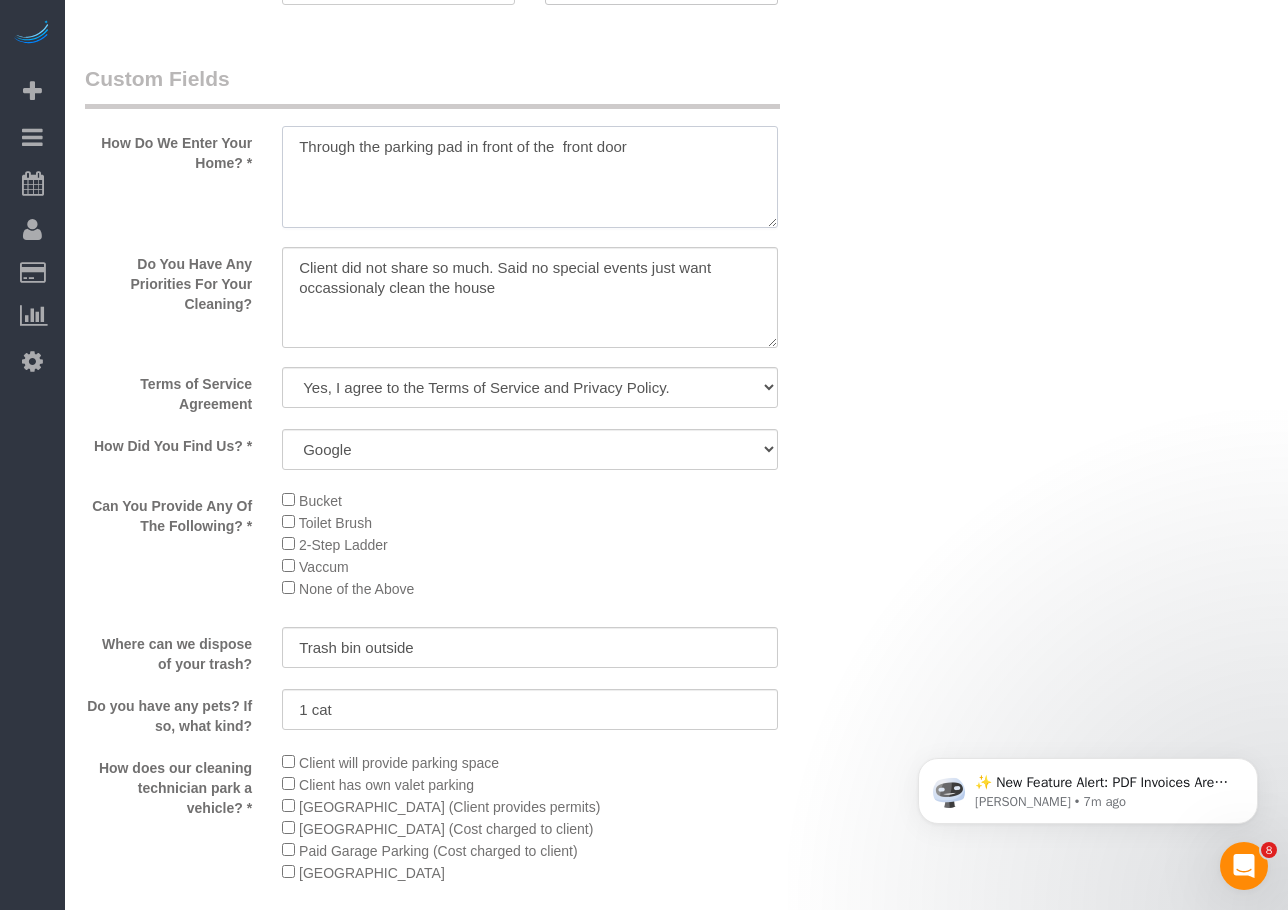 click at bounding box center [530, 177] 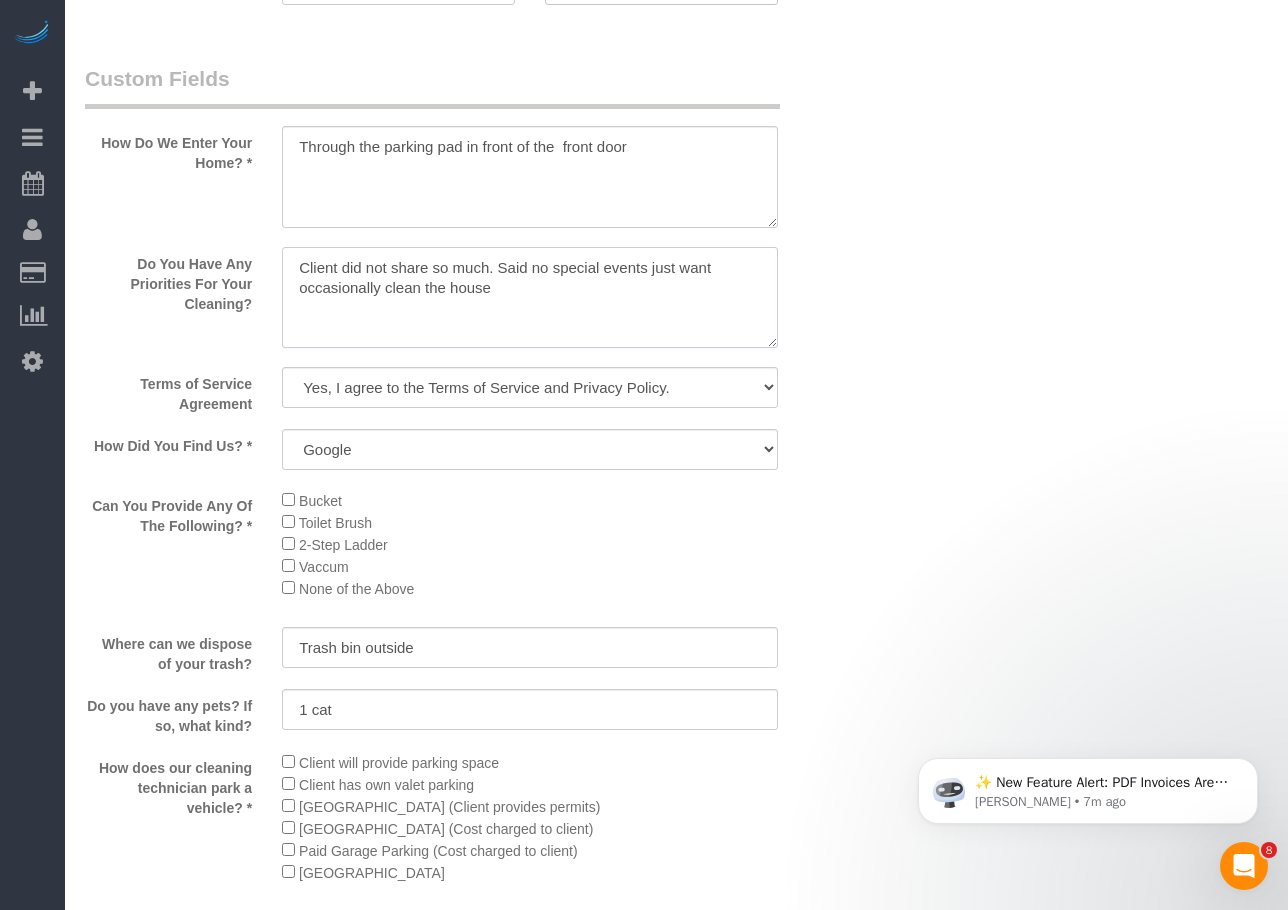 click at bounding box center (530, 298) 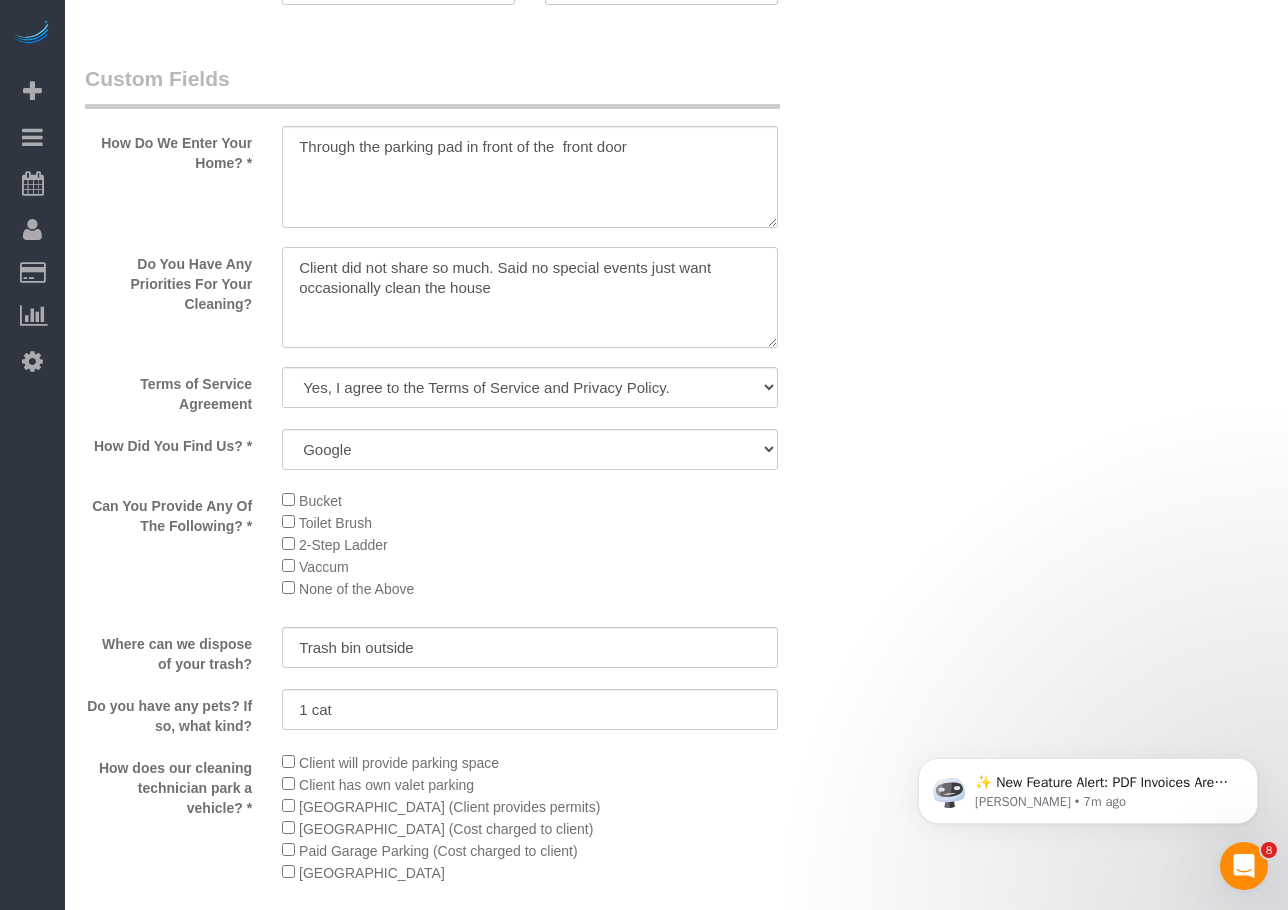 click at bounding box center (530, 298) 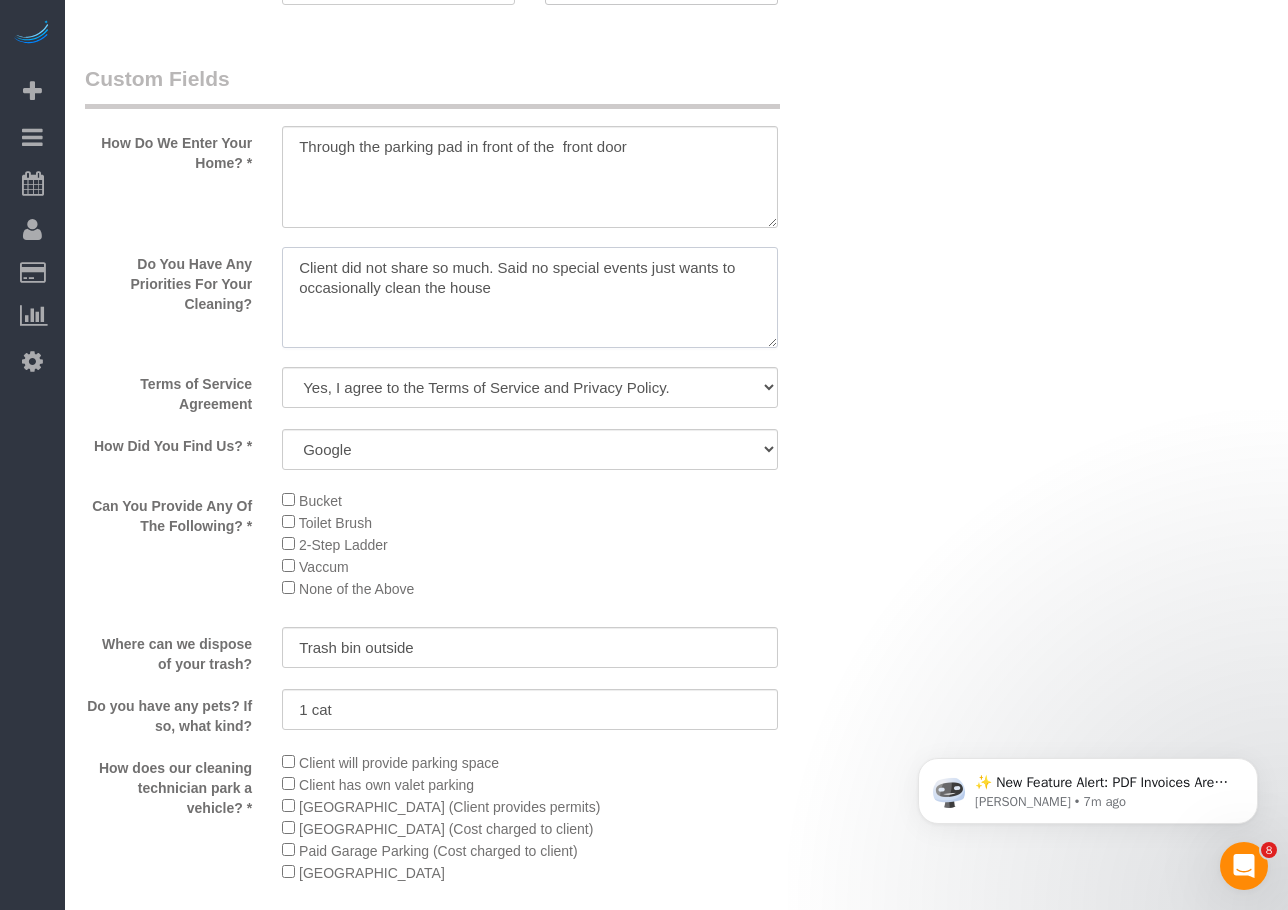 click at bounding box center [530, 298] 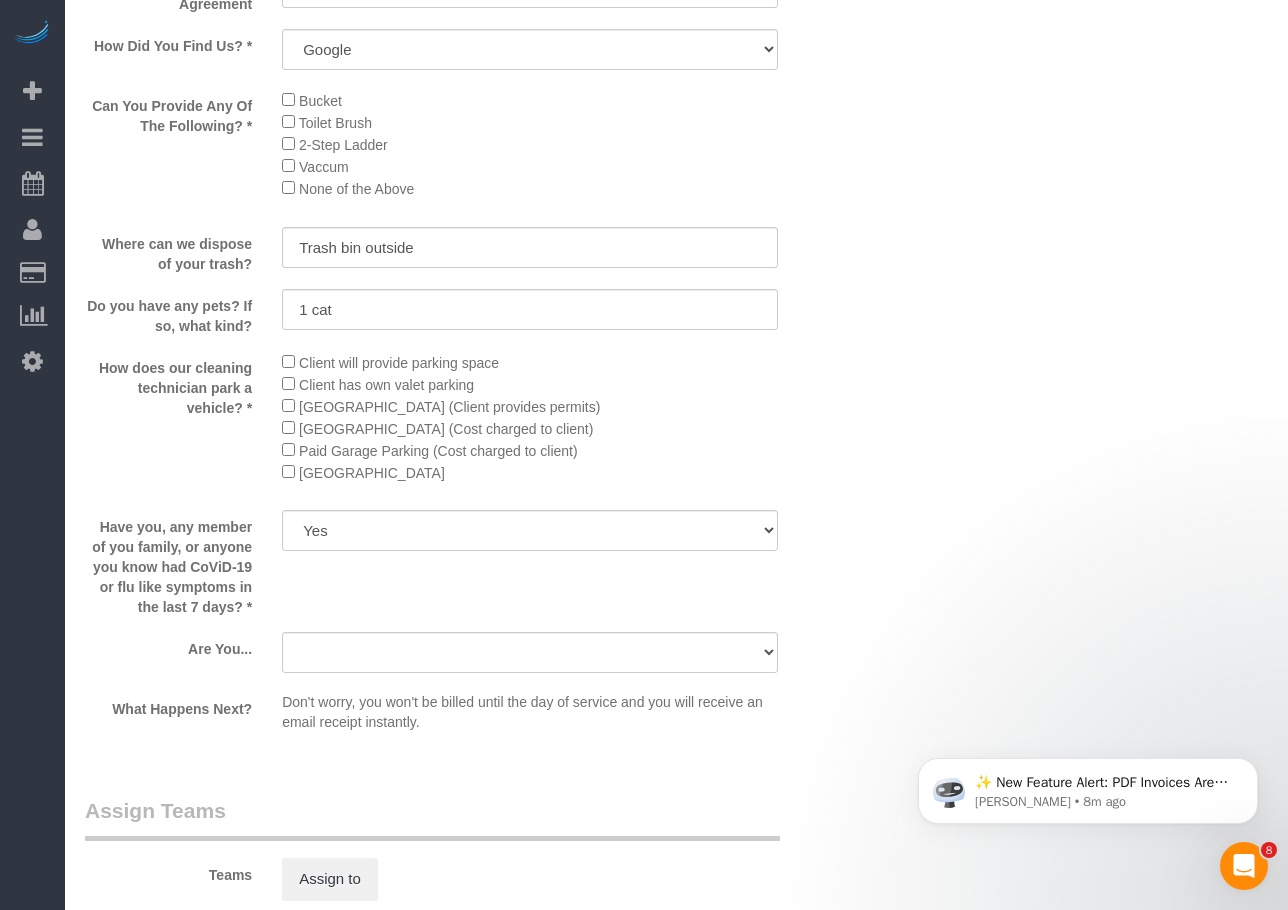 scroll, scrollTop: 3000, scrollLeft: 0, axis: vertical 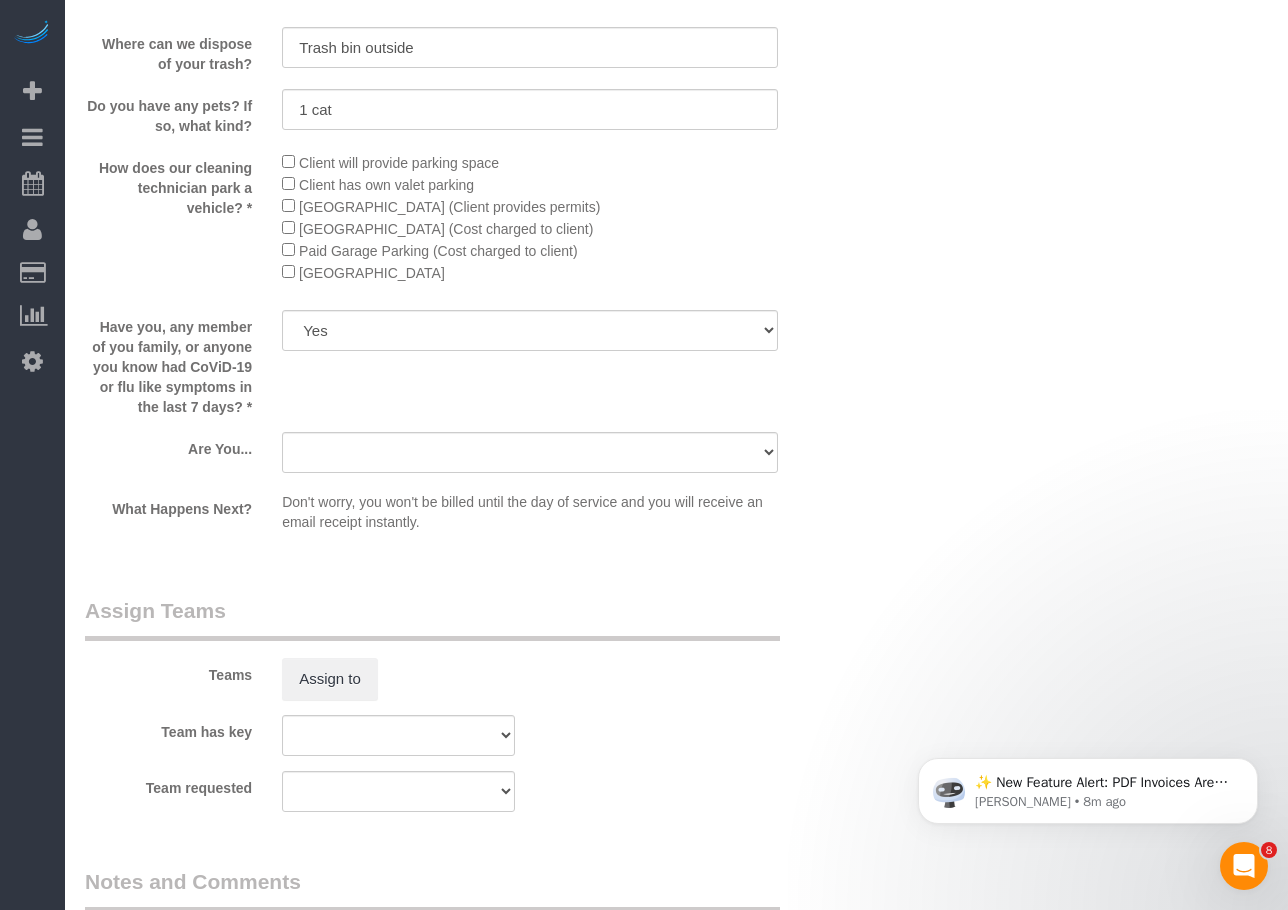type on "Client did not share so much. Said no special events just wants to occasionally clean the house form time to time. Mentioned: Bathroom and Kitchen." 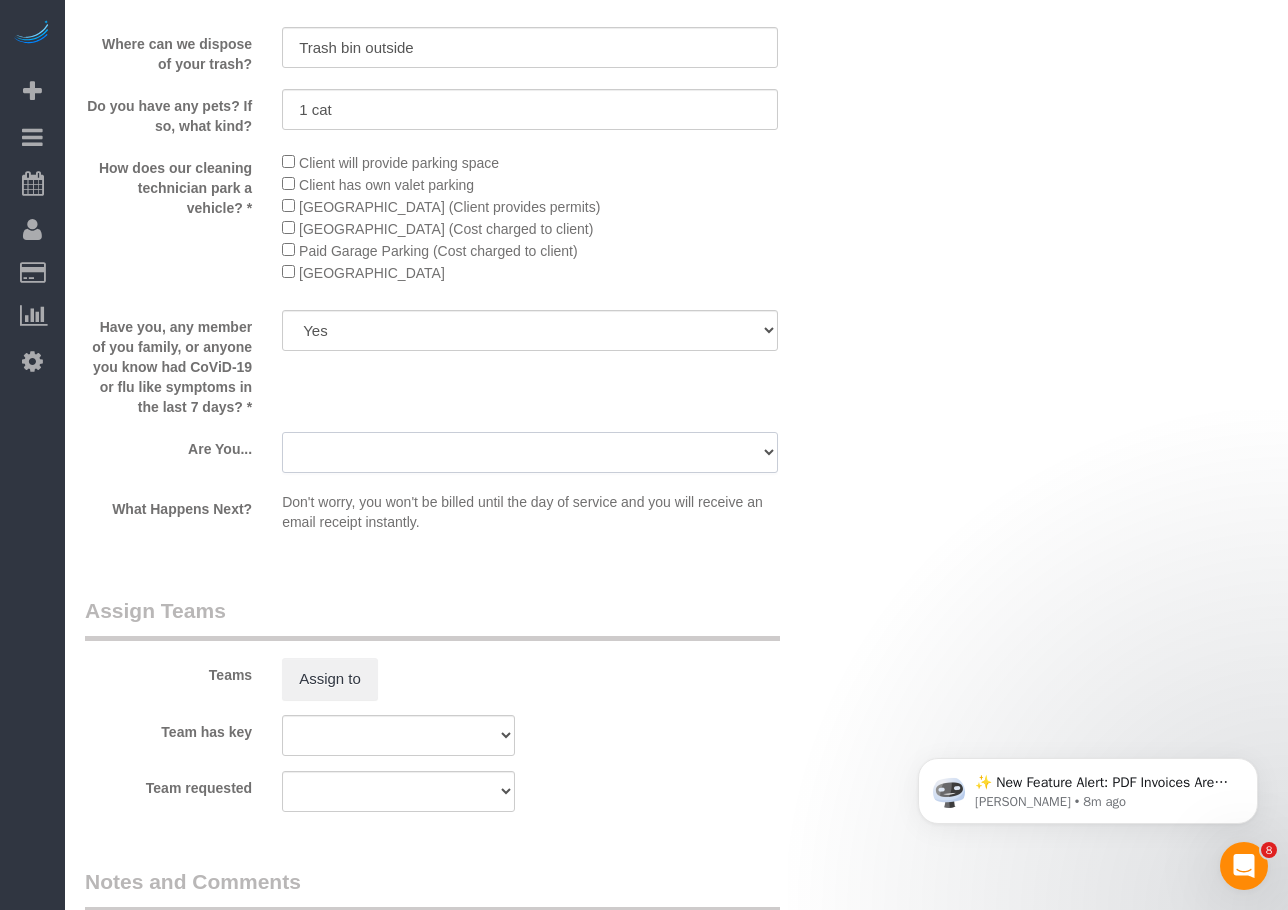 click on "A parent with kids living at home. A parent with kids out of home. A person looking for maid service for parents. A professional with no children. A retiree Other" at bounding box center [530, 452] 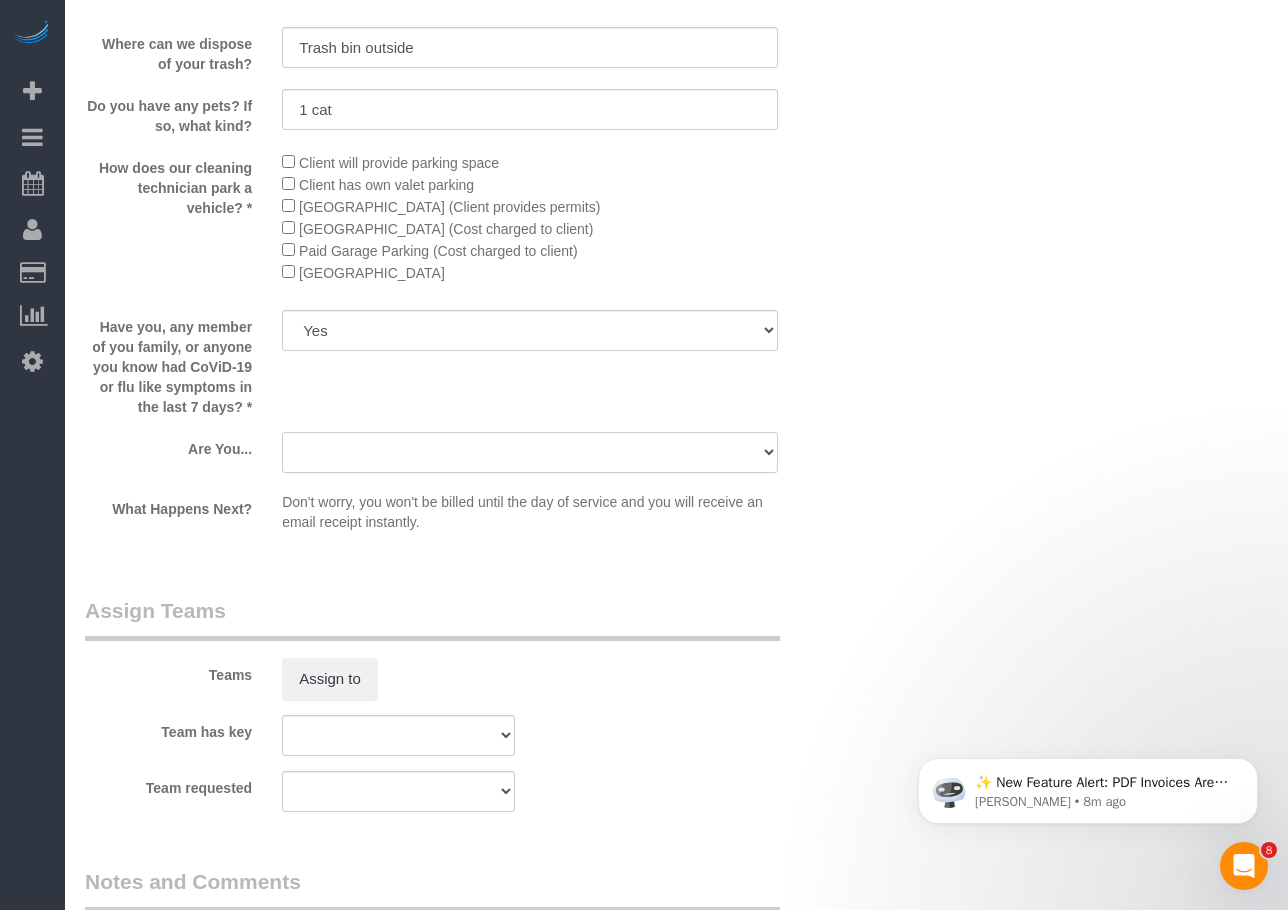 select on "number:106" 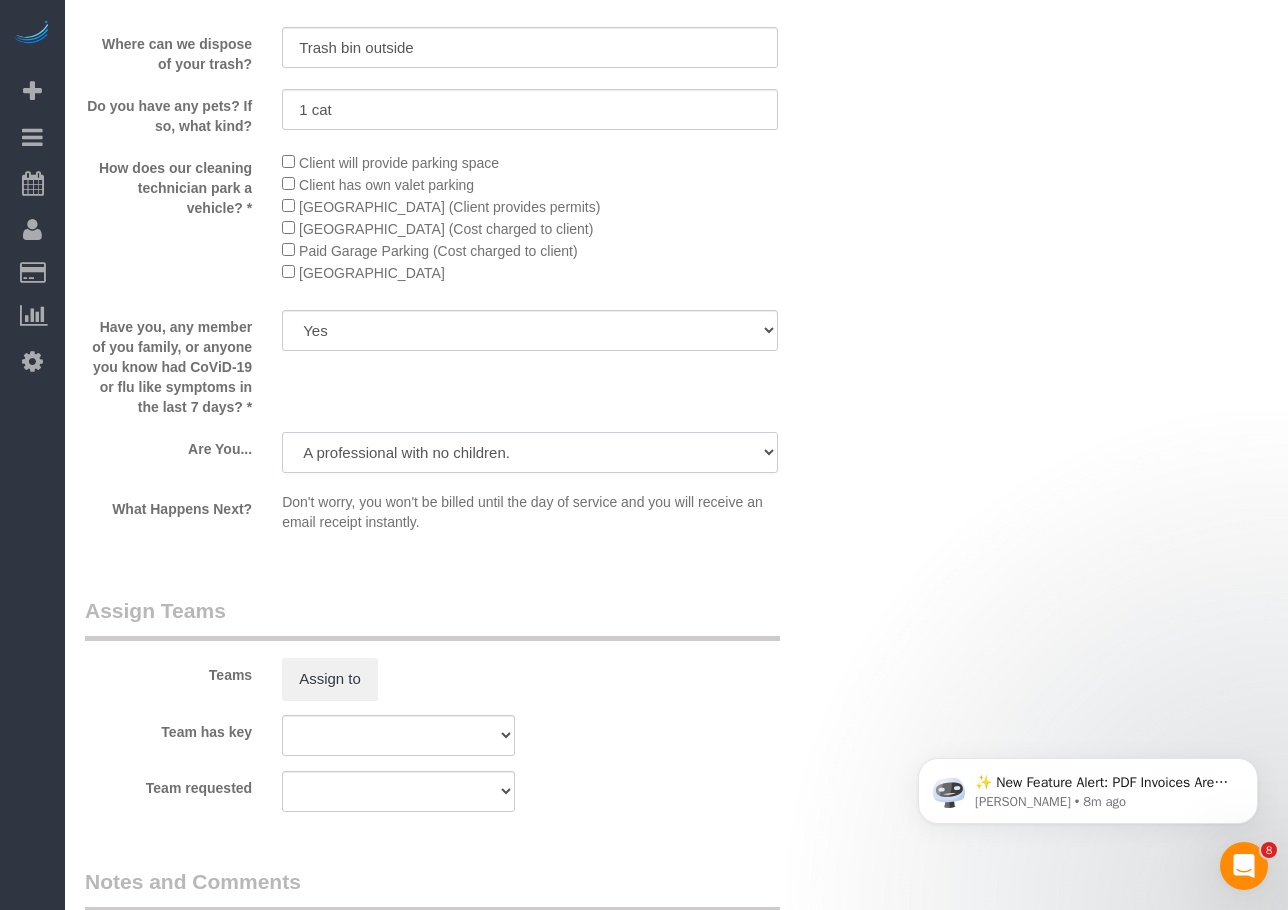 click on "A parent with kids living at home. A parent with kids out of home. A person looking for maid service for parents. A professional with no children. A retiree Other" at bounding box center [530, 452] 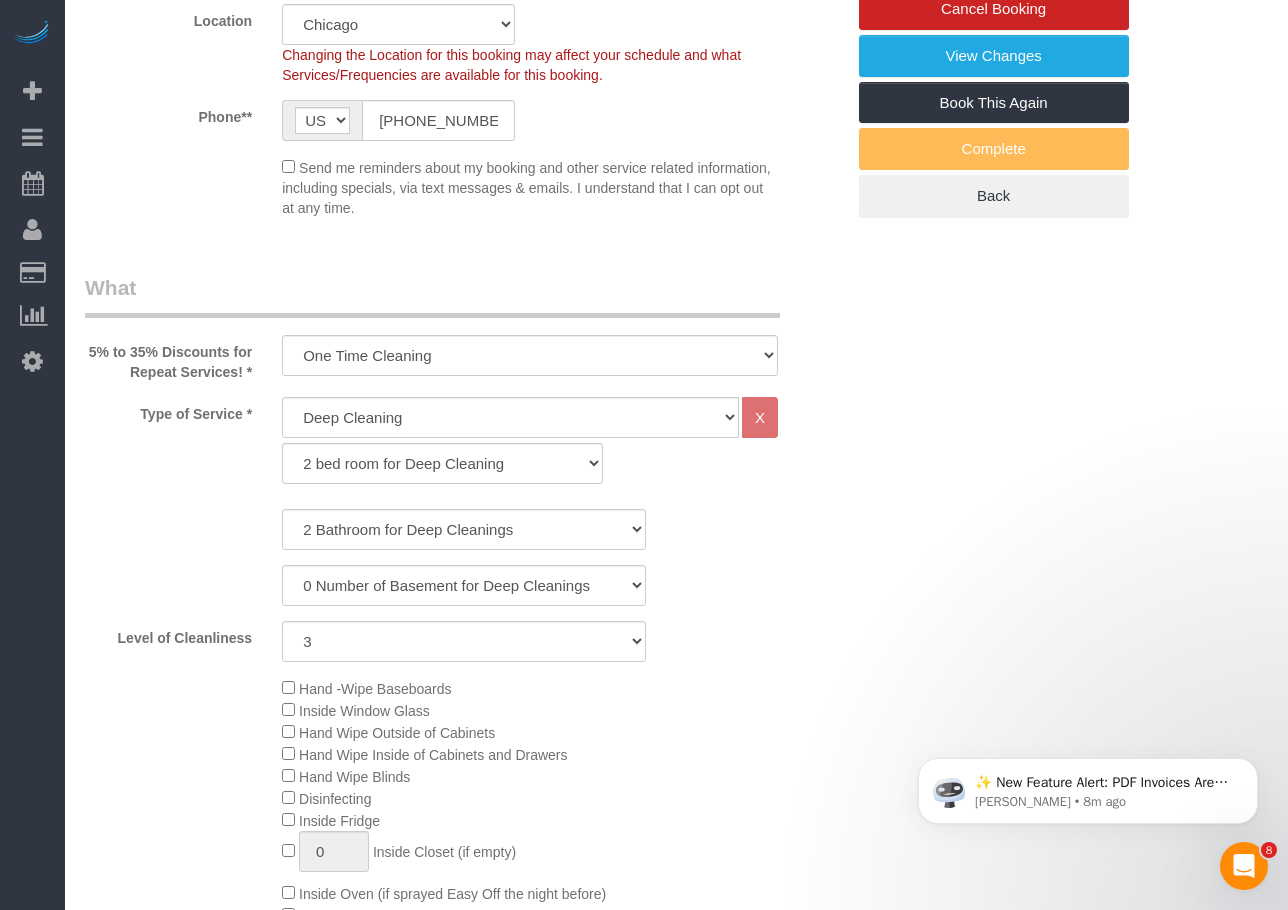 scroll, scrollTop: 0, scrollLeft: 0, axis: both 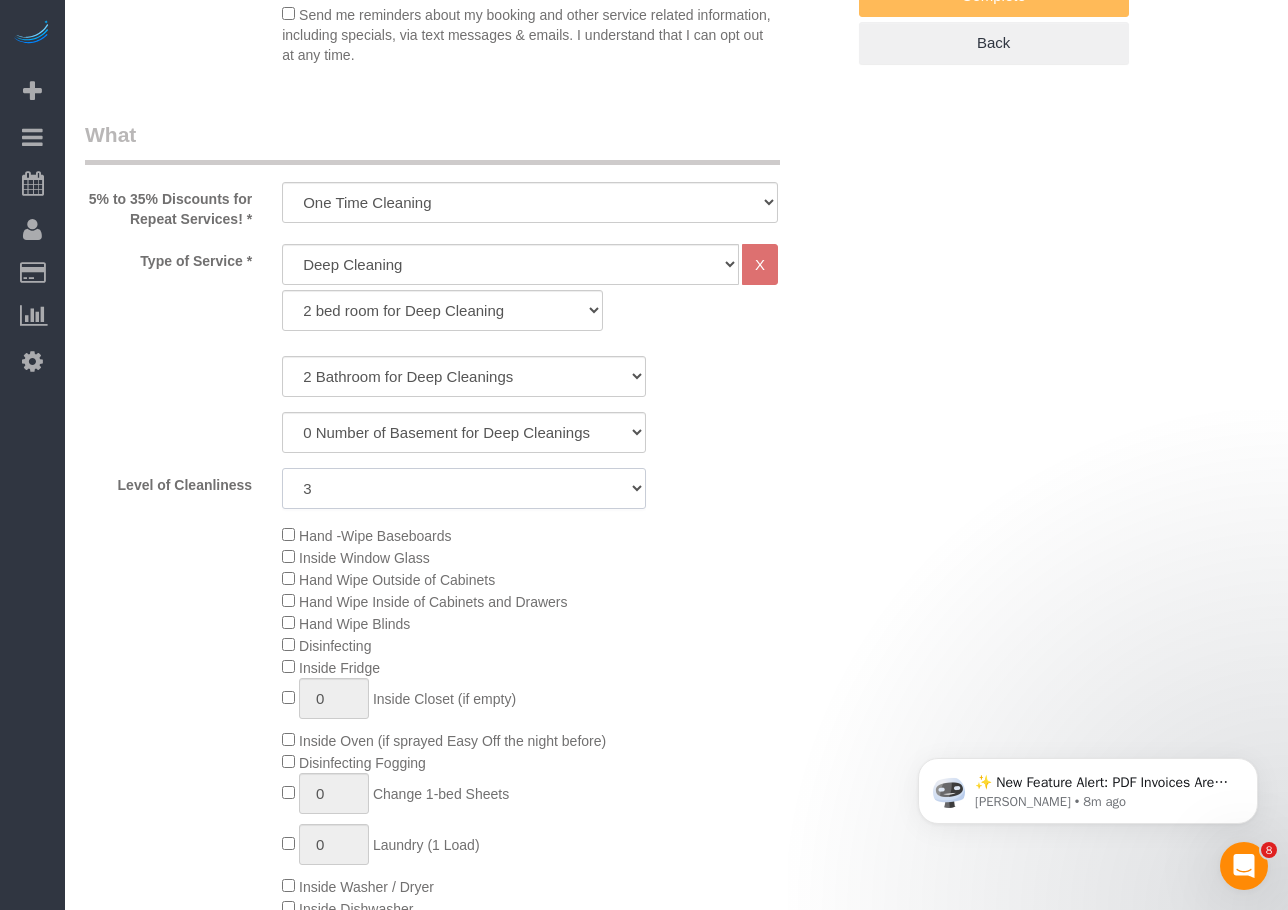 click on "1 (Very Clean)
2
3
4
5 (Average Condition)
6
7
8
9
10 (Extremely Dirty)" 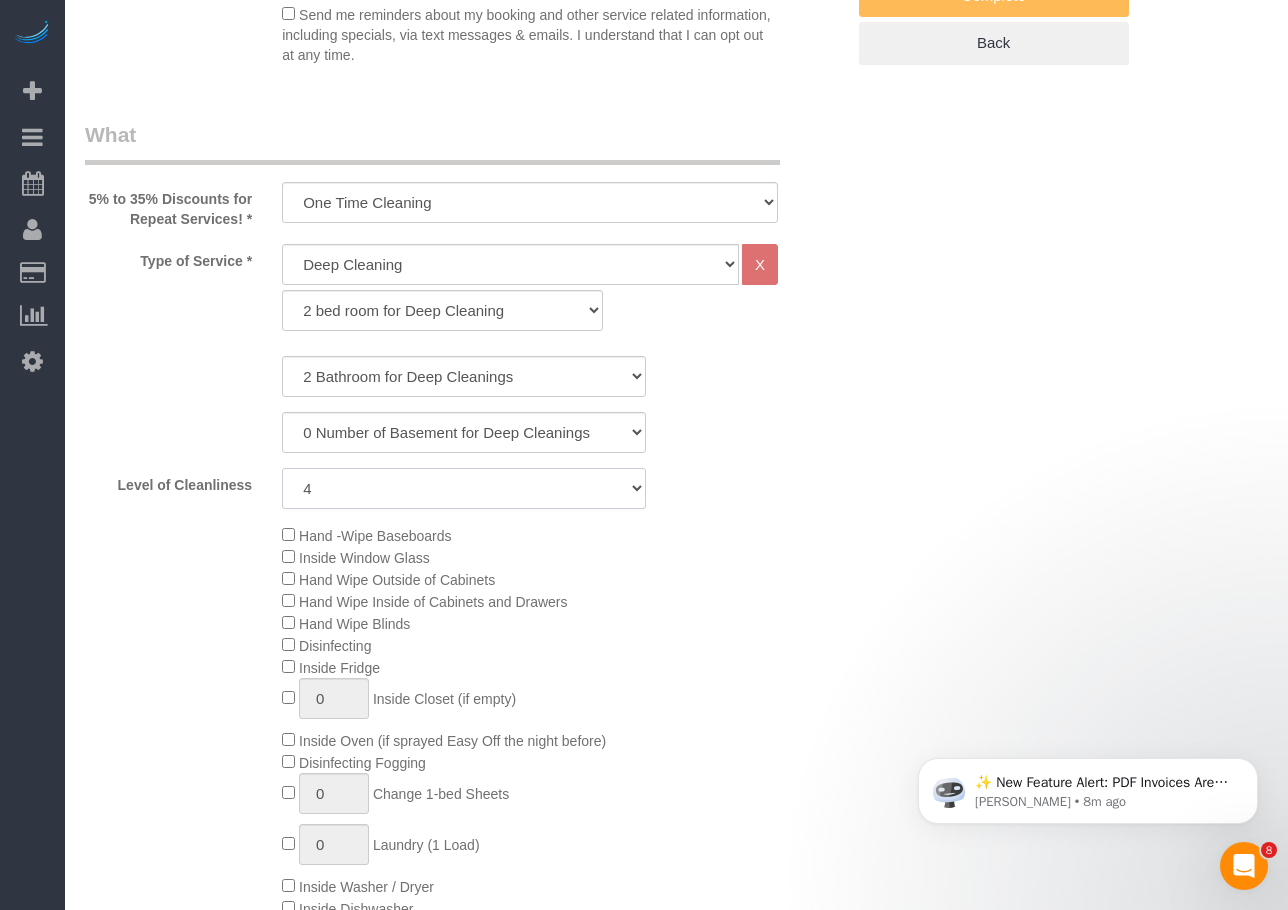 click on "1 (Very Clean)
2
3
4
5 (Average Condition)
6
7
8
9
10 (Extremely Dirty)" 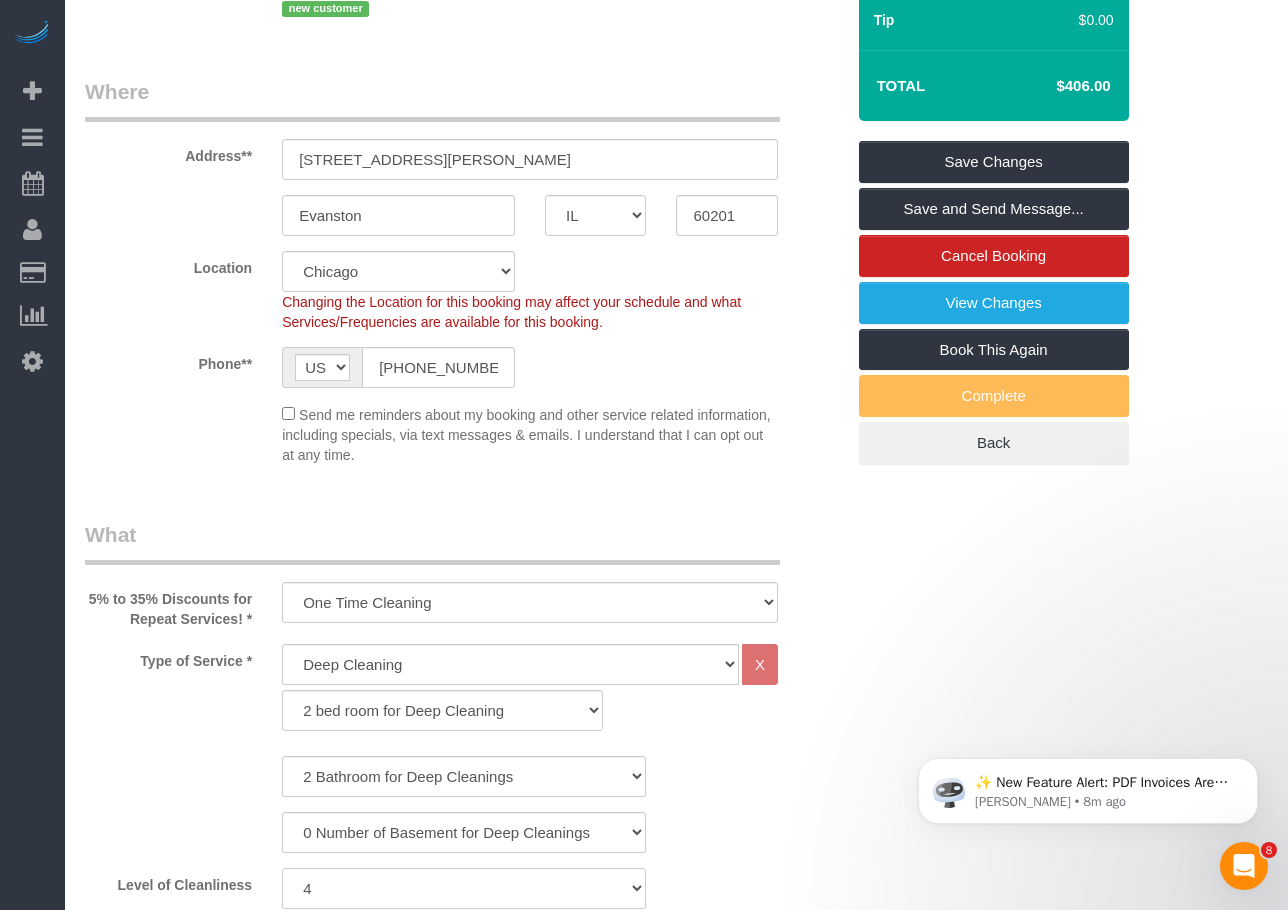 scroll, scrollTop: 700, scrollLeft: 0, axis: vertical 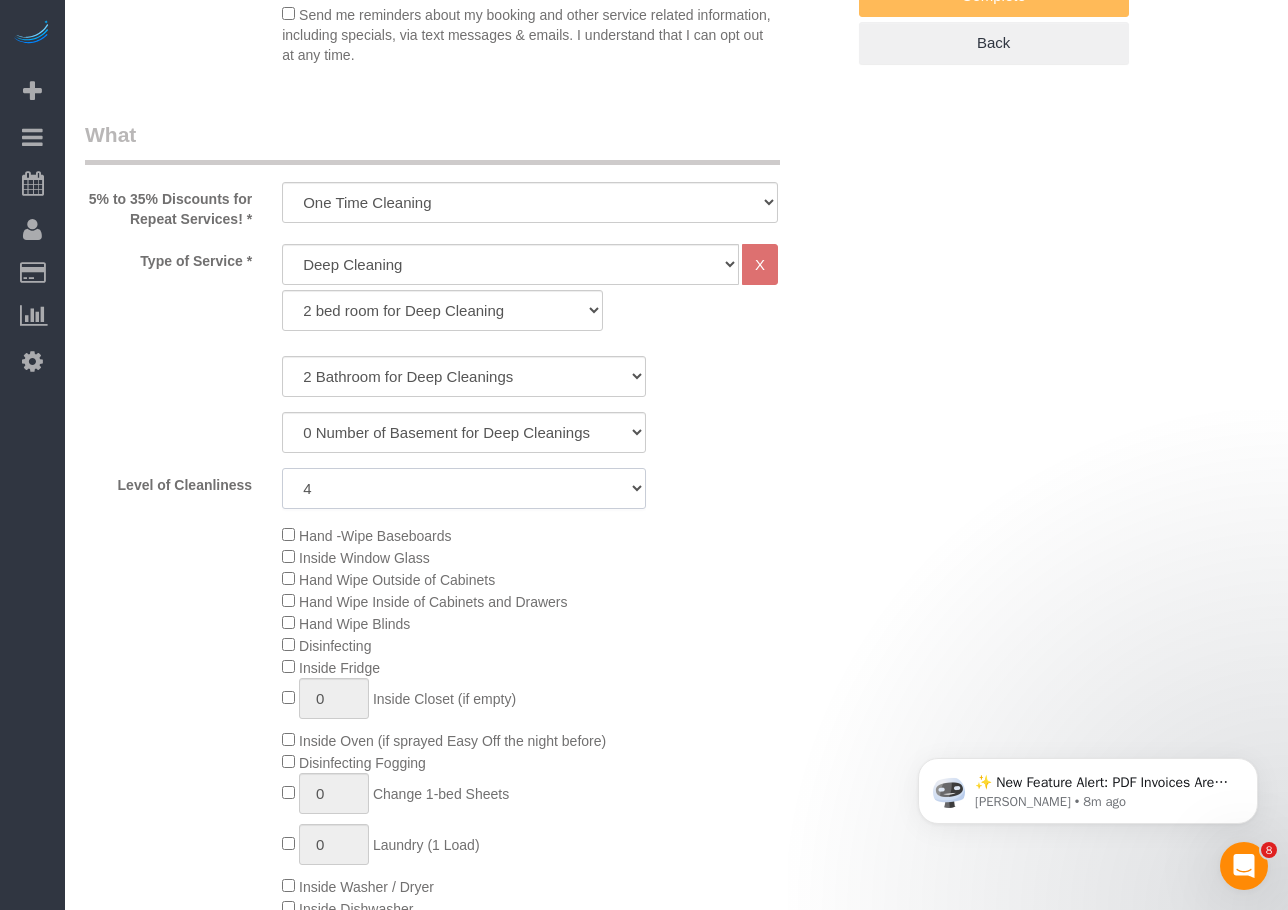 click on "1 (Very Clean)
2
3
4
5 (Average Condition)
6
7
8
9
10 (Extremely Dirty)" 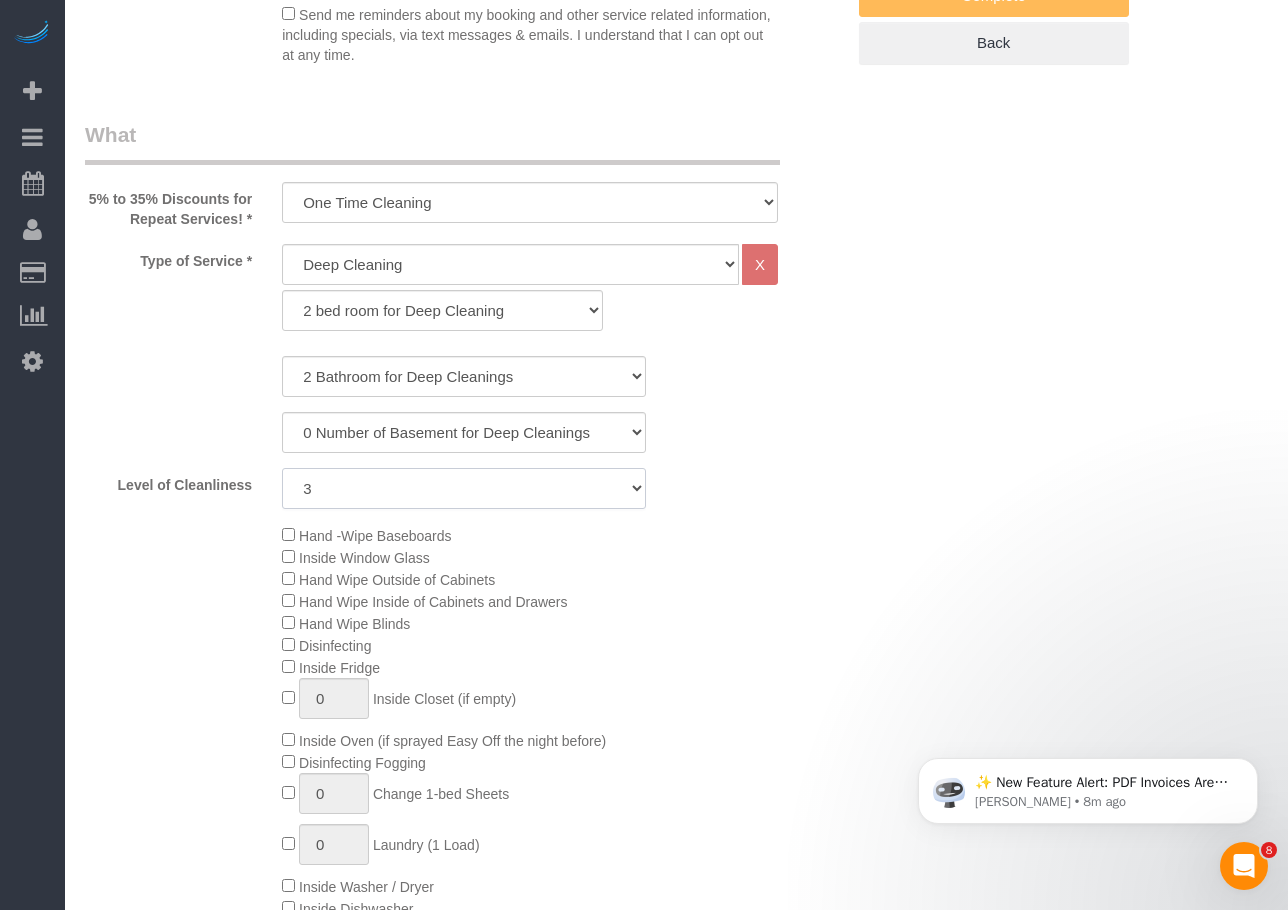 click on "1 (Very Clean)
2
3
4
5 (Average Condition)
6
7
8
9
10 (Extremely Dirty)" 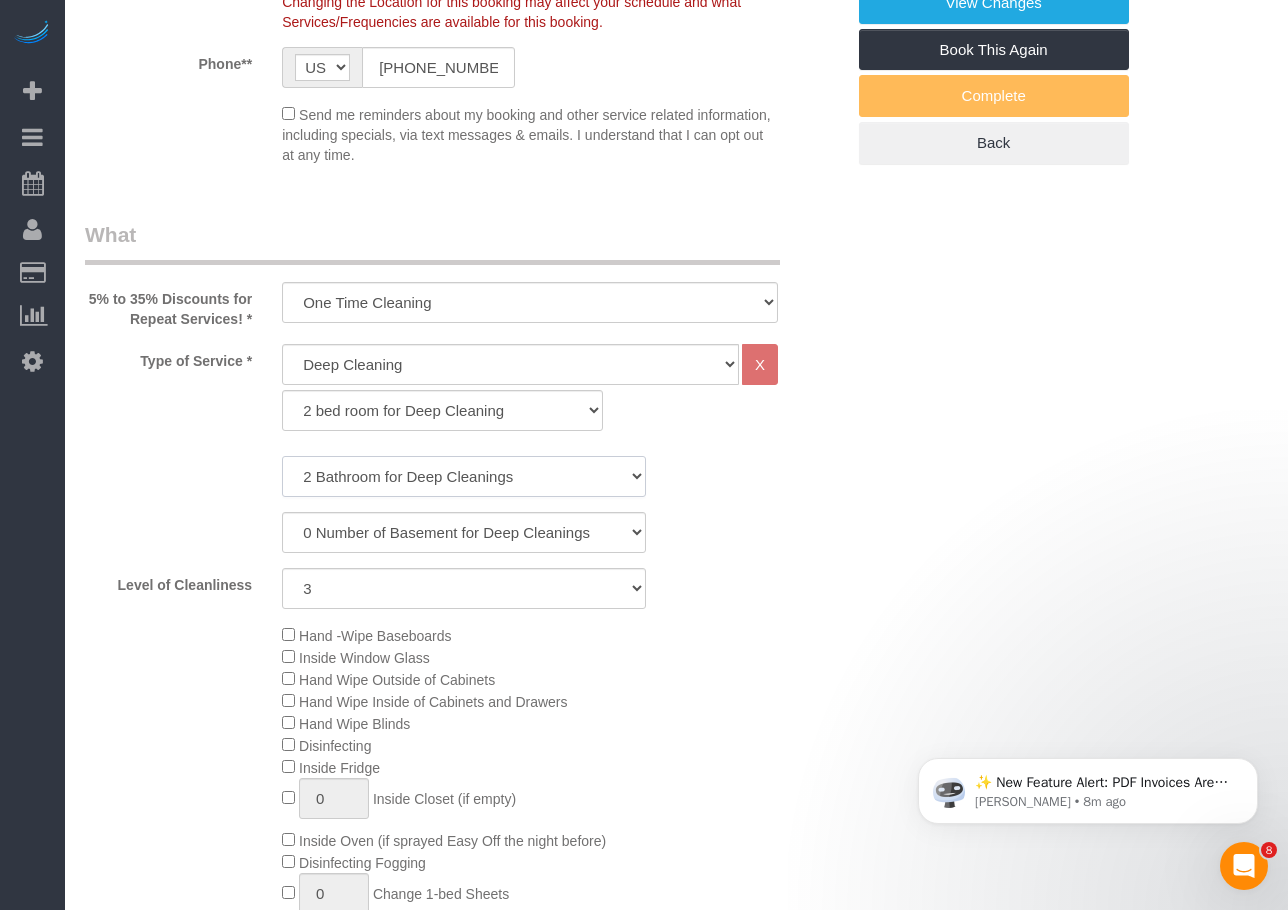 click on "1 Bathroom for Deep Cleaning
2 Bathroom for Deep Cleanings
3 Bathroom for Deep Cleanings
4 Bathroom for Deep Cleanings
5 Bathroom for Deep Cleanings
6 Bathroom for Deep Cleanings" 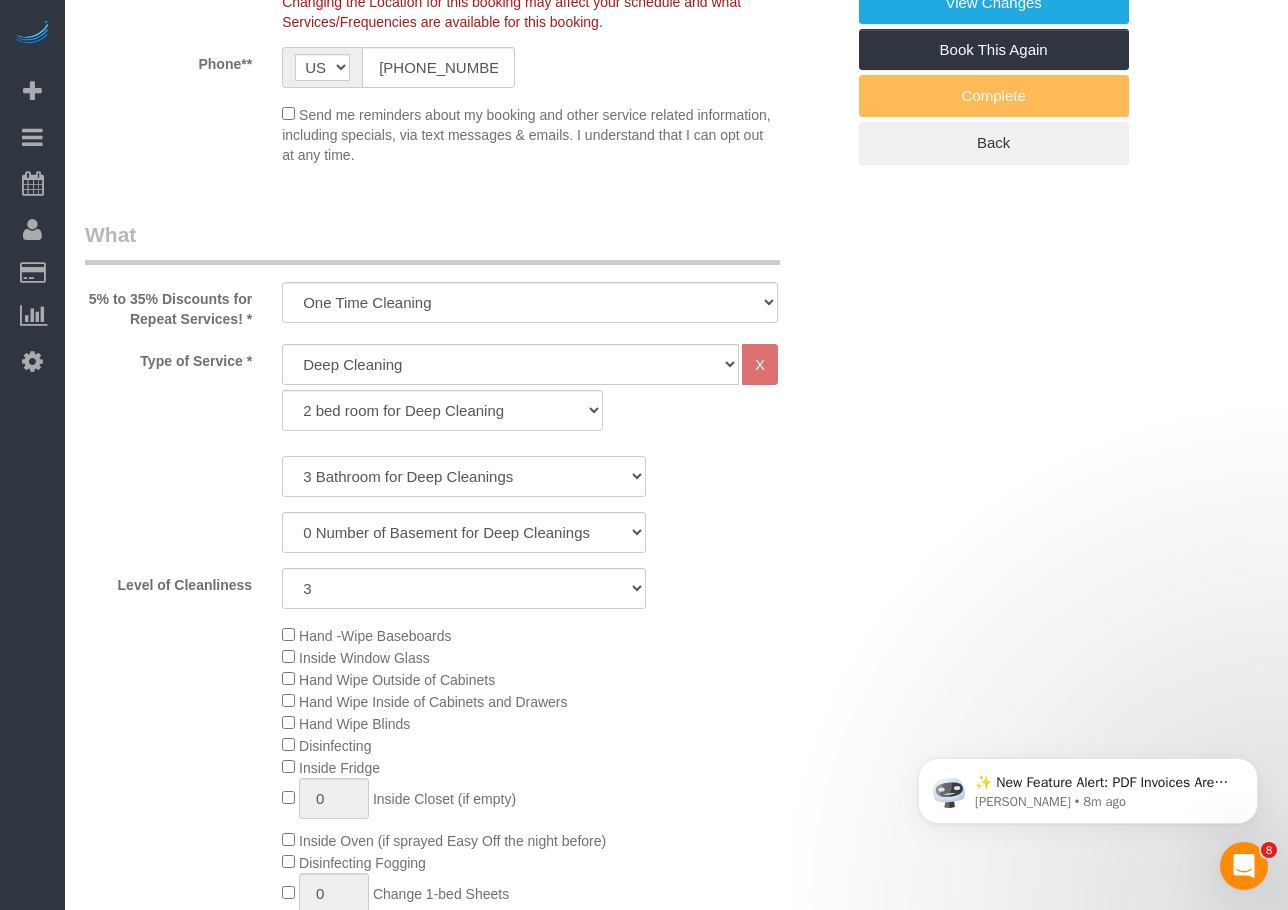 click on "1 Bathroom for Deep Cleaning
2 Bathroom for Deep Cleanings
3 Bathroom for Deep Cleanings
4 Bathroom for Deep Cleanings
5 Bathroom for Deep Cleanings
6 Bathroom for Deep Cleanings" 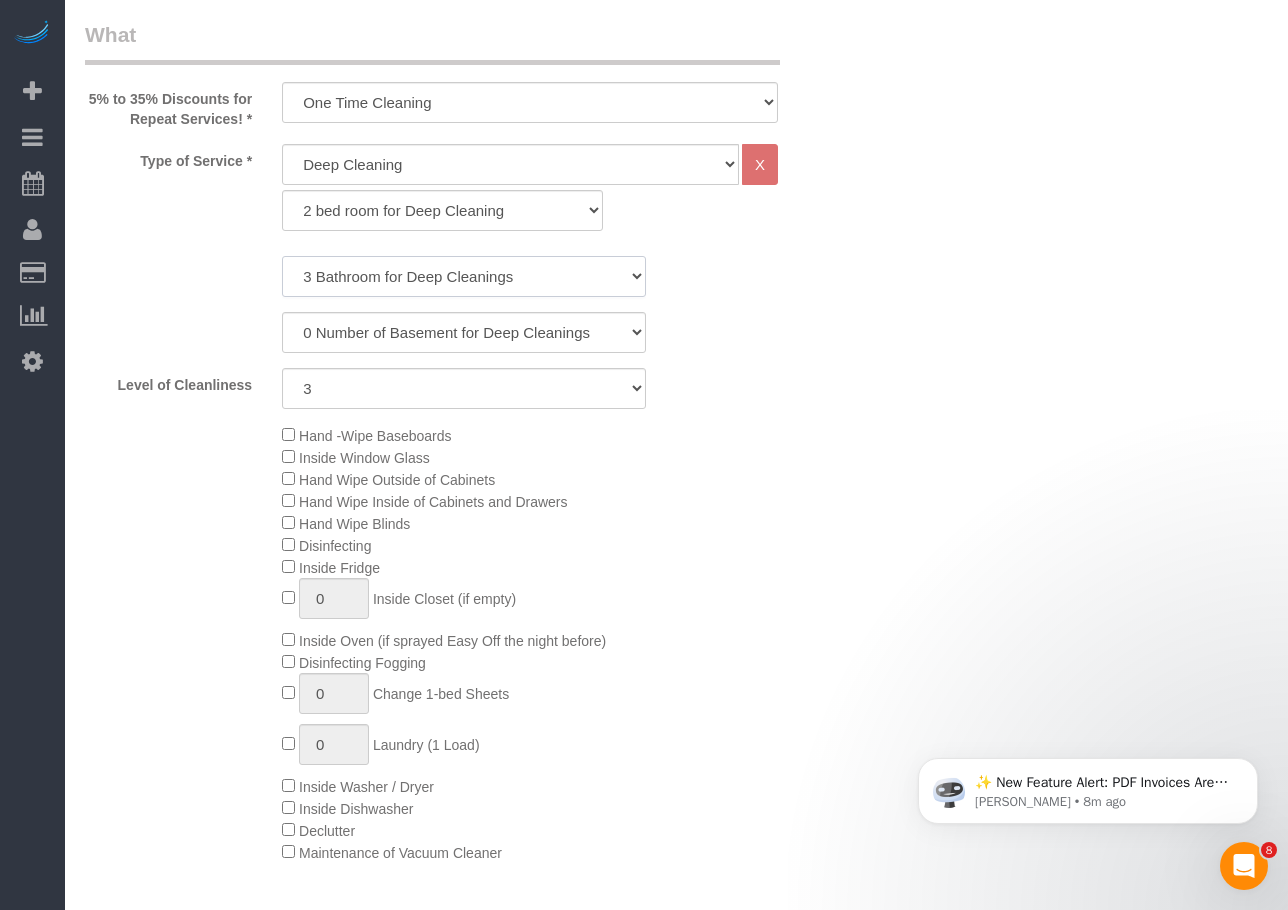 scroll, scrollTop: 1000, scrollLeft: 0, axis: vertical 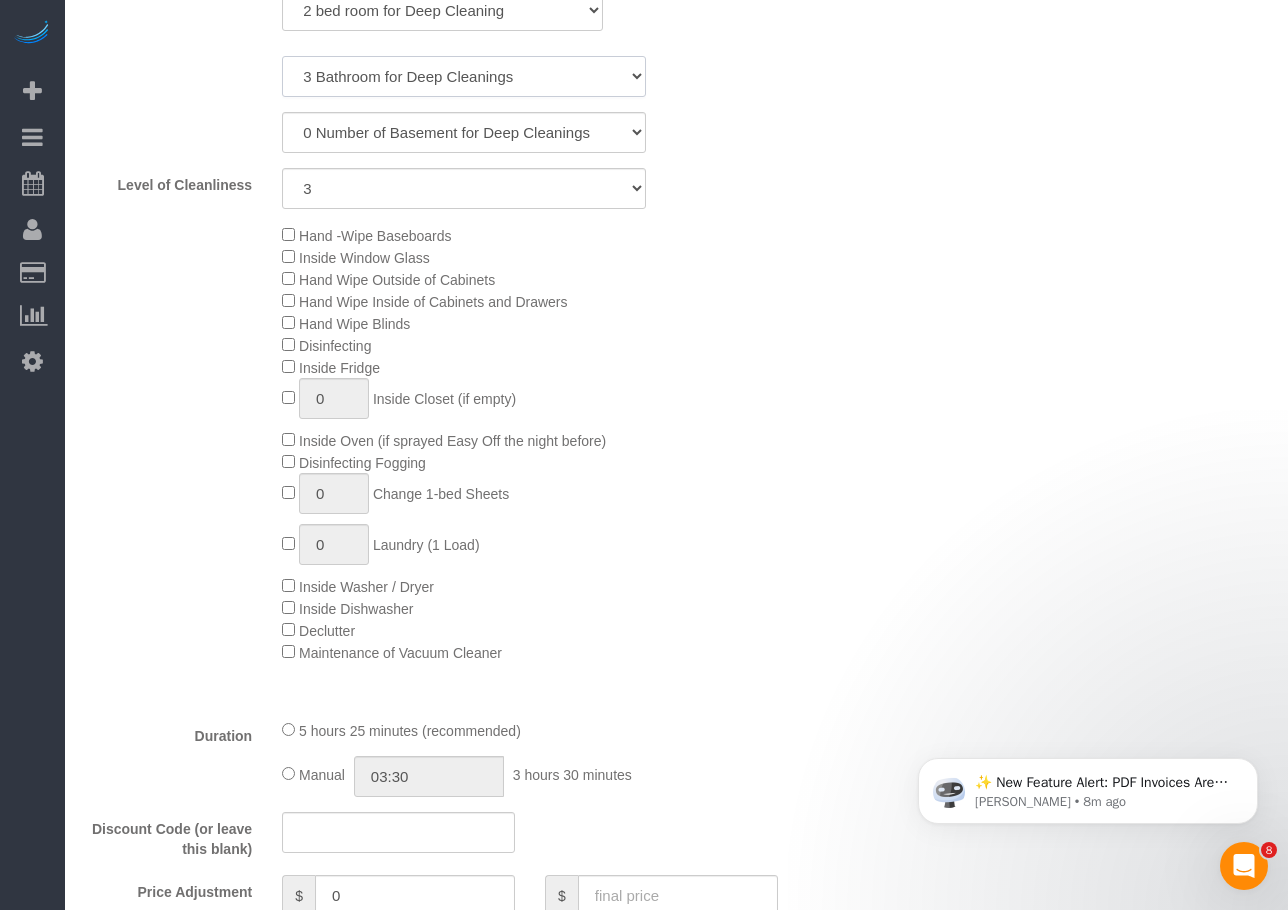 select on "spot11" 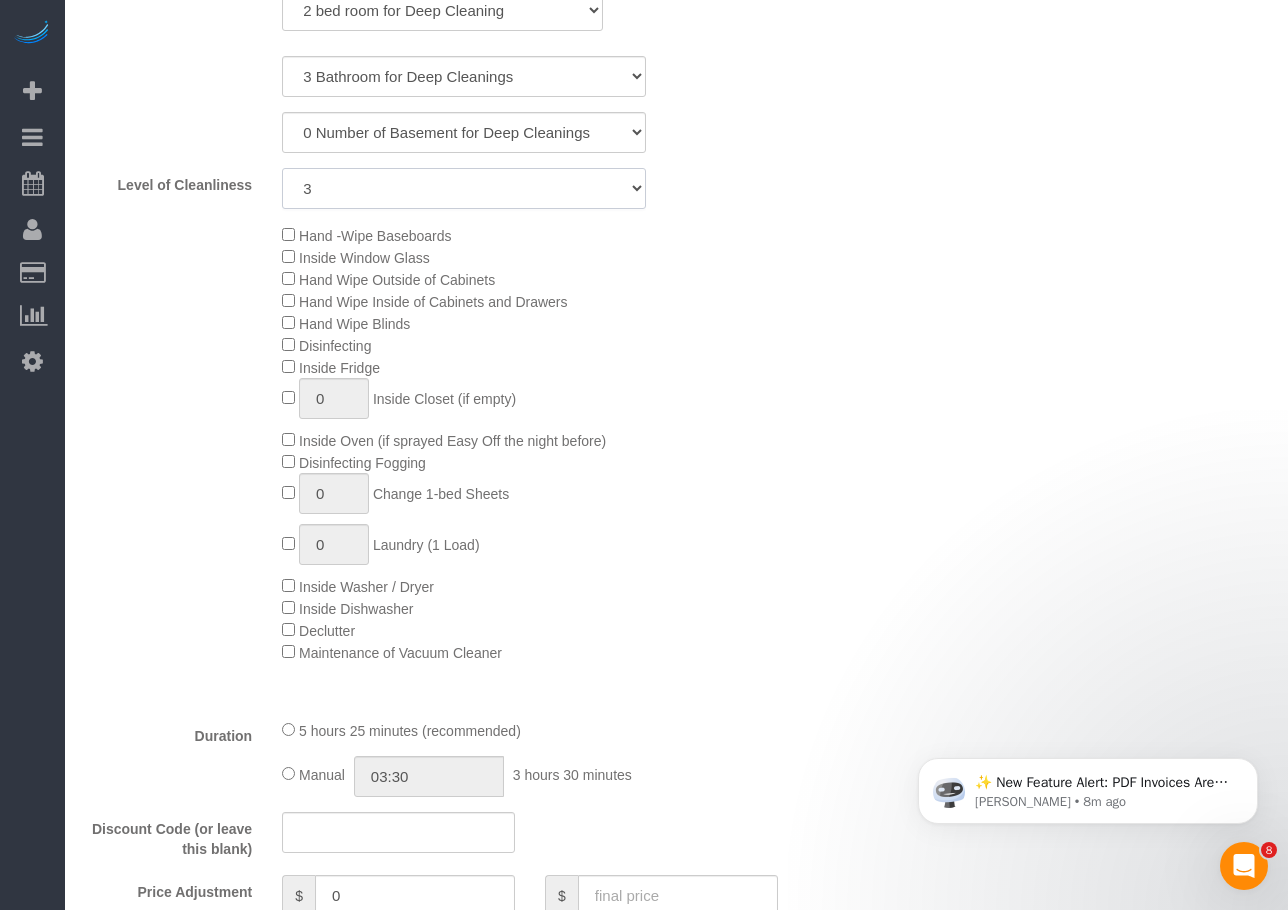 click on "1 (Very Clean)
2
3
4
5 (Average Condition)
6
7
8
9
10 (Extremely Dirty)" 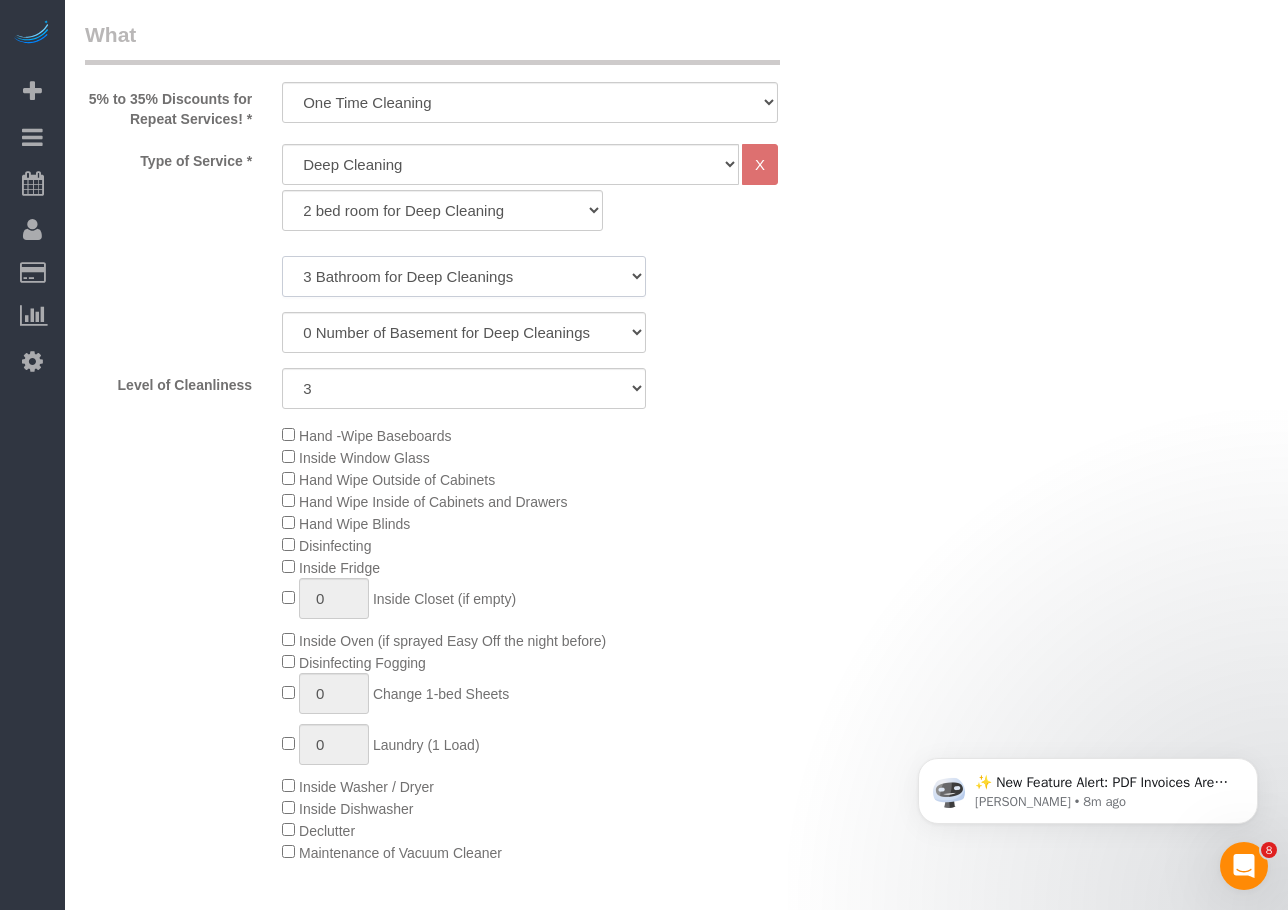 click on "1 Bathroom for Deep Cleaning
2 Bathroom for Deep Cleanings
3 Bathroom for Deep Cleanings
4 Bathroom for Deep Cleanings
5 Bathroom for Deep Cleanings
6 Bathroom for Deep Cleanings" 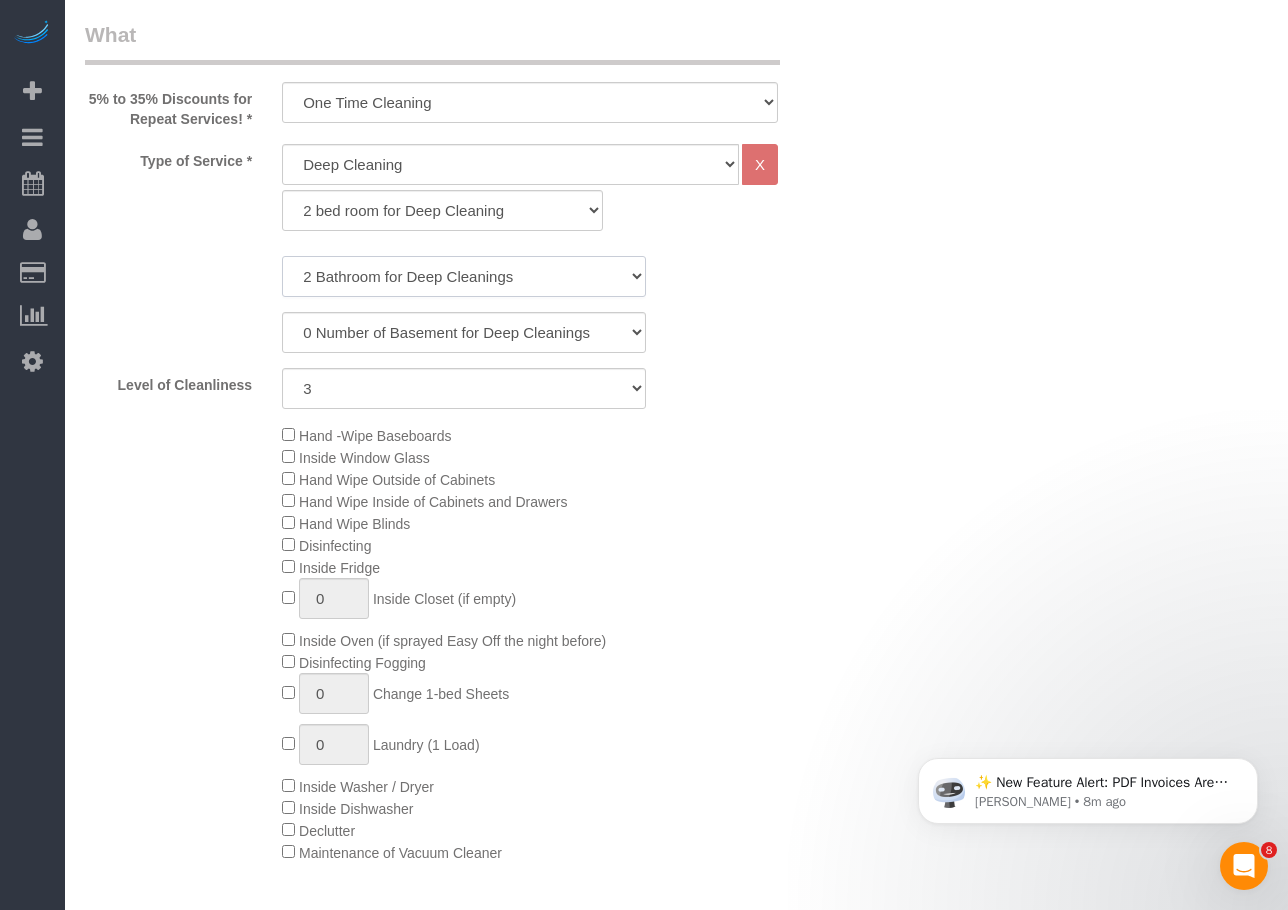 click on "1 Bathroom for Deep Cleaning
2 Bathroom for Deep Cleanings
3 Bathroom for Deep Cleanings
4 Bathroom for Deep Cleanings
5 Bathroom for Deep Cleanings
6 Bathroom for Deep Cleanings" 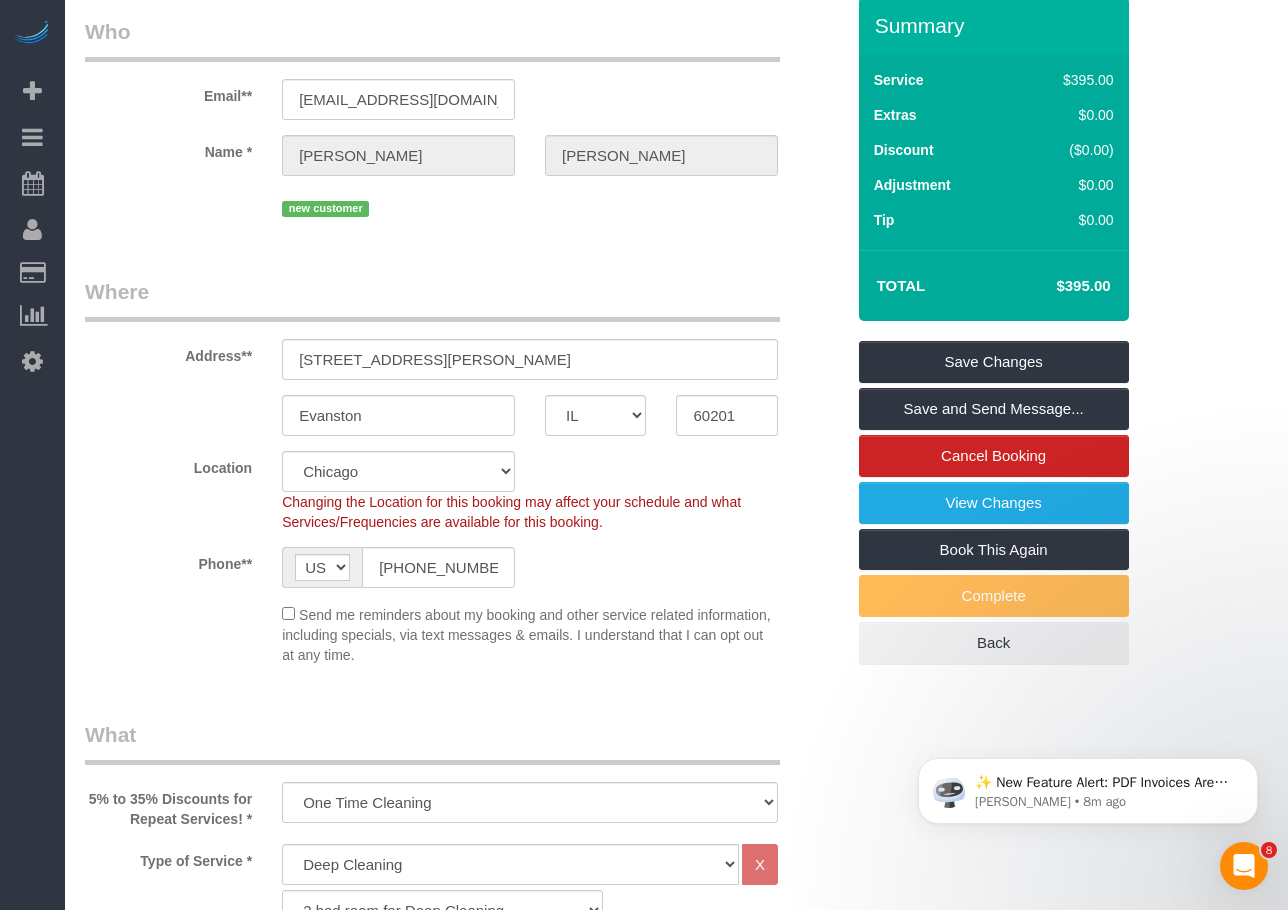 scroll, scrollTop: 0, scrollLeft: 0, axis: both 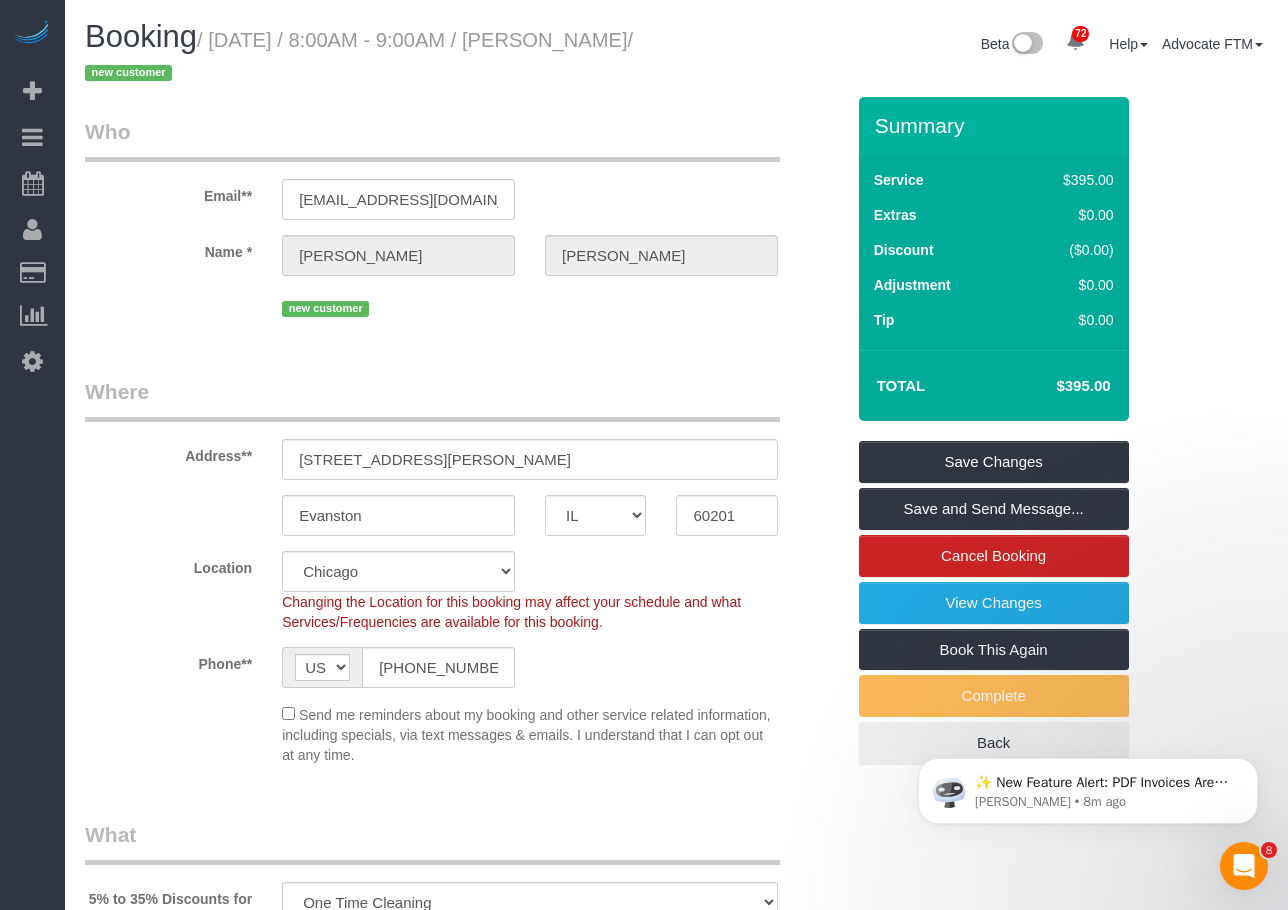 select on "spot16" 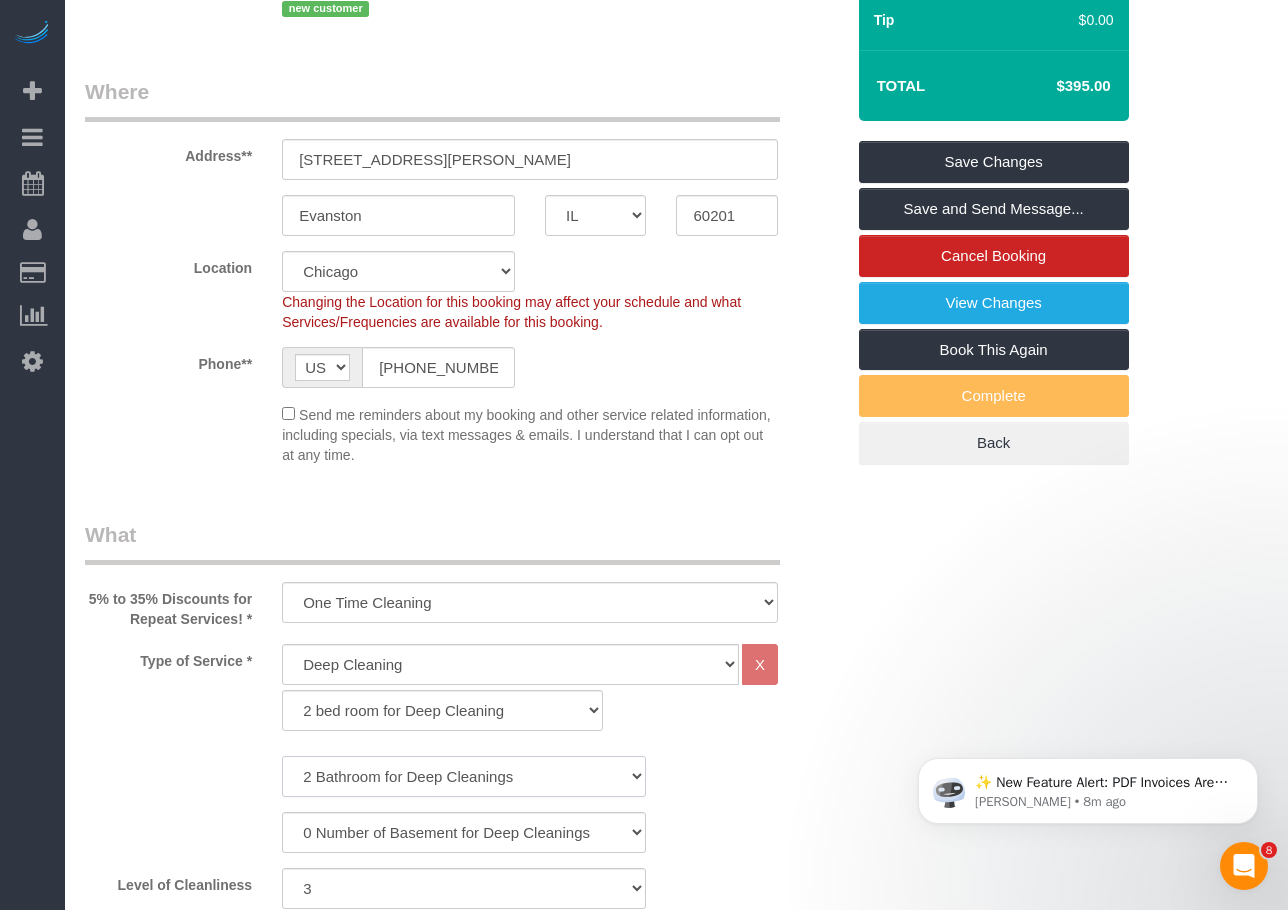 scroll, scrollTop: 400, scrollLeft: 0, axis: vertical 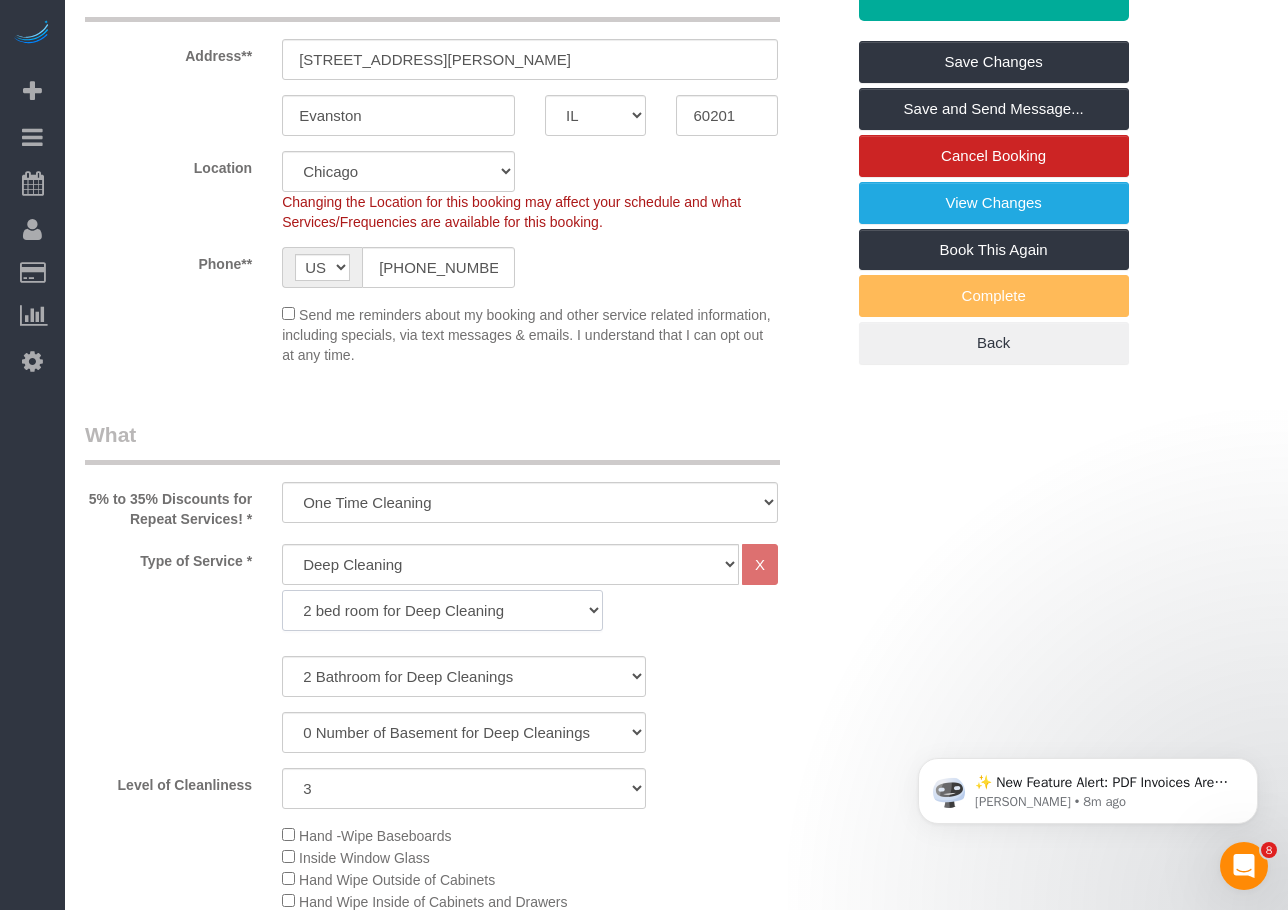 click on "1 bed room for Deep Cleaning 2 bed room for Deep Cleaning 3 bed room for Deep Cleaning 4 bed room for Deep Cleaning 5 bed room for Deep Cleaning" 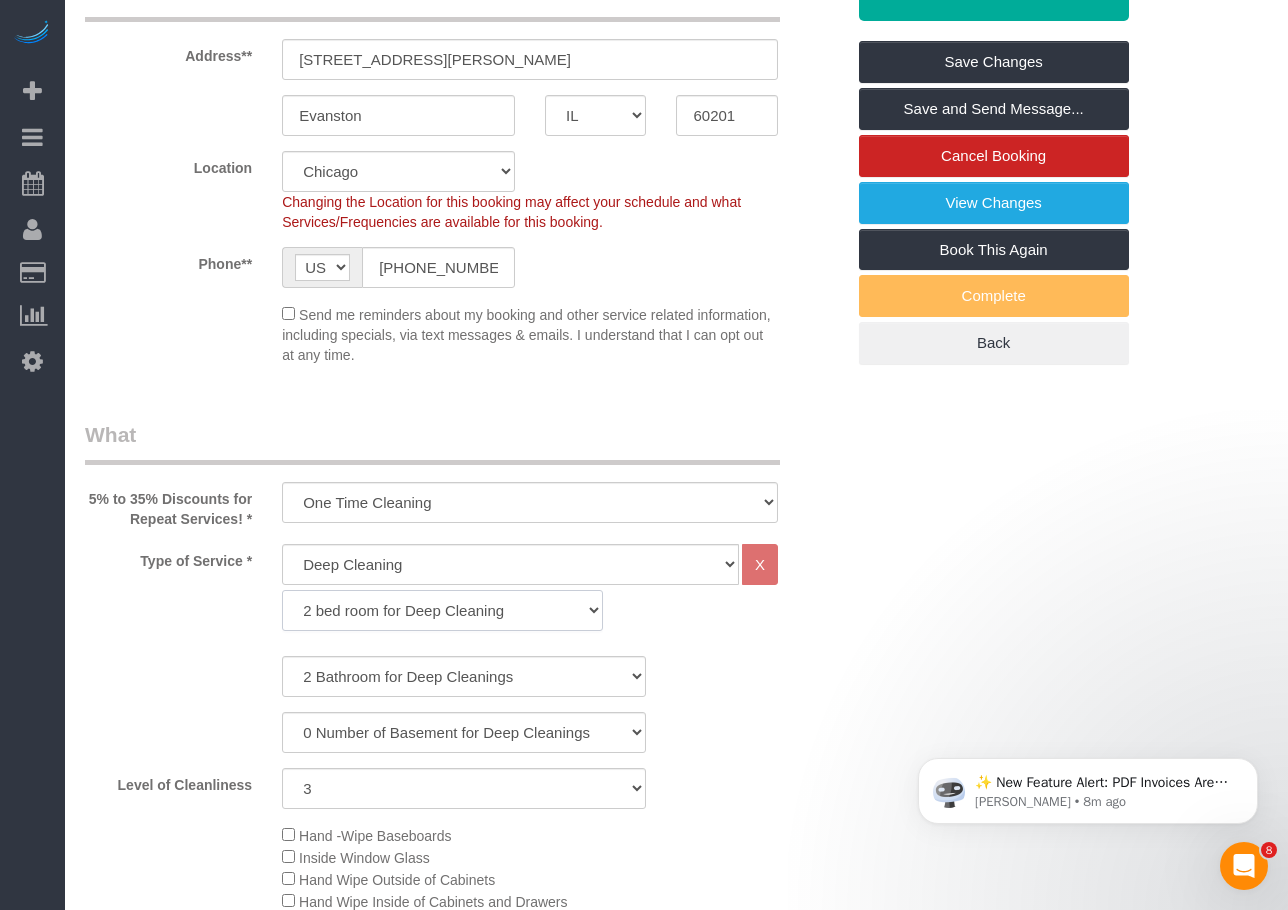 click on "1 bed room for Deep Cleaning 2 bed room for Deep Cleaning 3 bed room for Deep Cleaning 4 bed room for Deep Cleaning 5 bed room for Deep Cleaning" 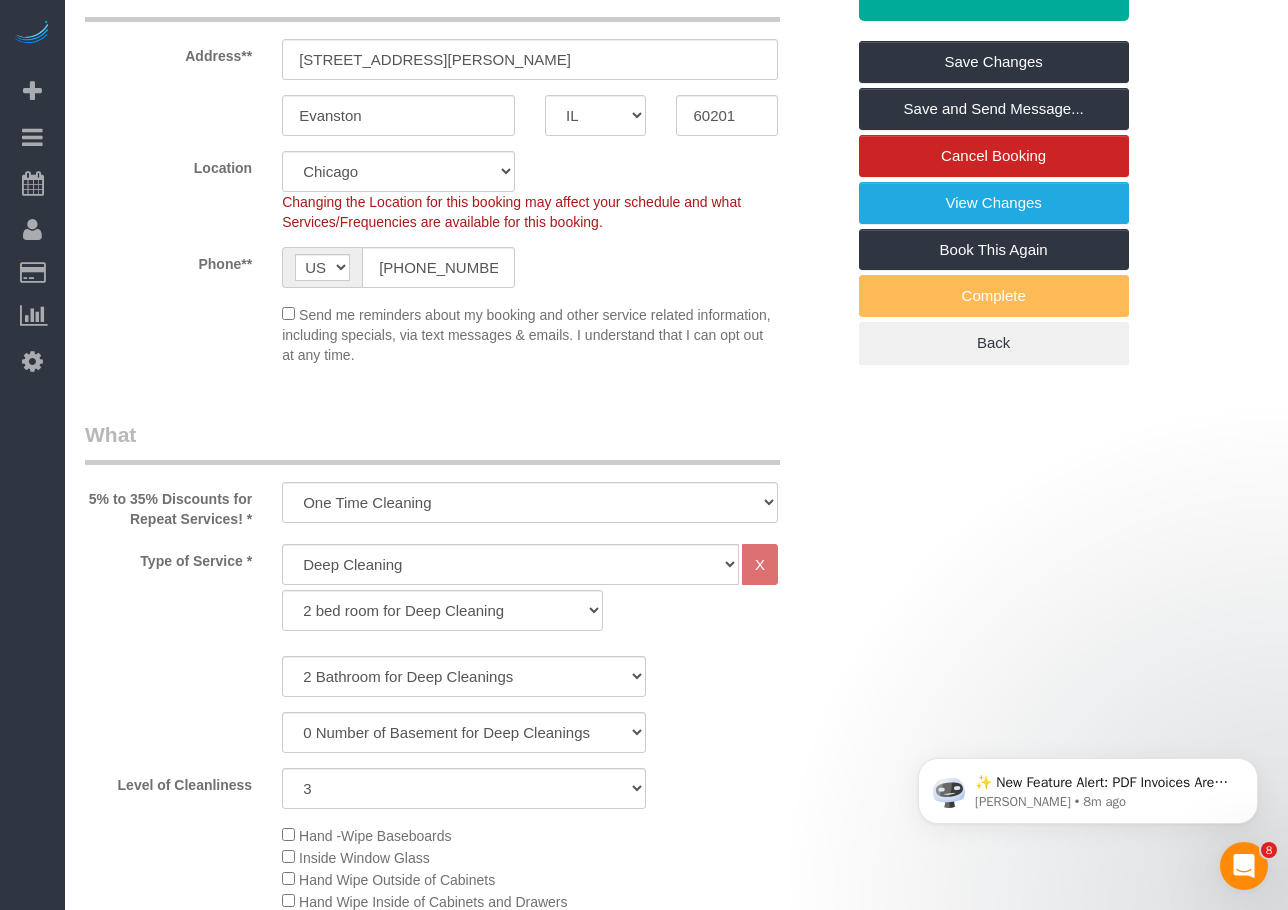 click on "Type of Service *
General Cleaning Deep Cleaning Move-in / Move-out Cleaning COUNTS Cleaning
X
1 bed room for Deep Cleaning 2 bed room for Deep Cleaning 3 bed room for Deep Cleaning 4 bed room for Deep Cleaning 5 bed room for Deep Cleaning" 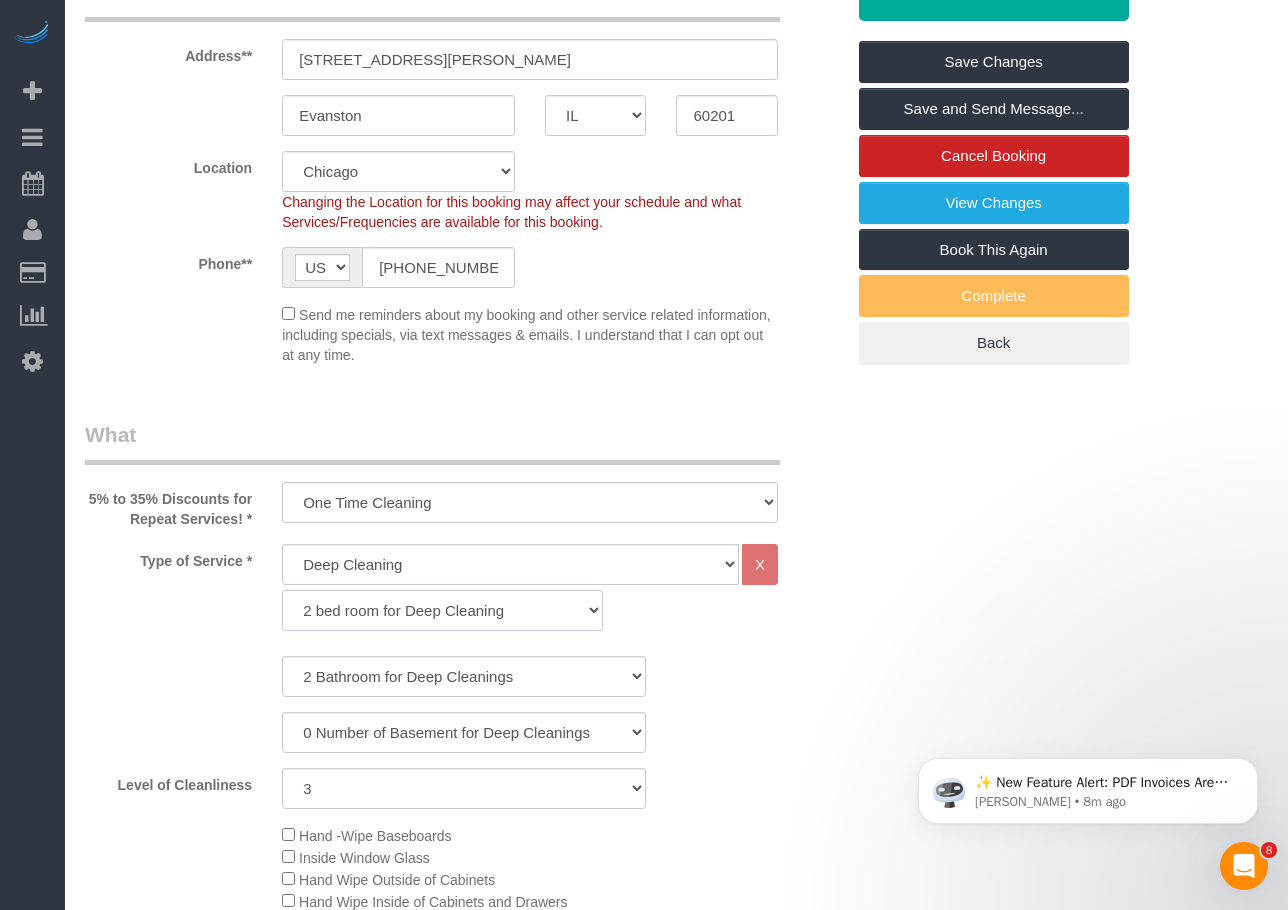 click on "1 bed room for Deep Cleaning 2 bed room for Deep Cleaning 3 bed room for Deep Cleaning 4 bed room for Deep Cleaning 5 bed room for Deep Cleaning" 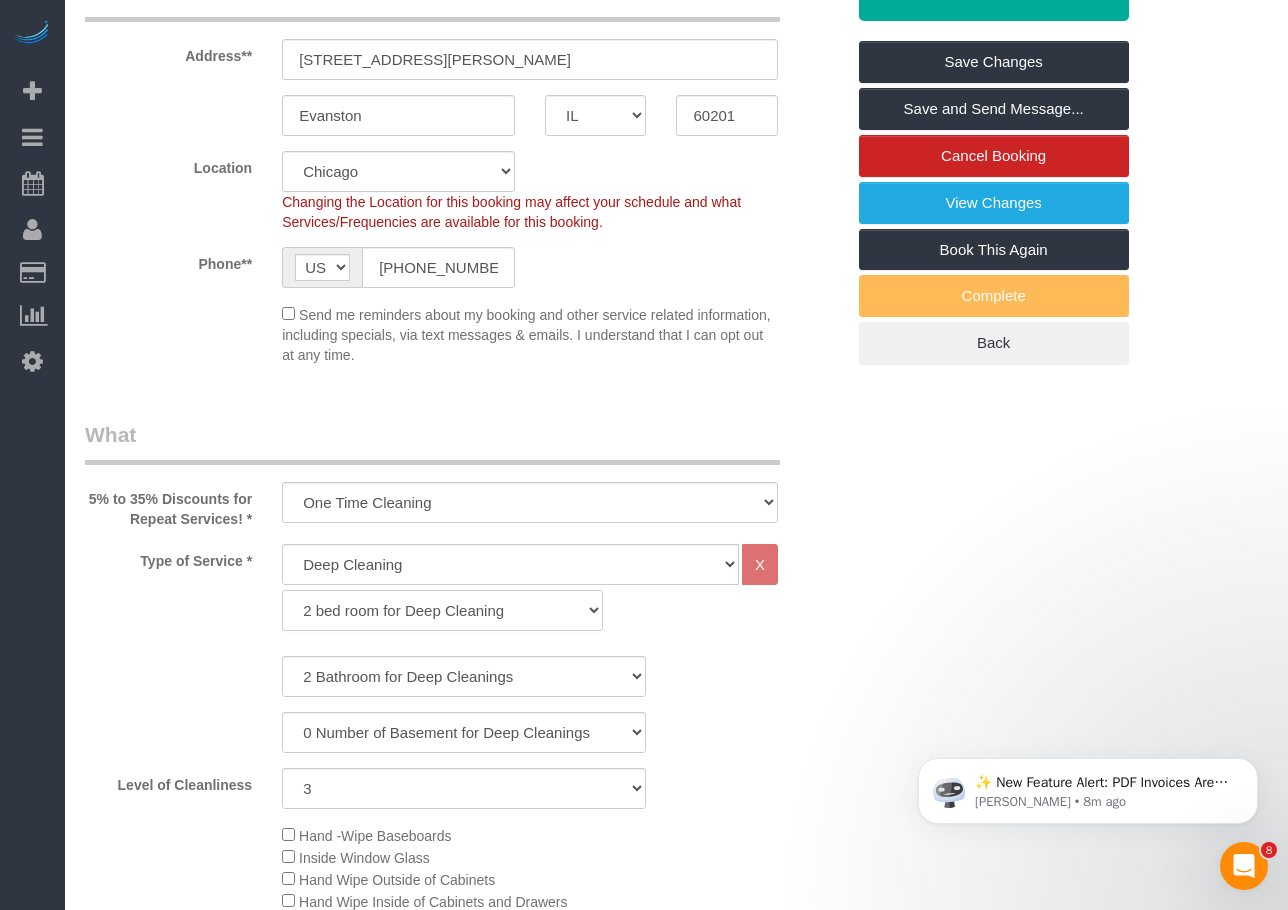 select on "293" 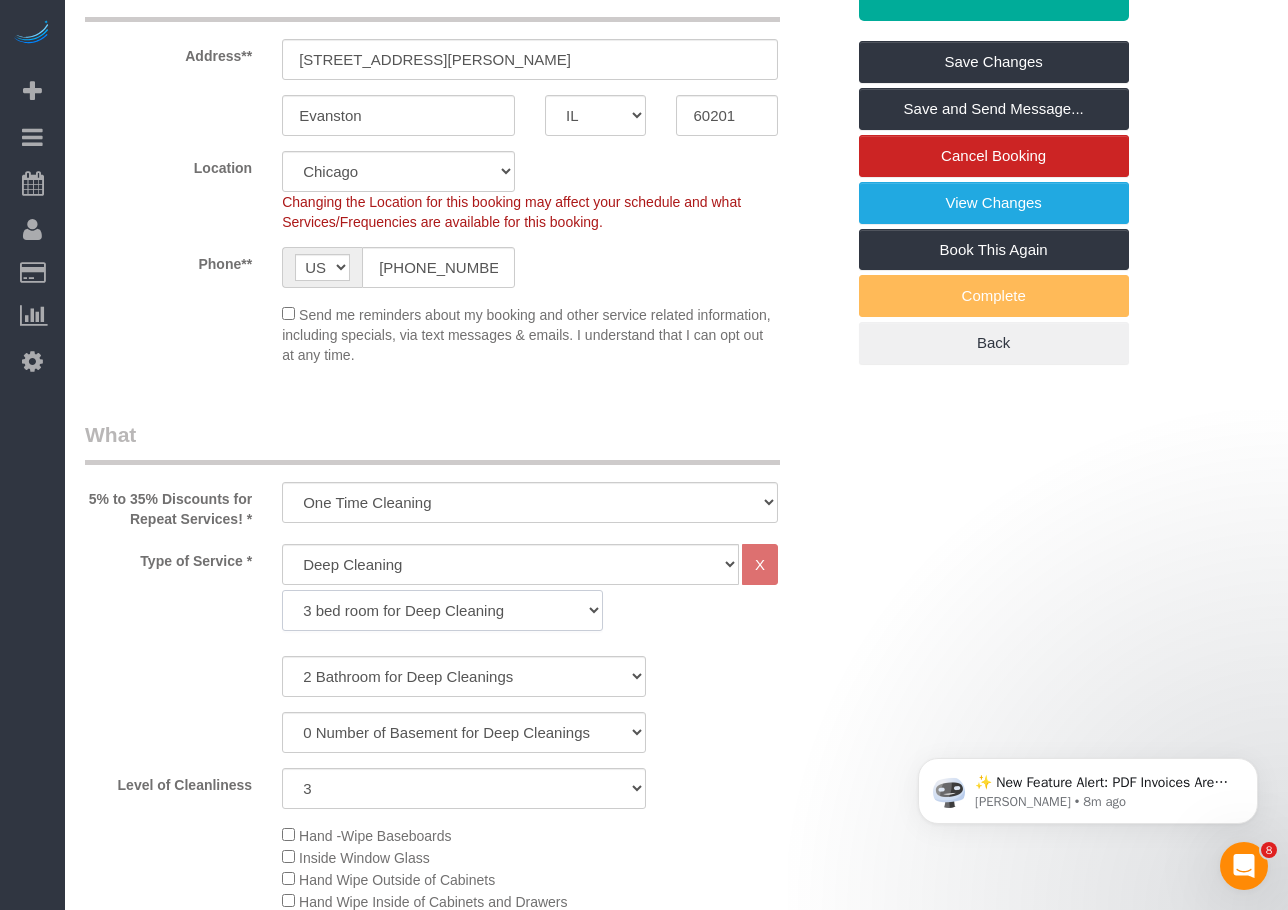 click on "1 bed room for Deep Cleaning 2 bed room for Deep Cleaning 3 bed room for Deep Cleaning 4 bed room for Deep Cleaning 5 bed room for Deep Cleaning" 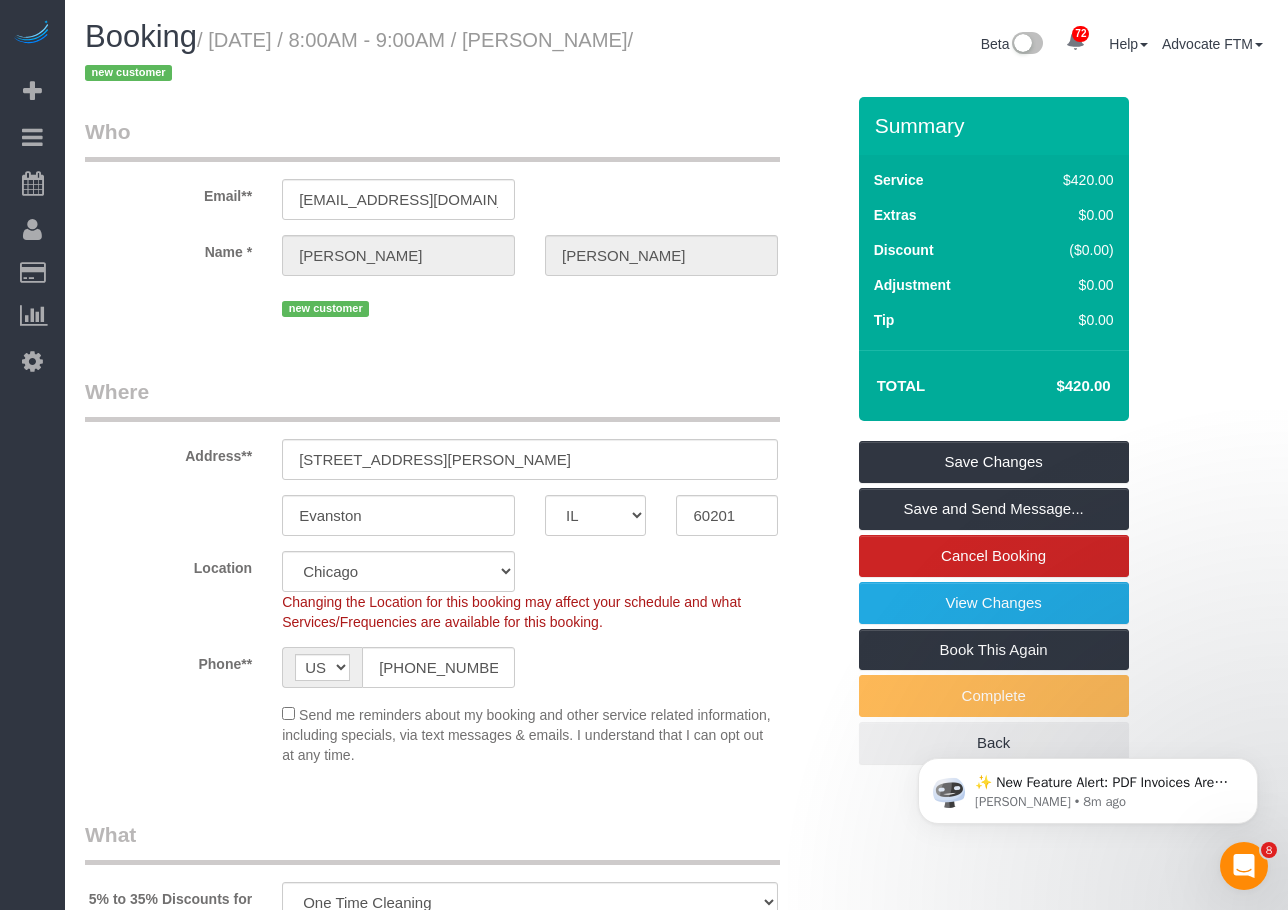 scroll, scrollTop: 700, scrollLeft: 0, axis: vertical 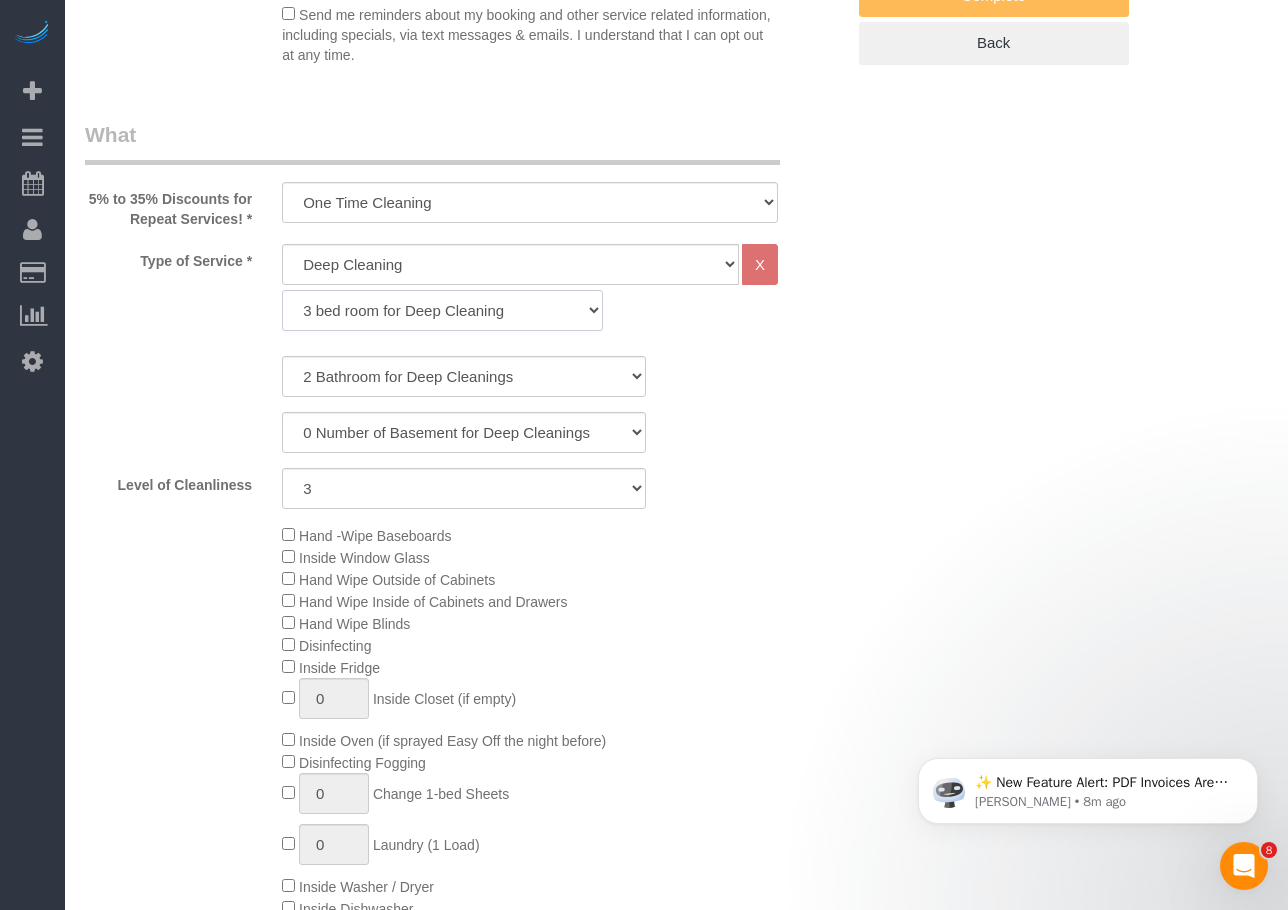 select on "spot21" 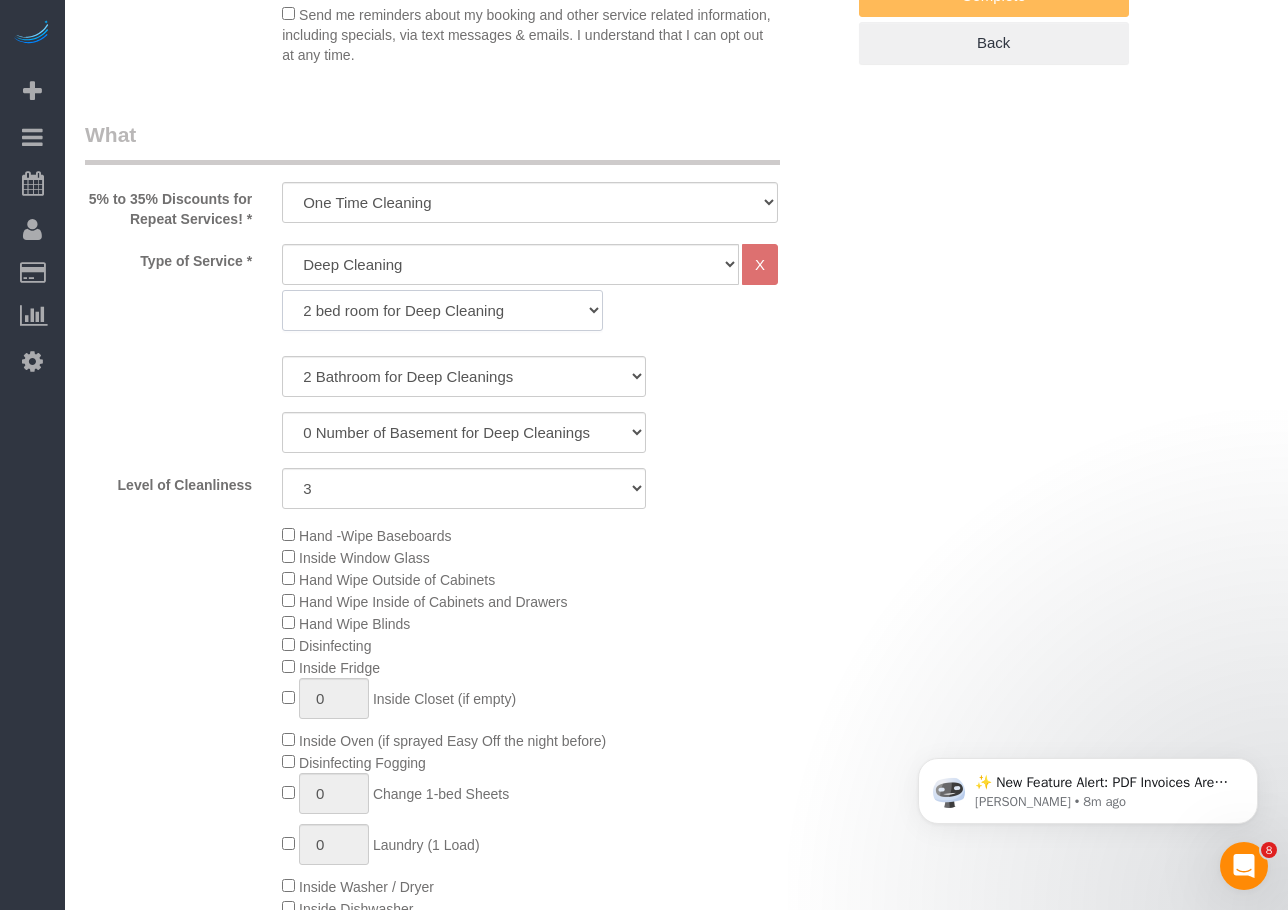 click on "1 bed room for Deep Cleaning 2 bed room for Deep Cleaning 3 bed room for Deep Cleaning 4 bed room for Deep Cleaning 5 bed room for Deep Cleaning" 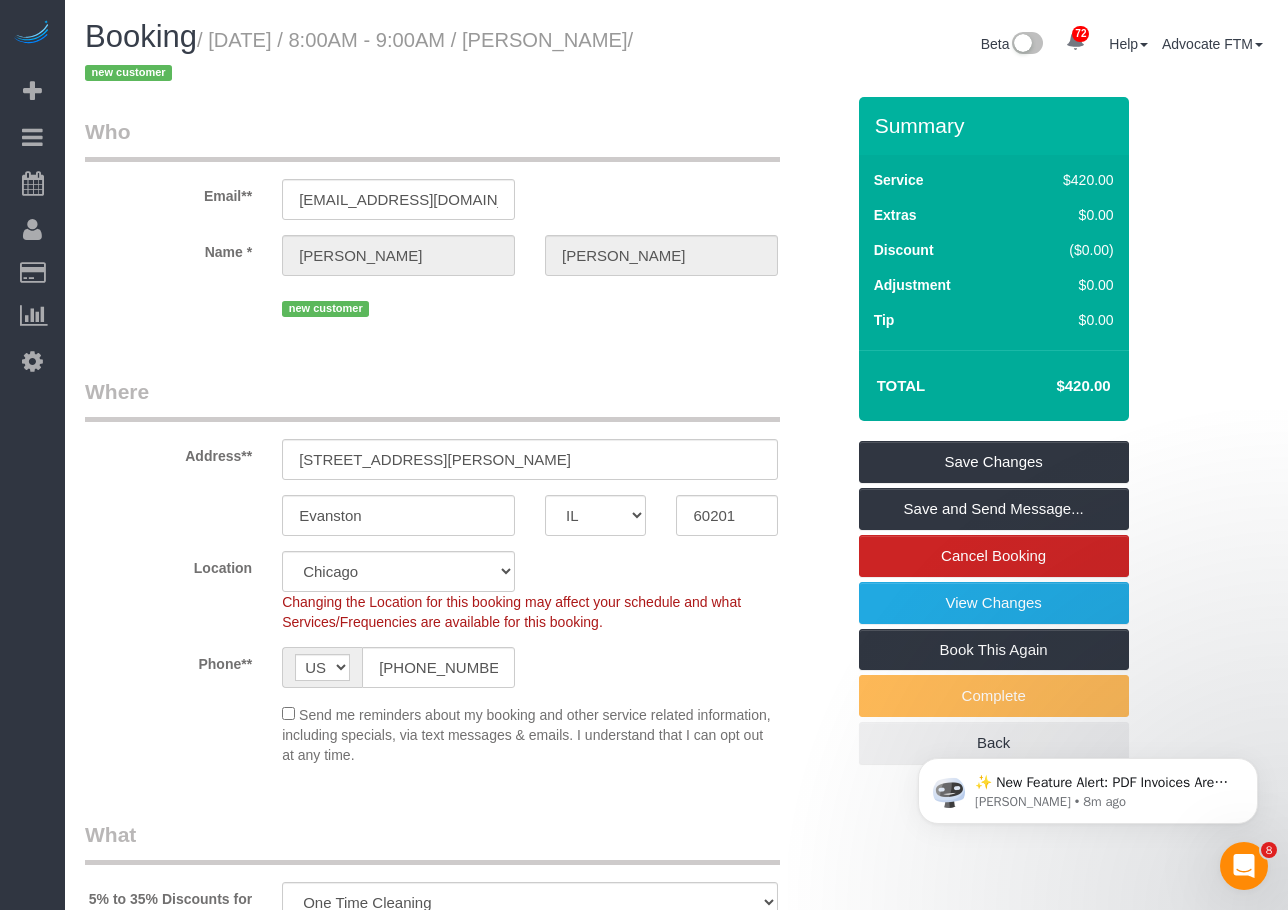 scroll, scrollTop: 800, scrollLeft: 0, axis: vertical 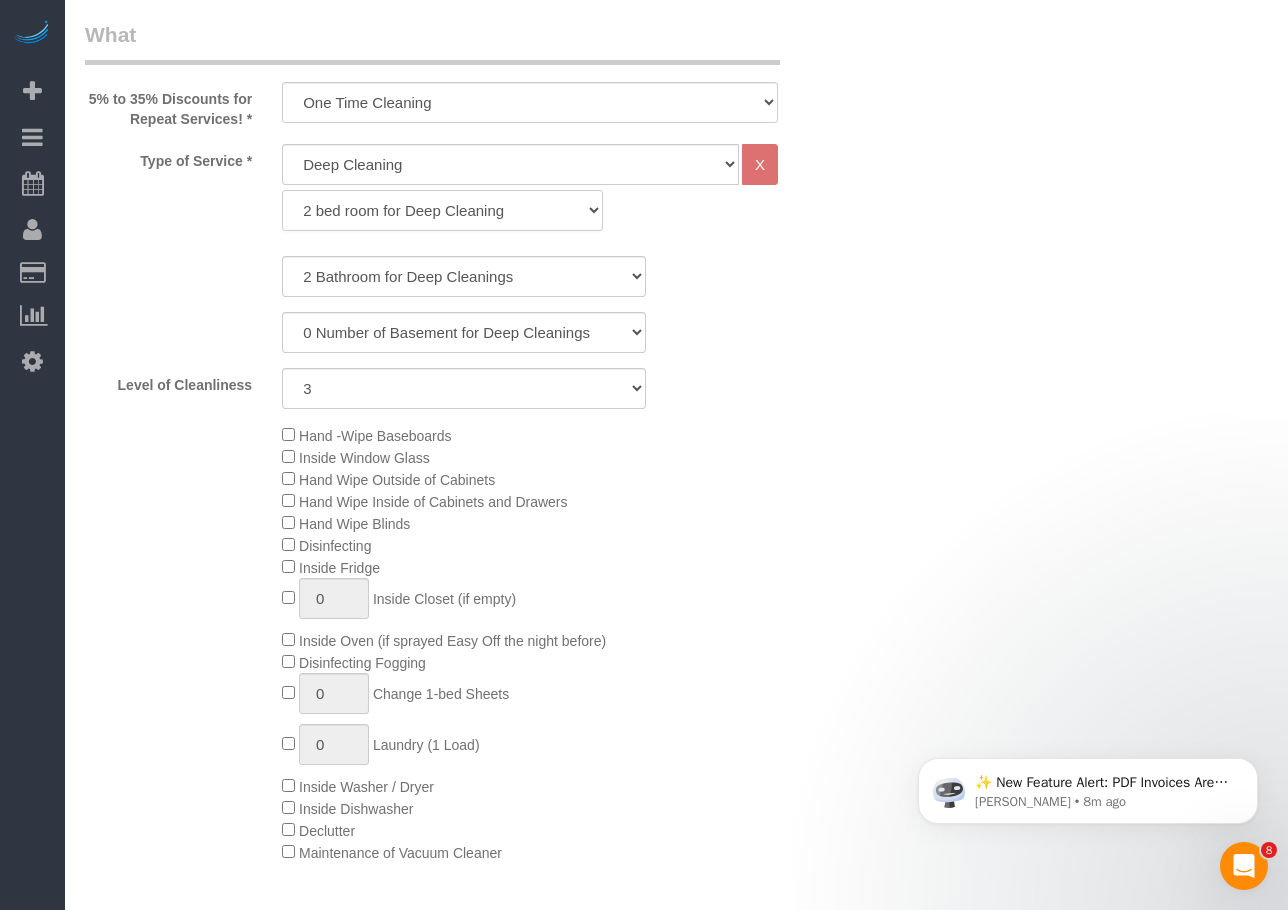 select on "spot26" 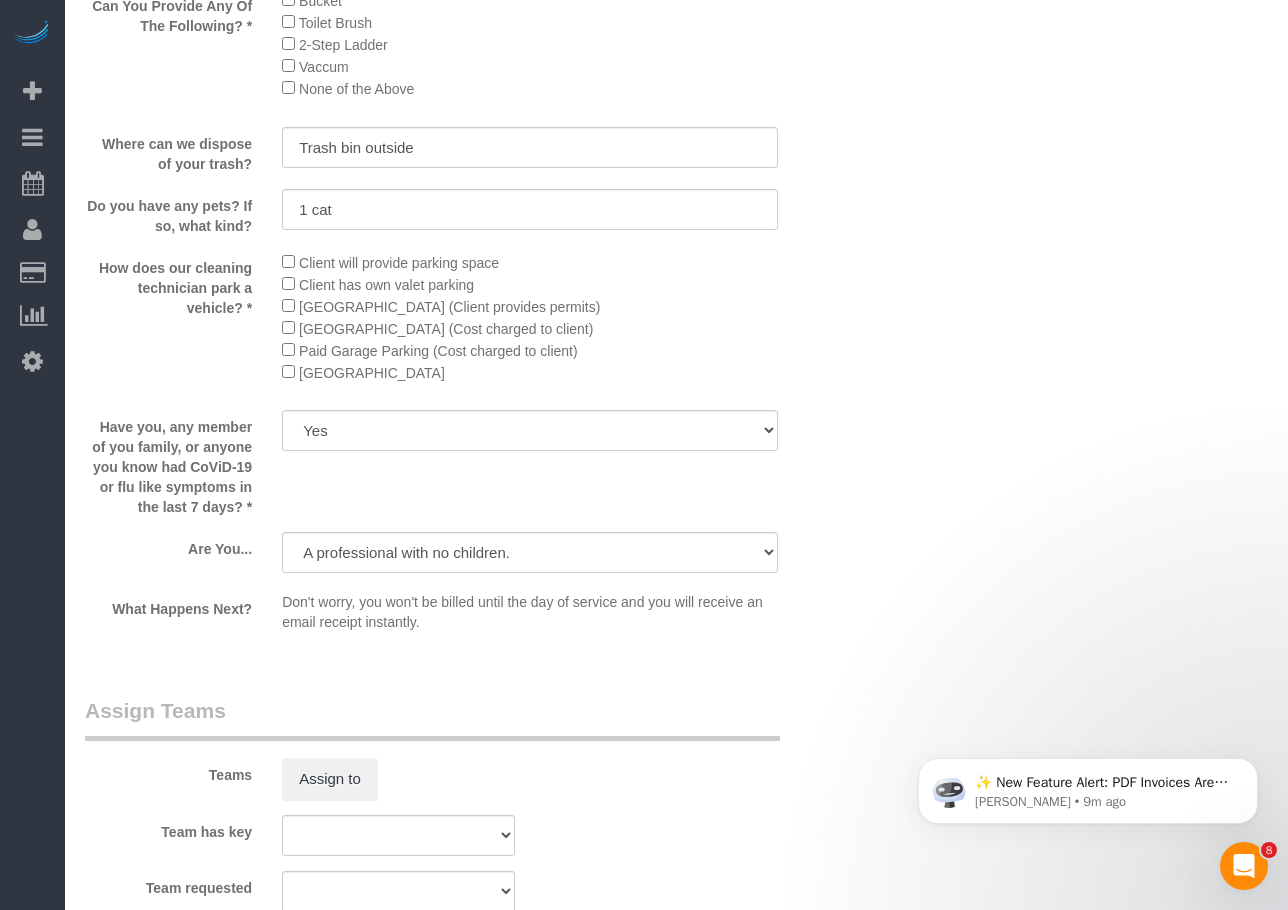scroll, scrollTop: 2300, scrollLeft: 0, axis: vertical 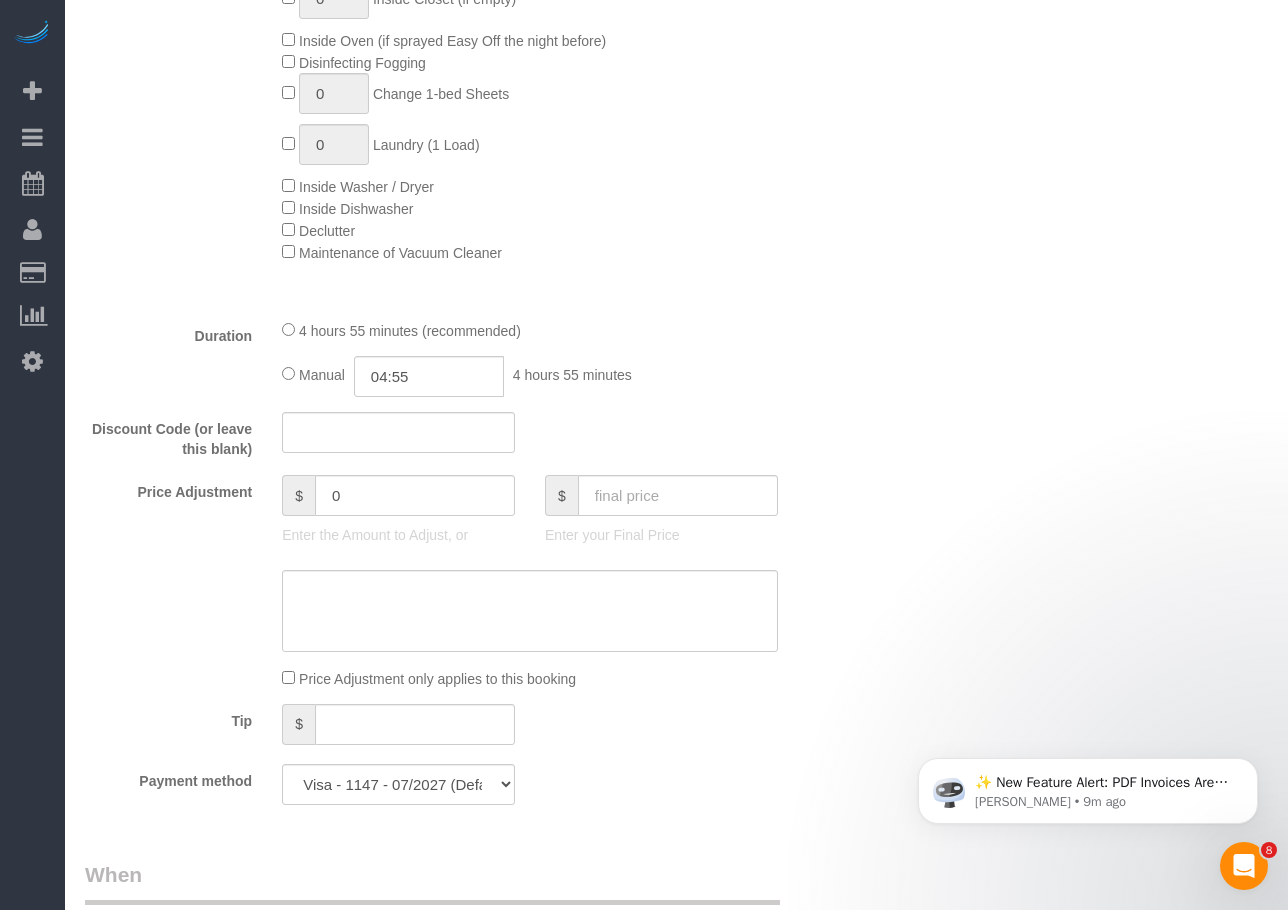 click on "What
5% to 35% Discounts for Repeat Services! *
One Time Cleaning Weekly Cleaning (35% Discount) - 35.00% (0% for the First Booking) Bi Weekly Cleaning (30% Discount) - 30.00% (0% for the First Booking) Monthly Cleaning (5% Discount) - 5.00% (0% for the First Booking) COUNTS Cleaning
Type of Service *
General Cleaning Deep Cleaning Move-in / Move-out Cleaning COUNTS Cleaning
X
1 bed room for Deep Cleaning 2 bed room for Deep Cleaning 3 bed room for Deep Cleaning 4 bed room for Deep Cleaning 5 bed room for Deep Cleaning" at bounding box center [464, 120] 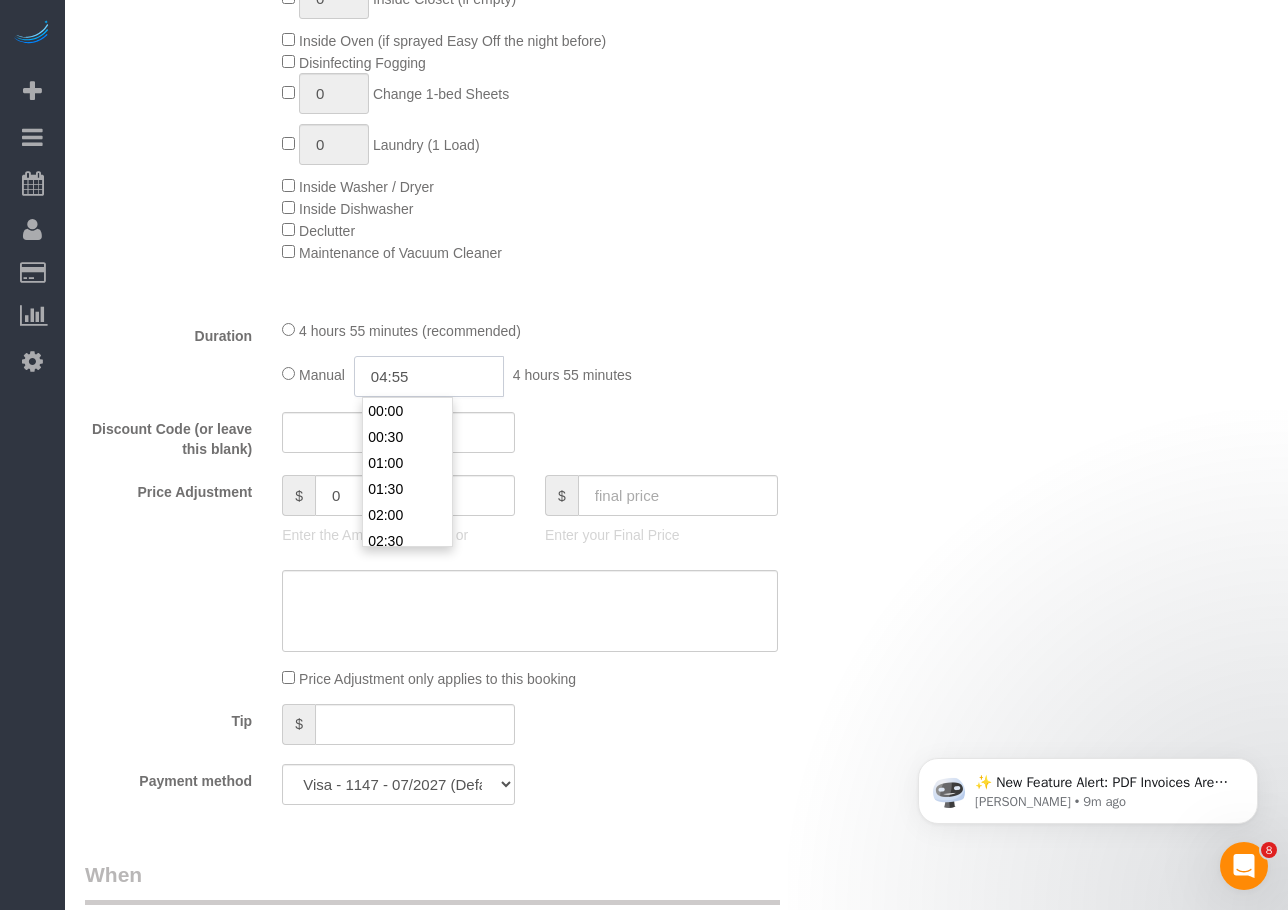 drag, startPoint x: 447, startPoint y: 373, endPoint x: 271, endPoint y: 378, distance: 176.07101 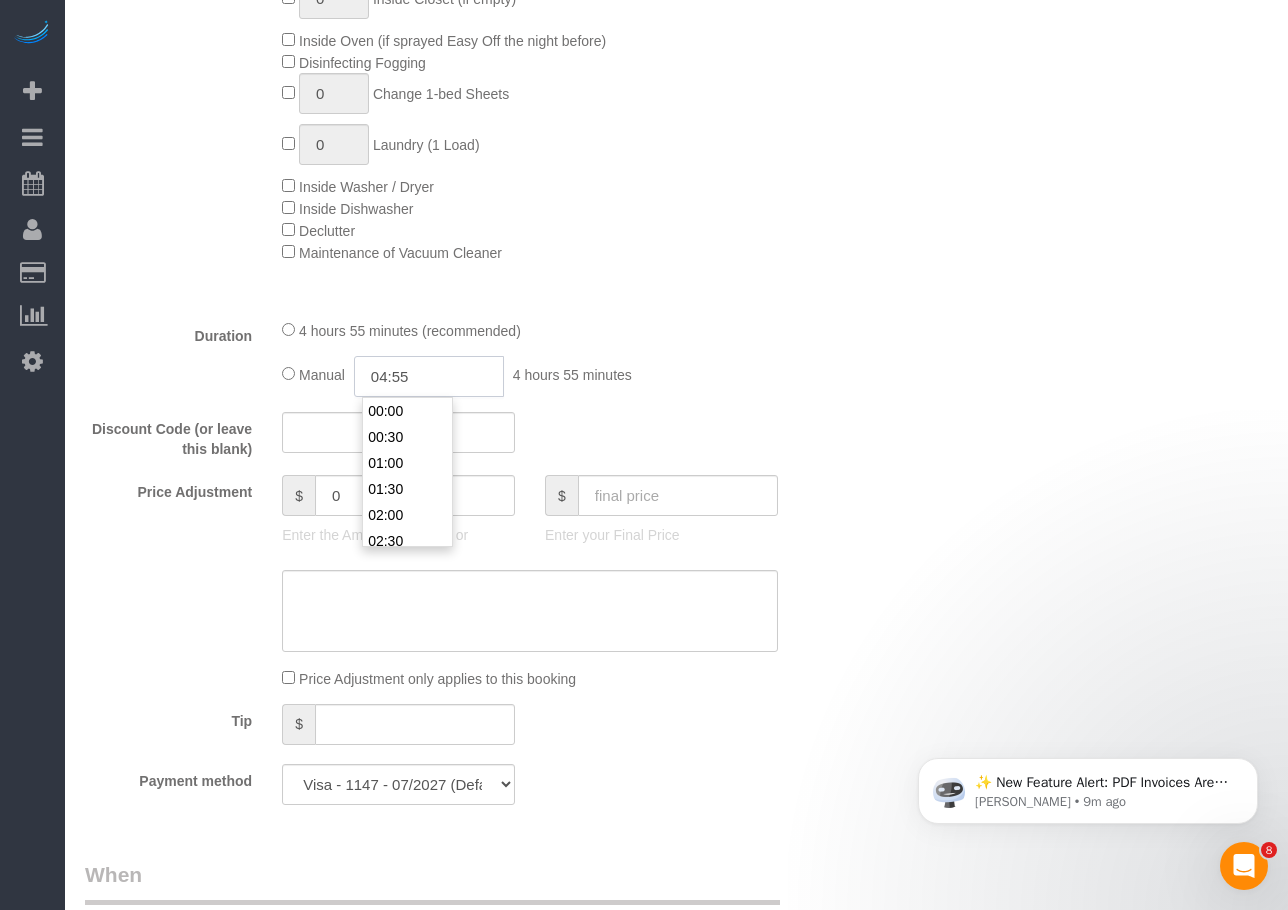 click on "4 hours 55 minutes (recommended)
Manual
04:55
4 hours 55 minutes" 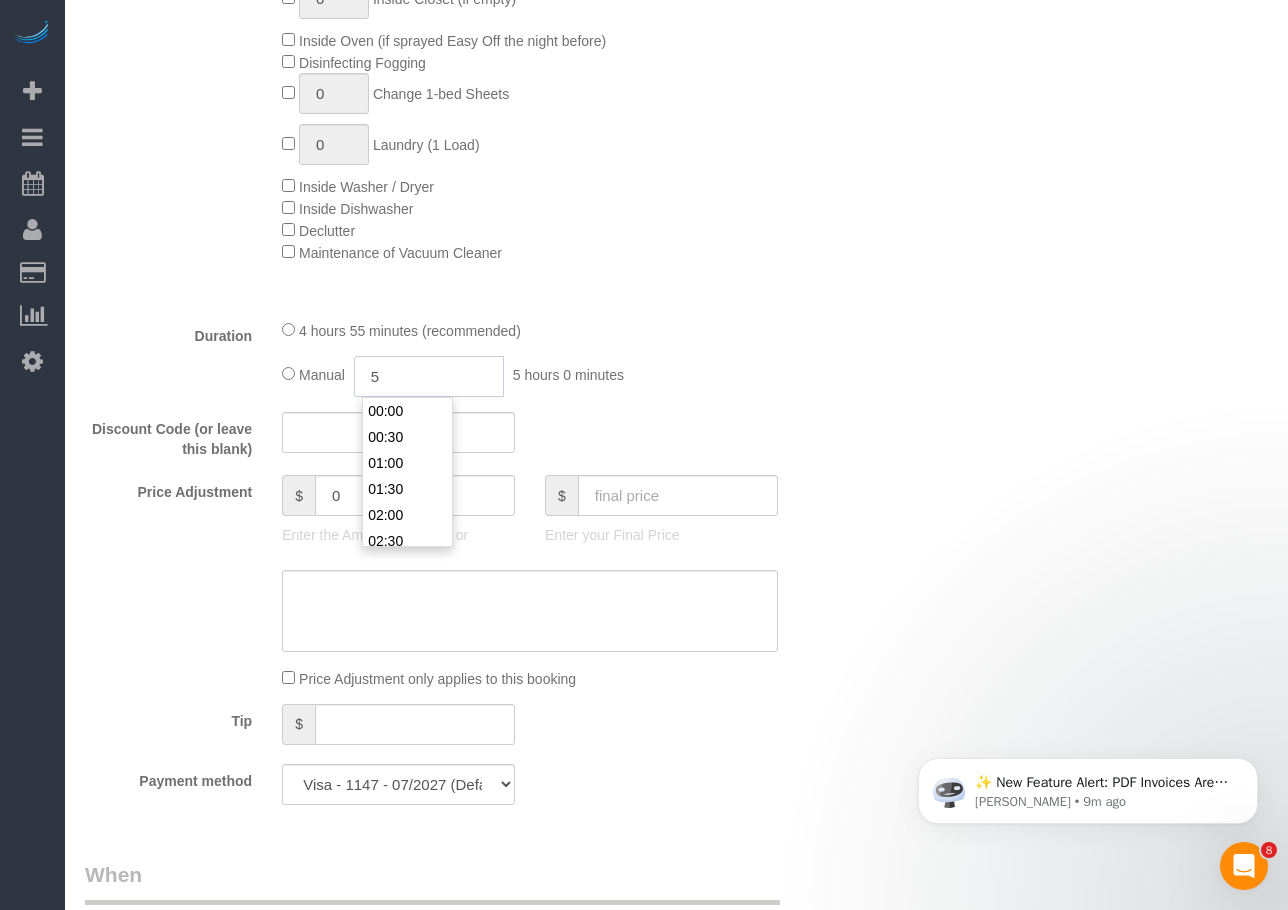 scroll, scrollTop: 234, scrollLeft: 0, axis: vertical 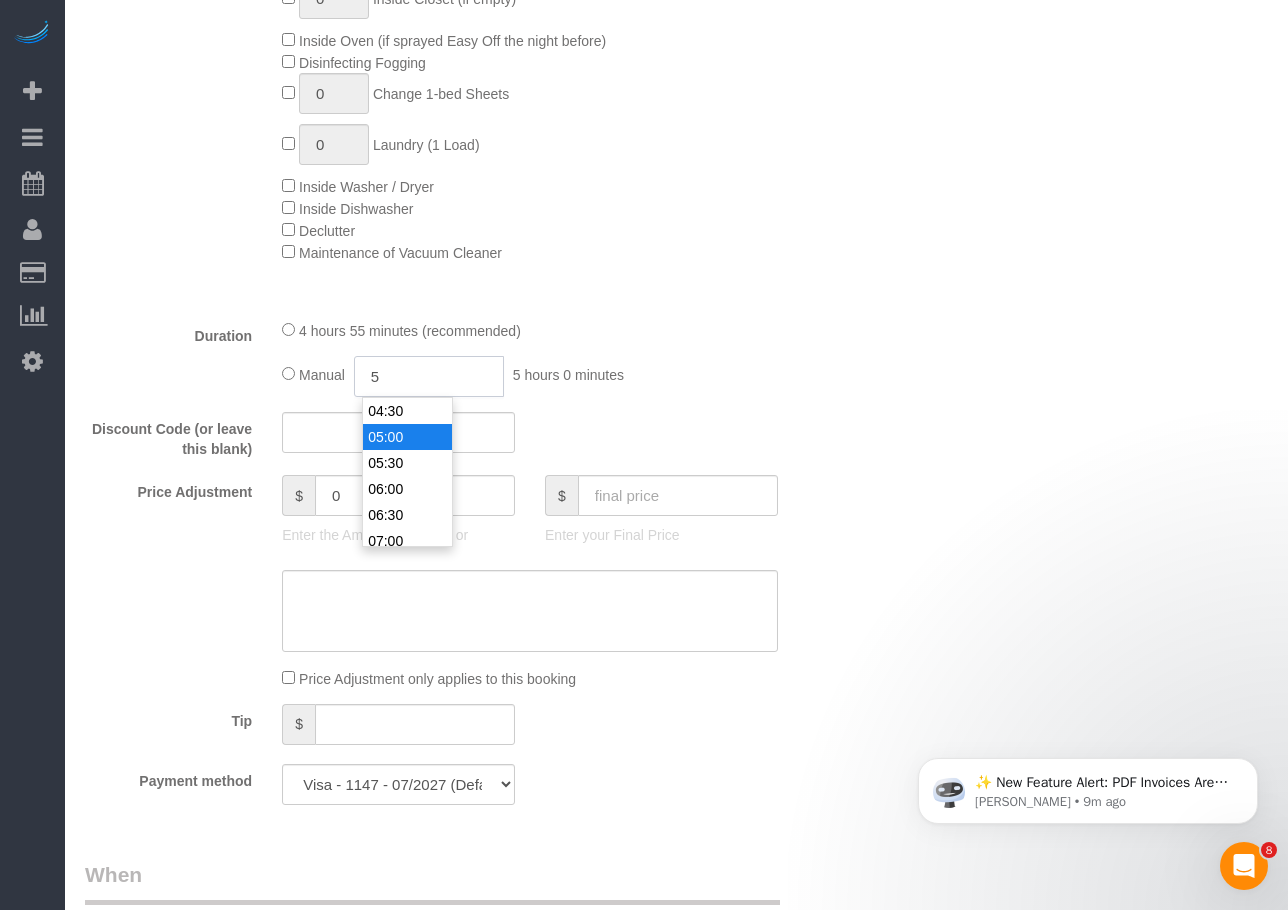 select on "spot31" 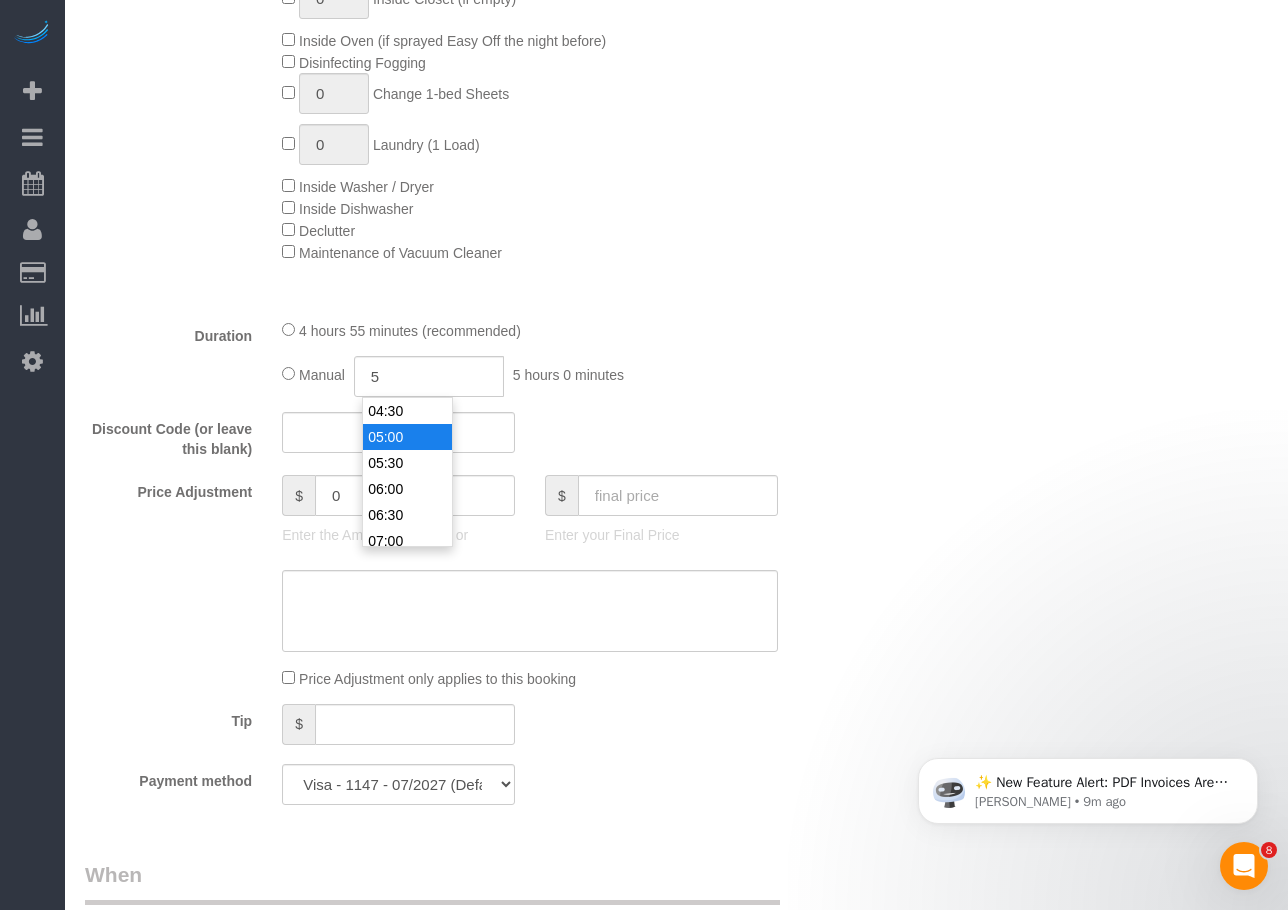 type on "05:00" 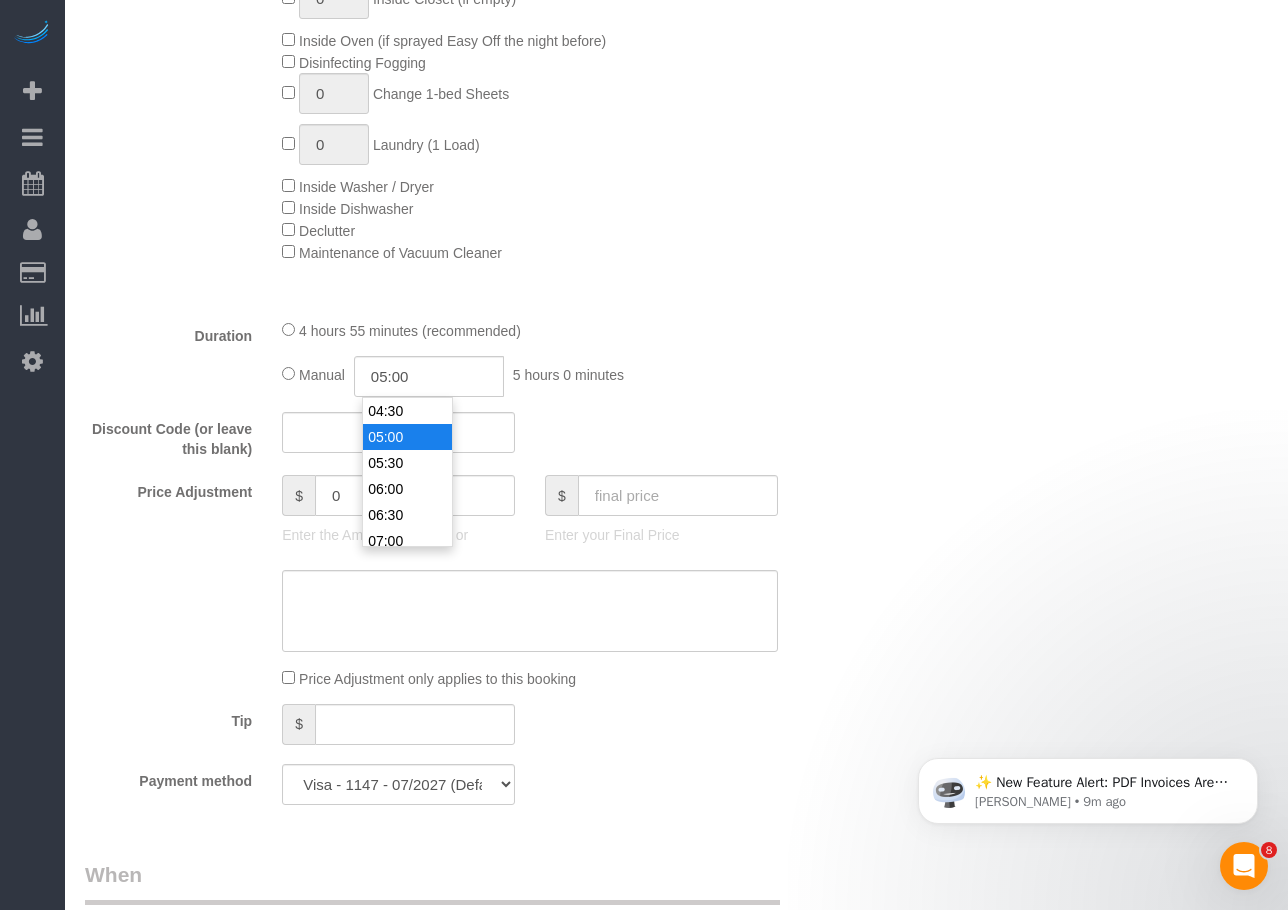 click on "Who
Email**
maxdavidlehman@gmail.com
Name *
Maxwell
Lehman
new customer
Where
Address**
2717 Sheridan Rd, , IL , USA
Evanston
AK
AL
AR
AZ
CA
CO
CT
DC
DE
FL
GA
HI
IA
ID
IL
IN
KS
KY
LA
MA
MD
ME
MI
MN
MO
MS
MT
NC
ND" at bounding box center (464, 825) 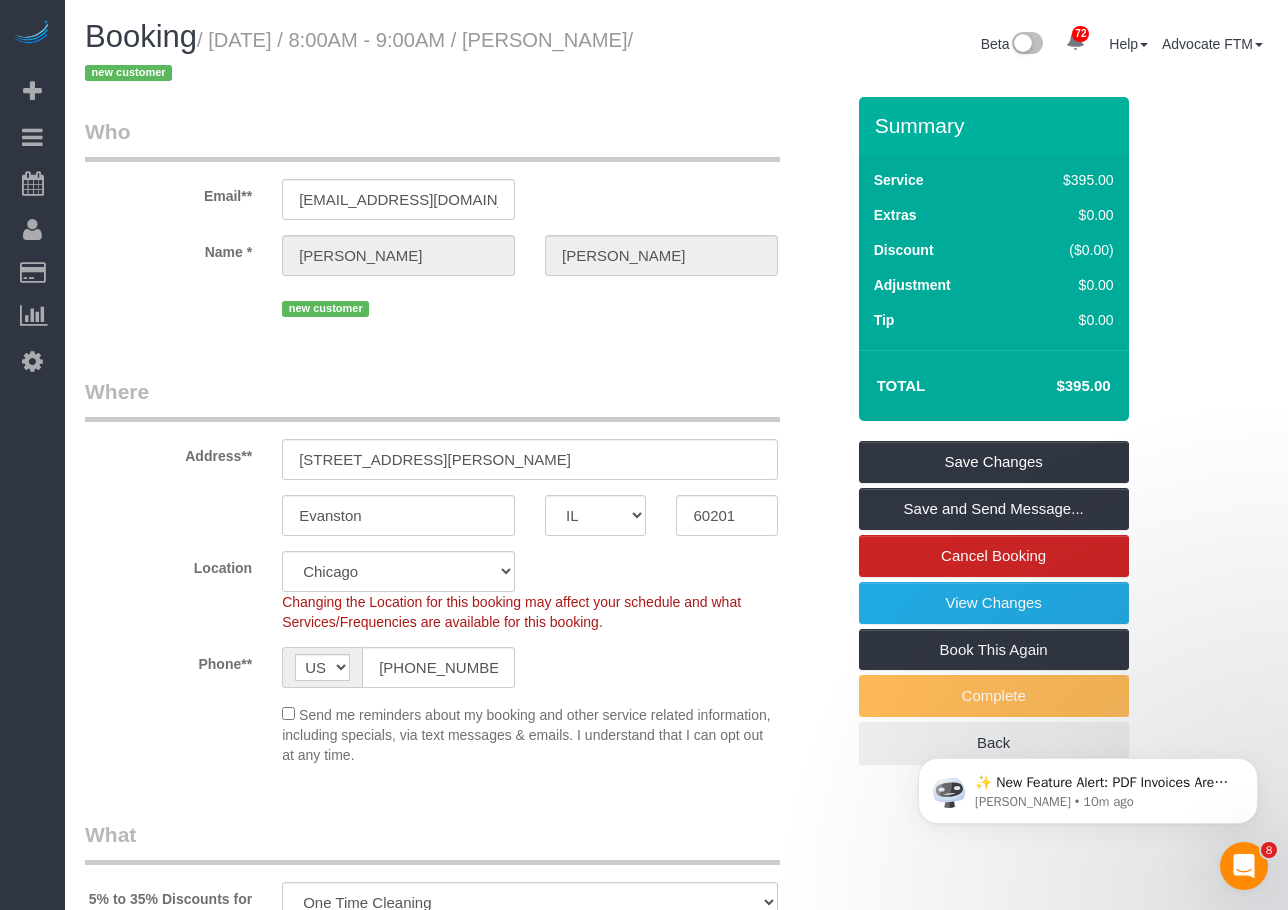 scroll, scrollTop: 100, scrollLeft: 0, axis: vertical 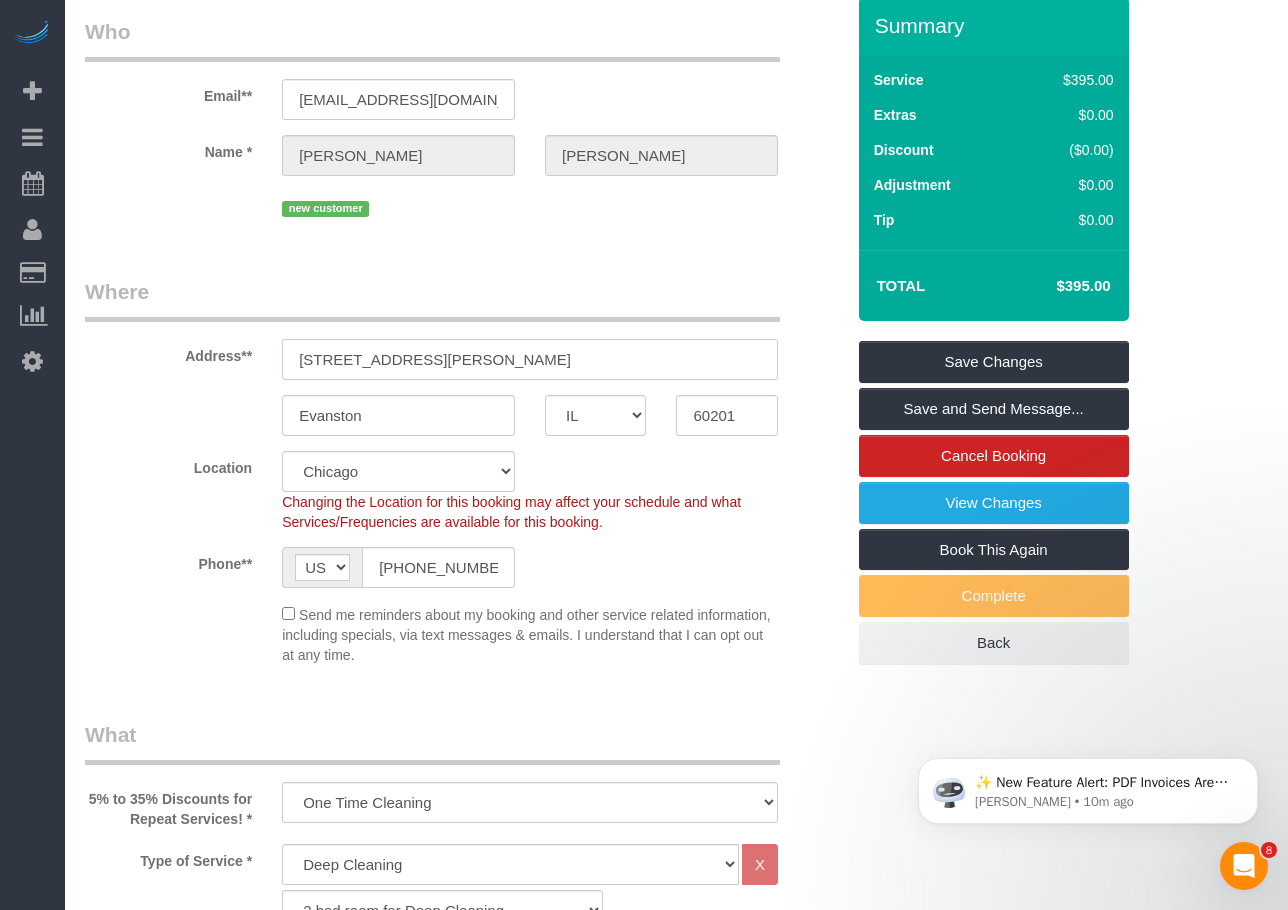 drag, startPoint x: 455, startPoint y: 360, endPoint x: 463, endPoint y: 372, distance: 14.422205 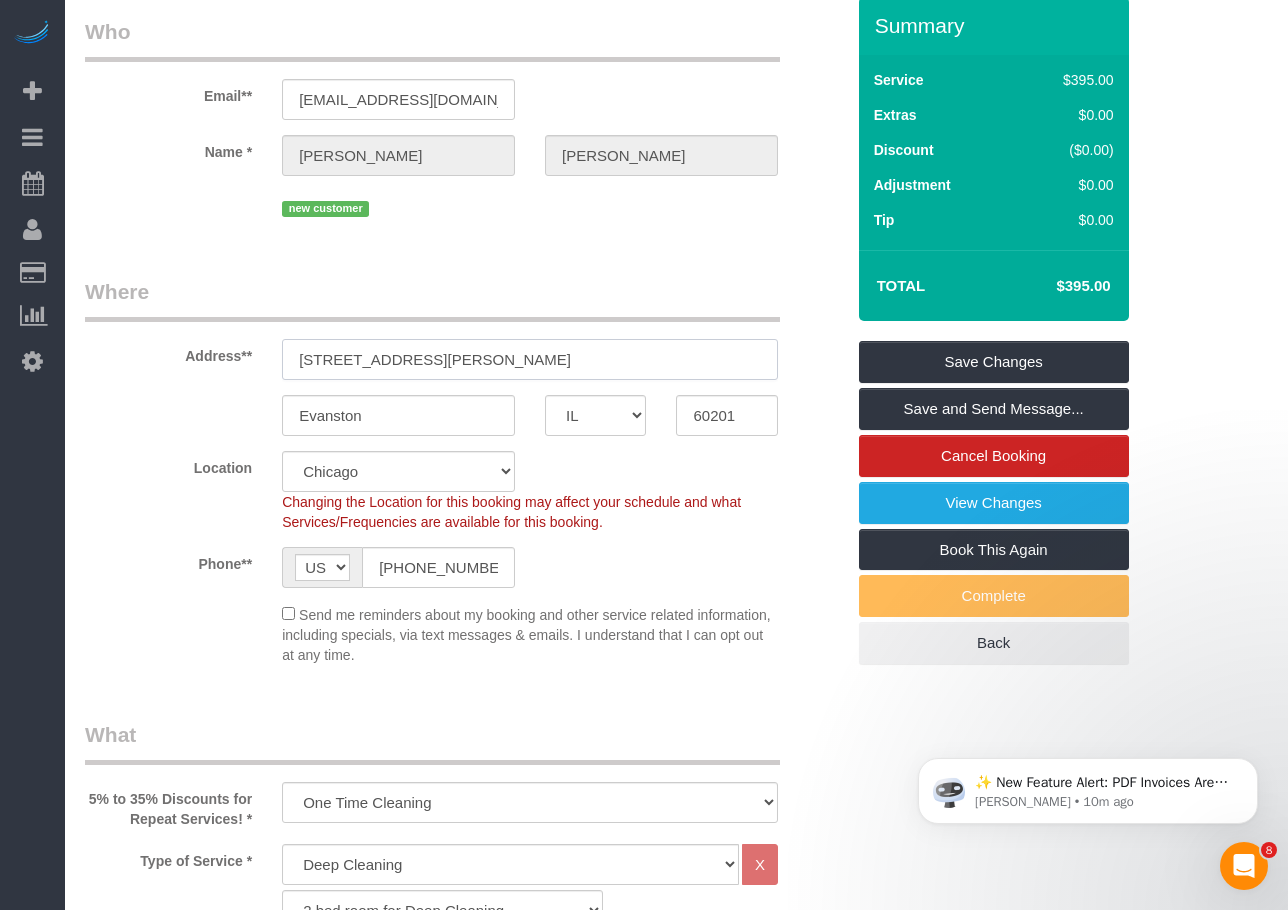 click on "2717 Sheridan Rd, , IL , USA" at bounding box center [530, 359] 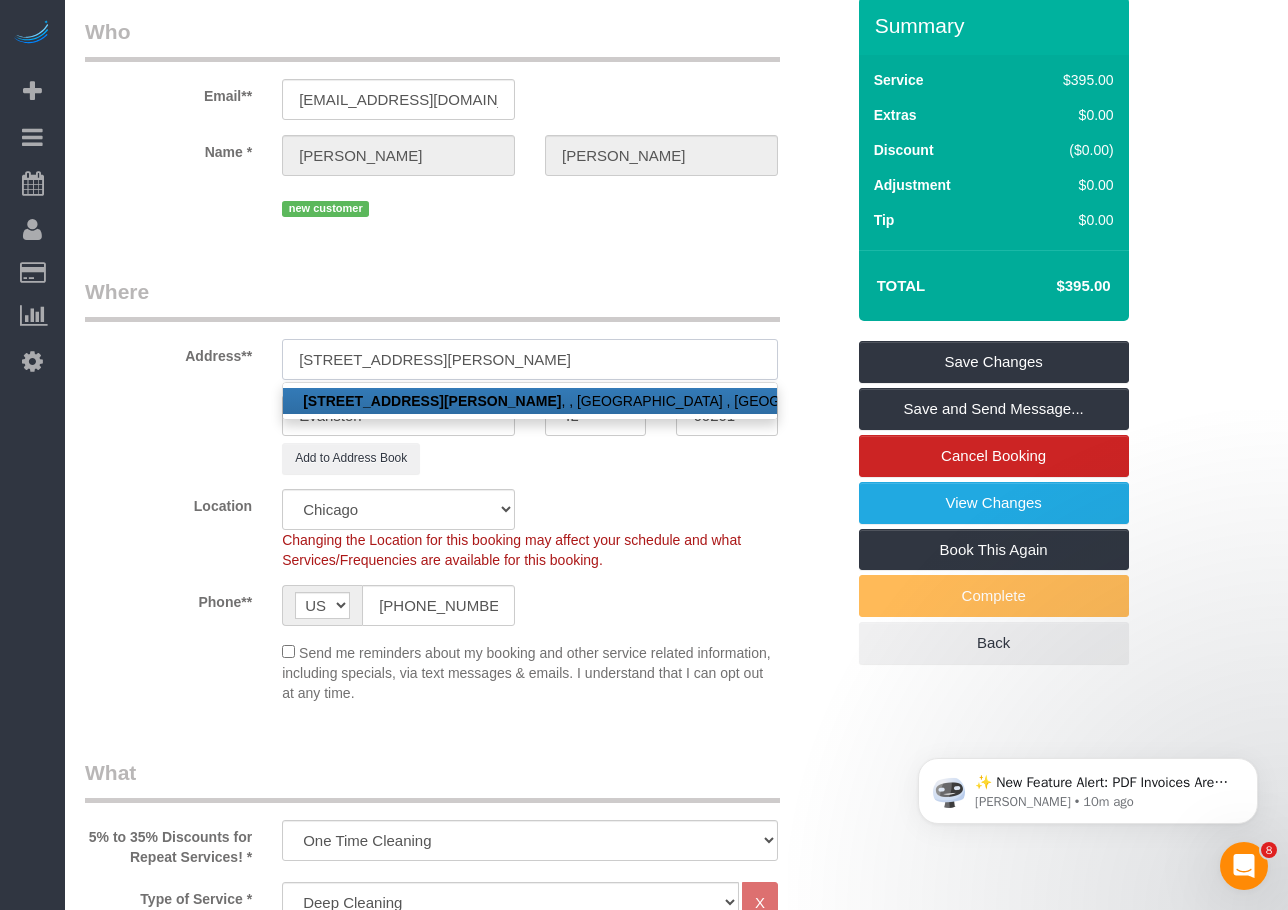 type on "2717 Sheridan Rd" 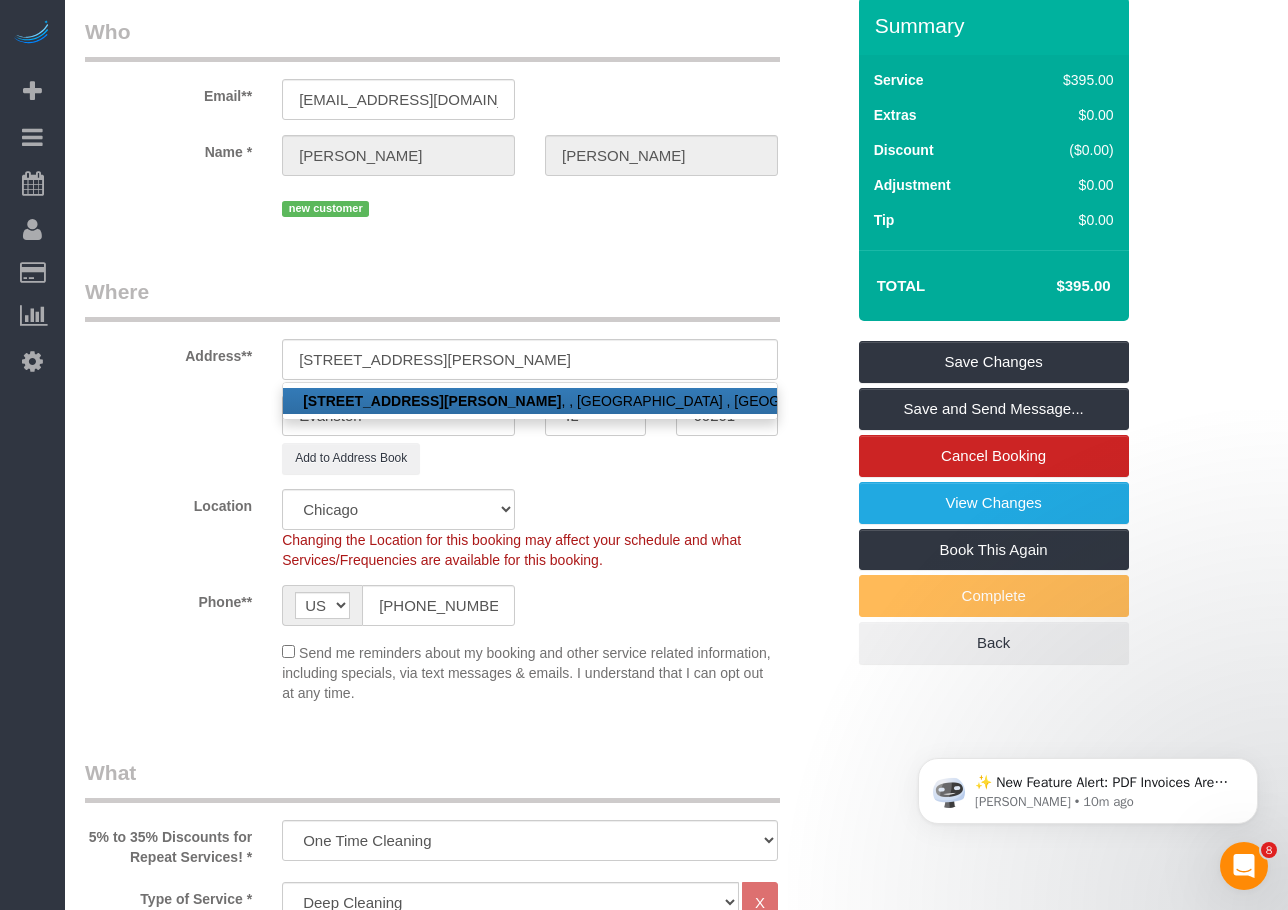 click on "Where
Address**
2717 Sheridan Rd
2717 Sheridan Rd , , IL , USA, Evanston, IL 60201
Evanston
AK
AL
AR
AZ
CA
CO
CT
DC
DE
FL
GA
HI
IA
ID
IL
IN
KS
KY
LA
MA
MD
ME
MI
MN
MO
MS
MT
NC
ND
NE
NH
NJ
NM
NV
NY
OH
OK
OR
PA
RI
SC" at bounding box center [464, 497] 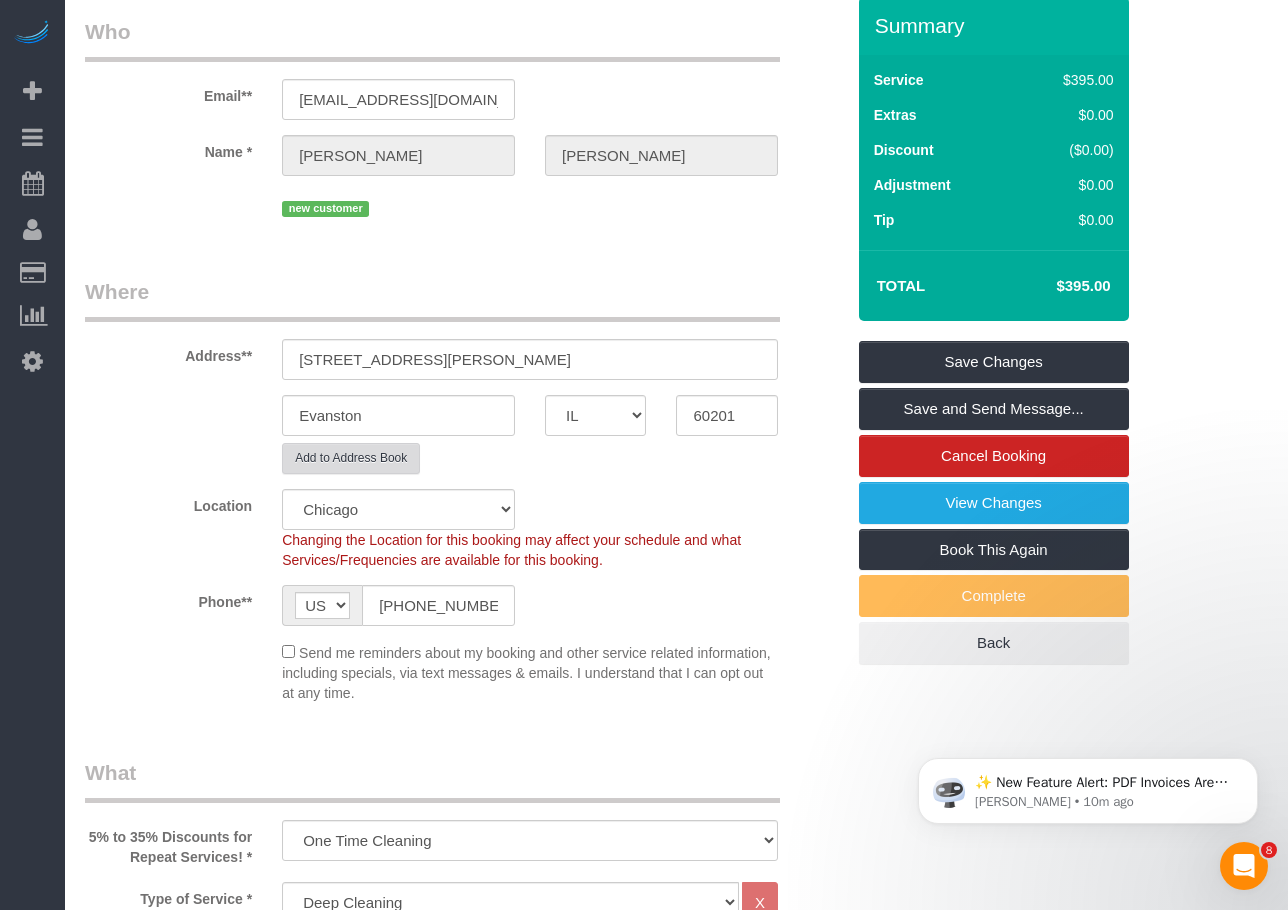 click on "Add to Address Book" at bounding box center [351, 458] 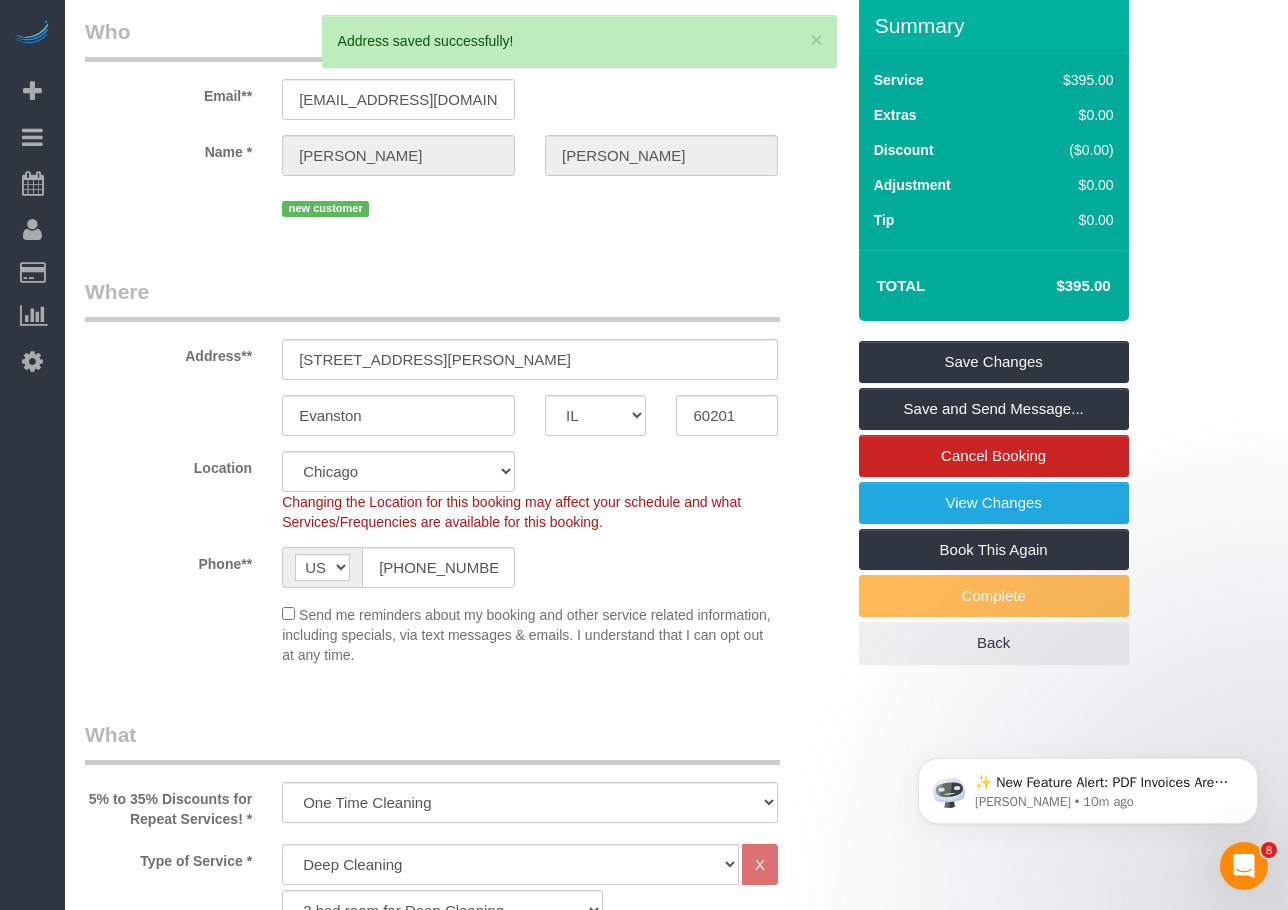 scroll, scrollTop: 0, scrollLeft: 0, axis: both 